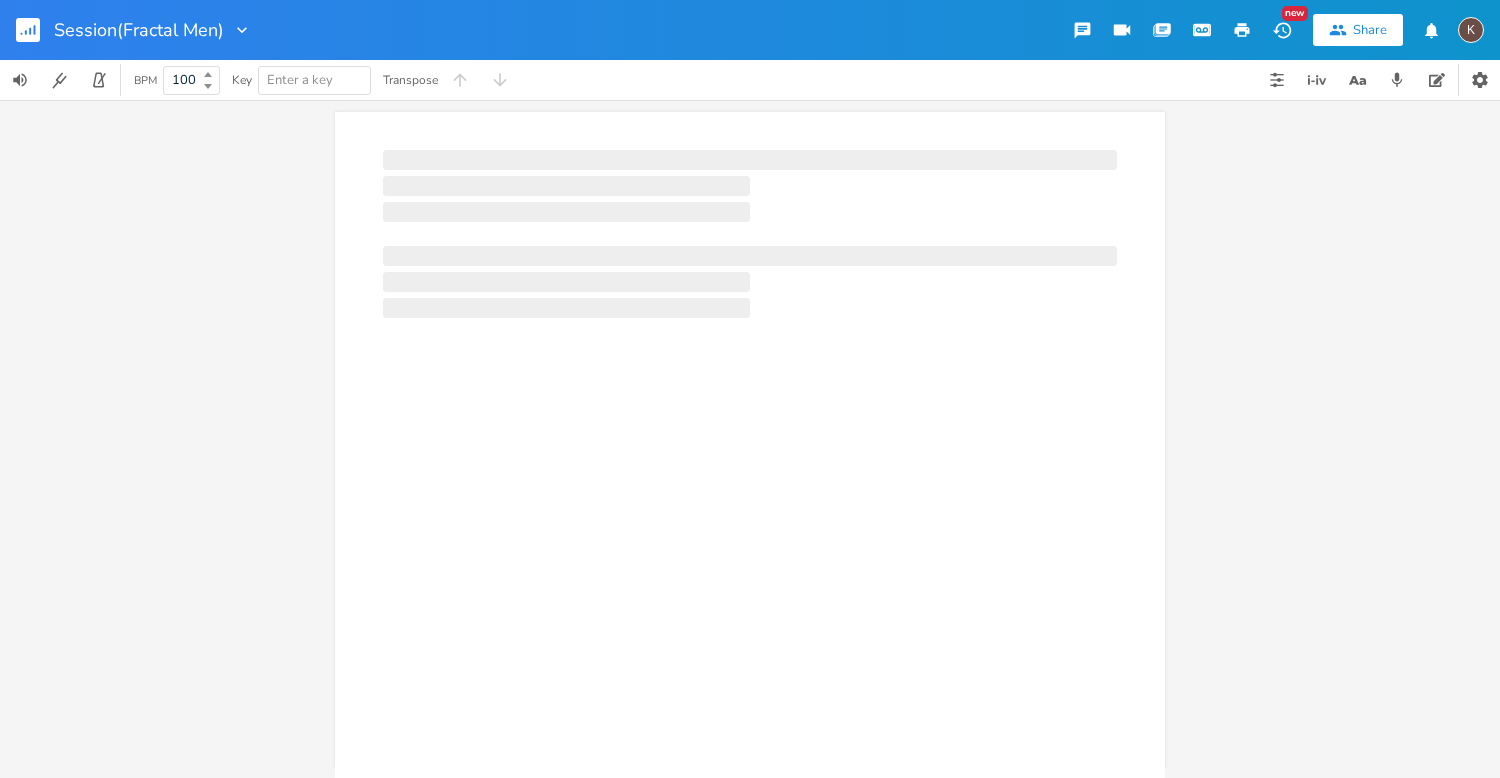 scroll, scrollTop: 0, scrollLeft: 0, axis: both 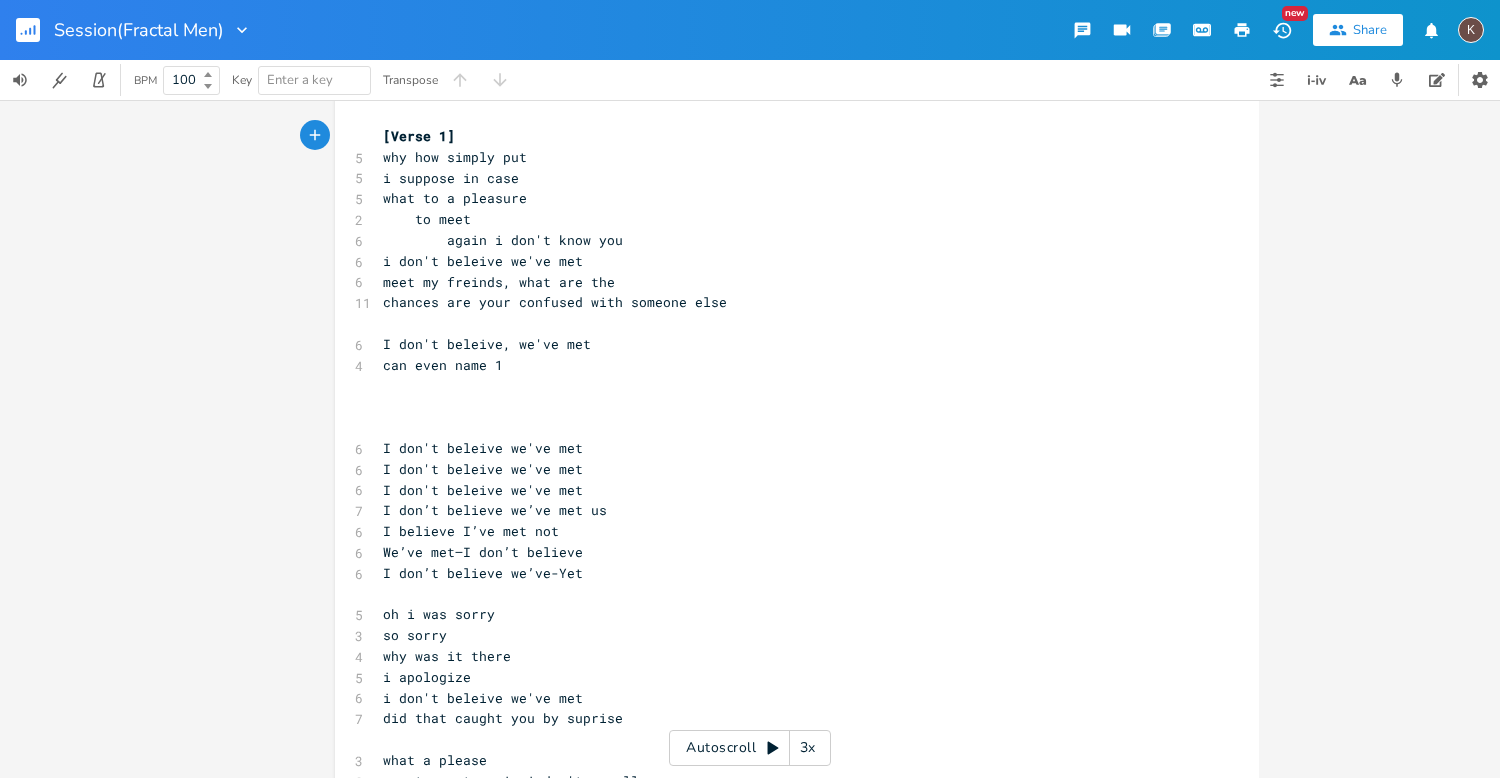 click on "[Verse 1]" at bounding box center (787, 136) 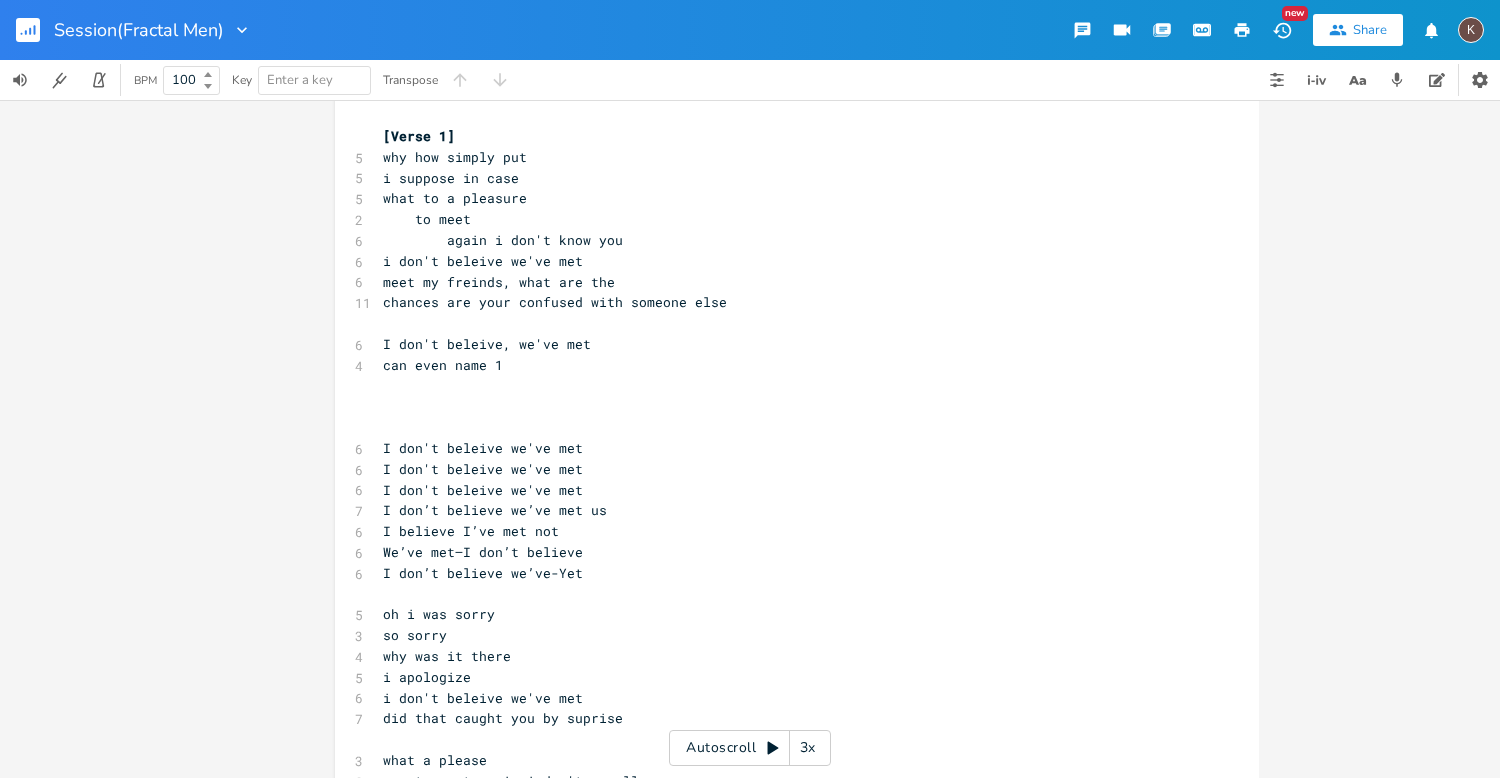 click on "why how simply put" at bounding box center [455, 157] 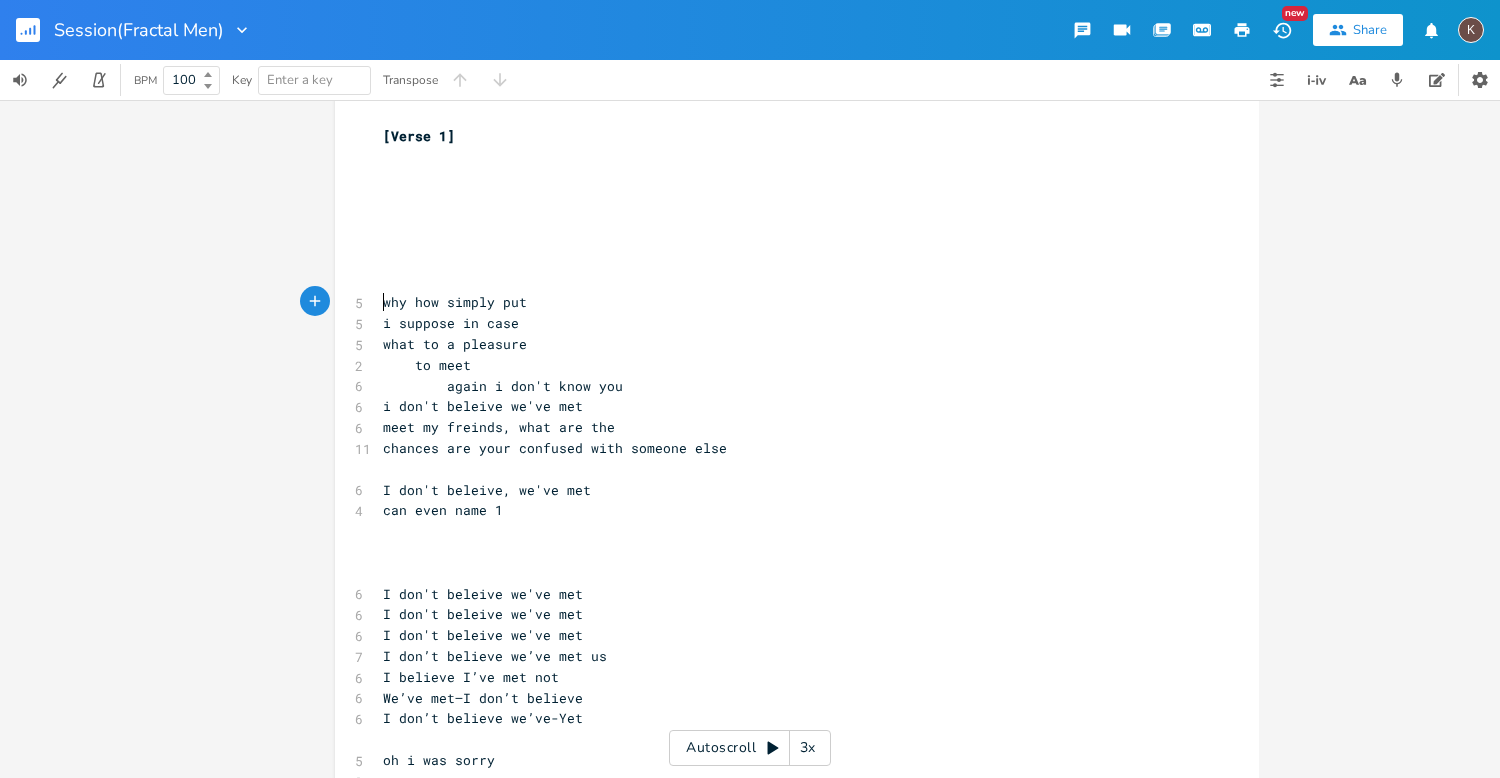 click on "​" at bounding box center [787, 157] 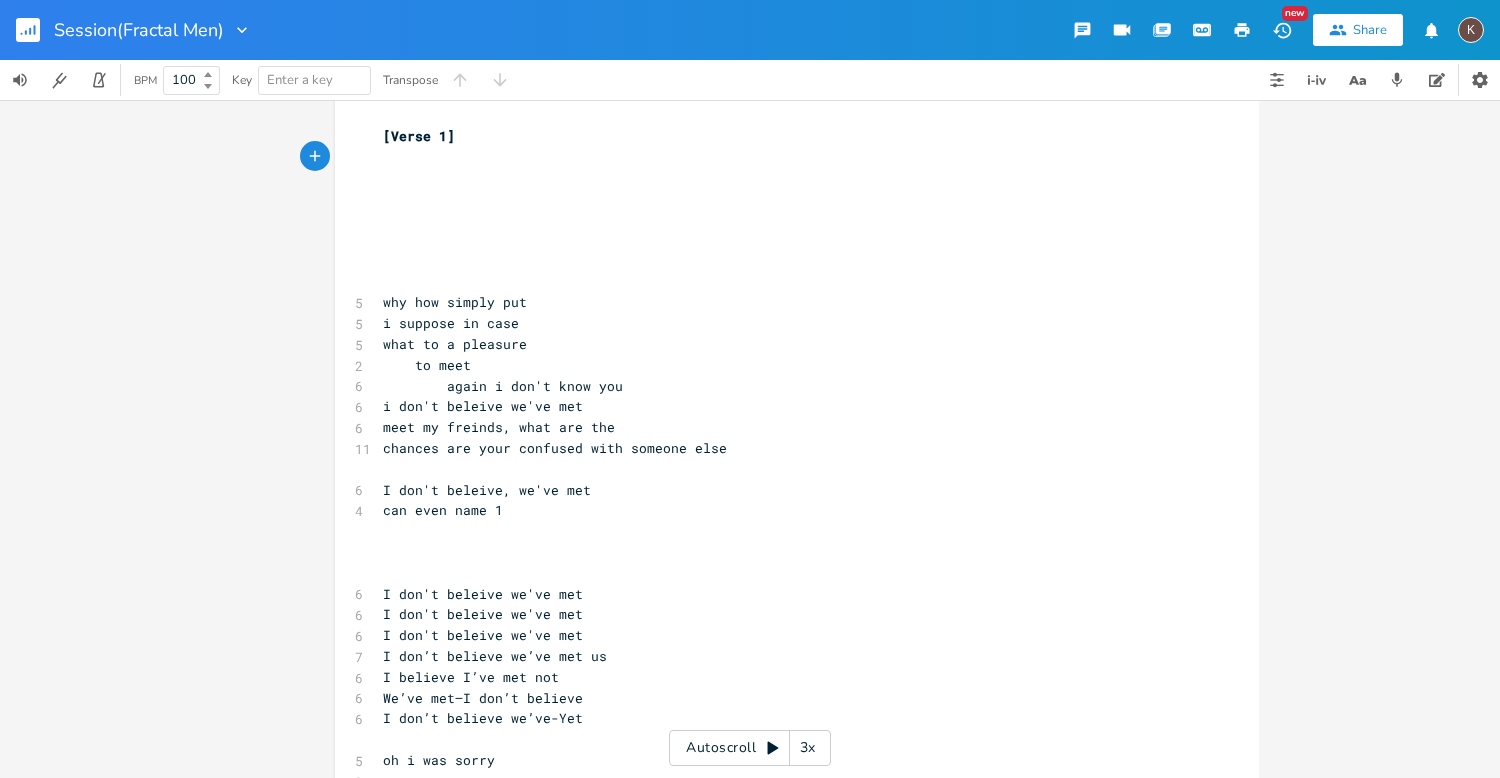 scroll, scrollTop: 0, scrollLeft: 2, axis: horizontal 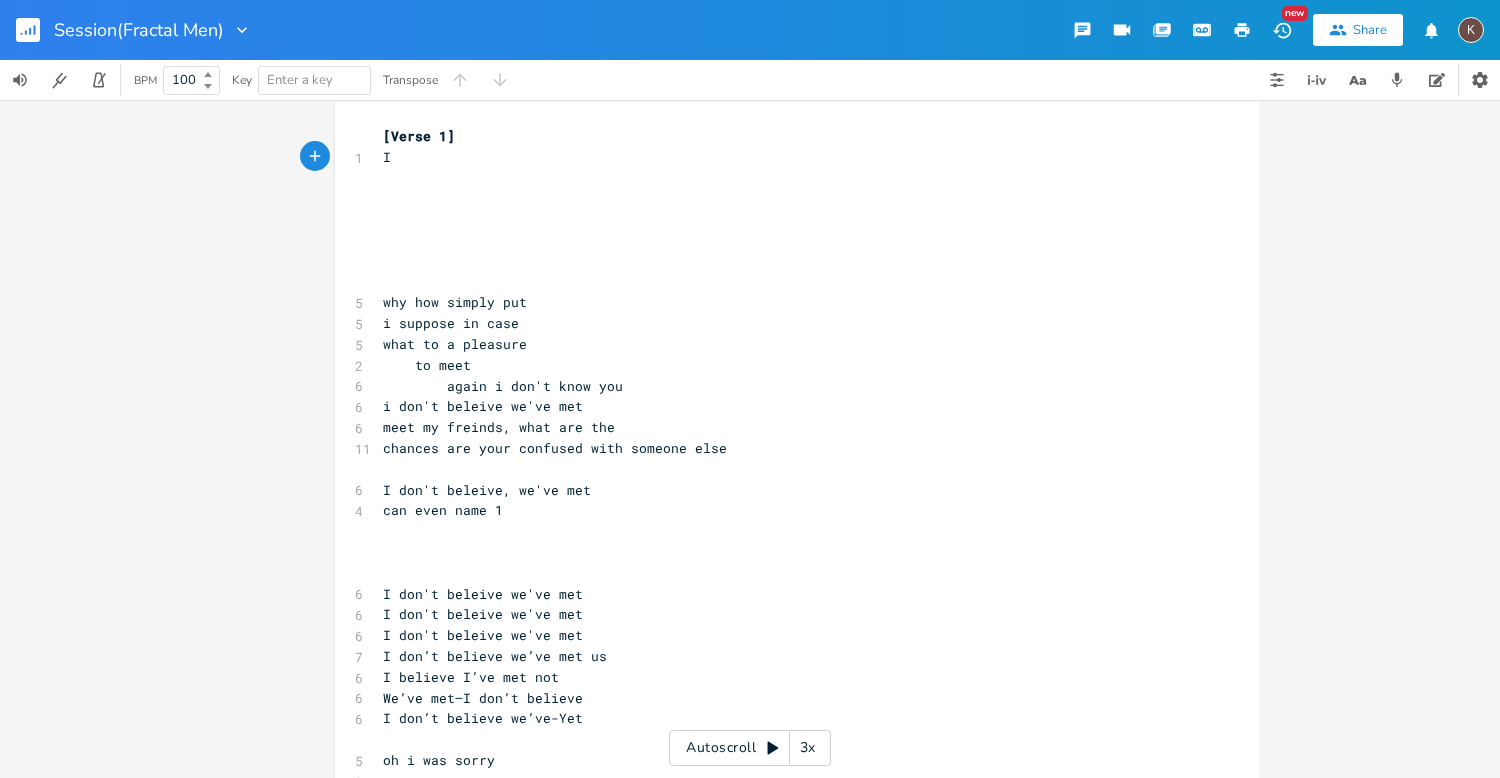 type on "I" 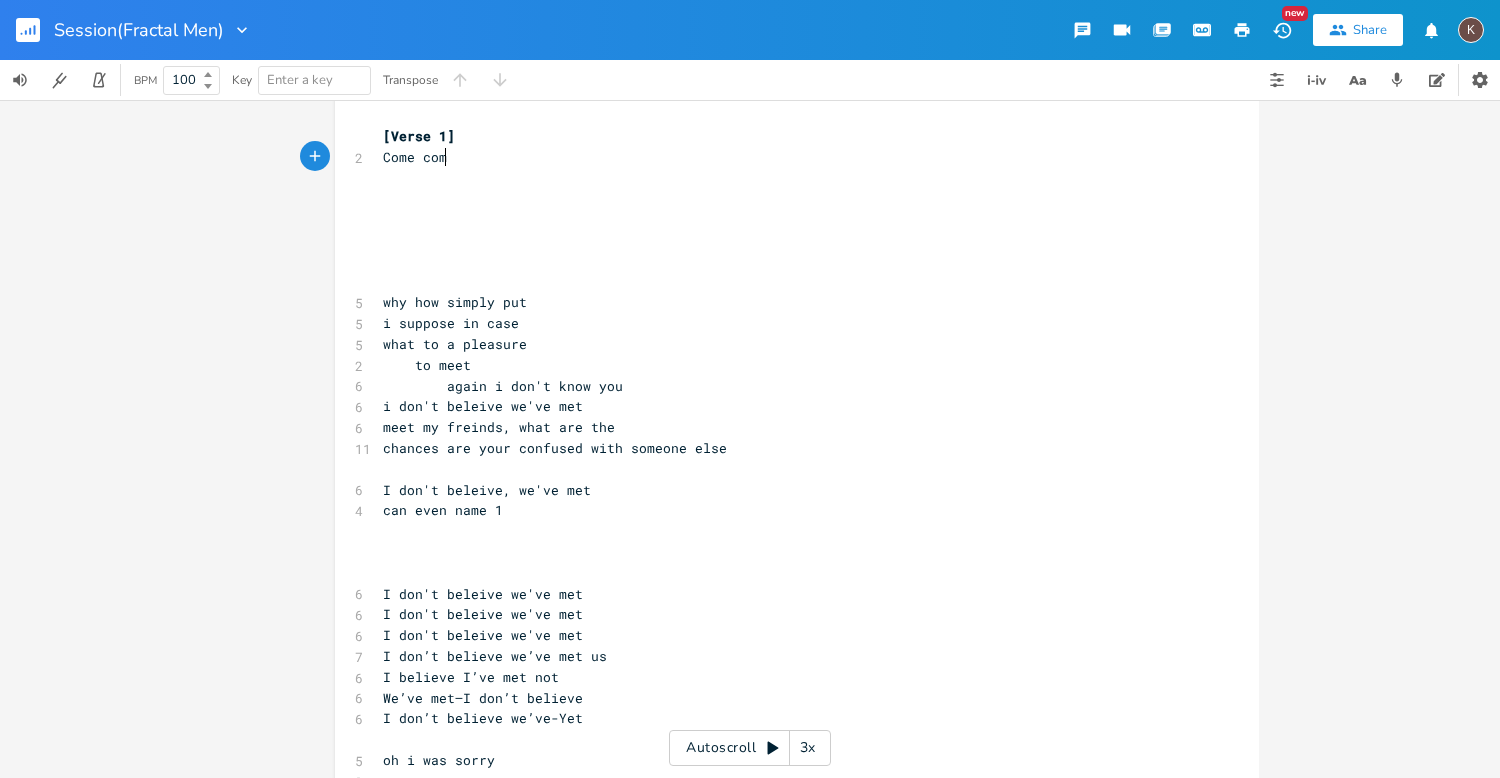 scroll, scrollTop: 0, scrollLeft: 69, axis: horizontal 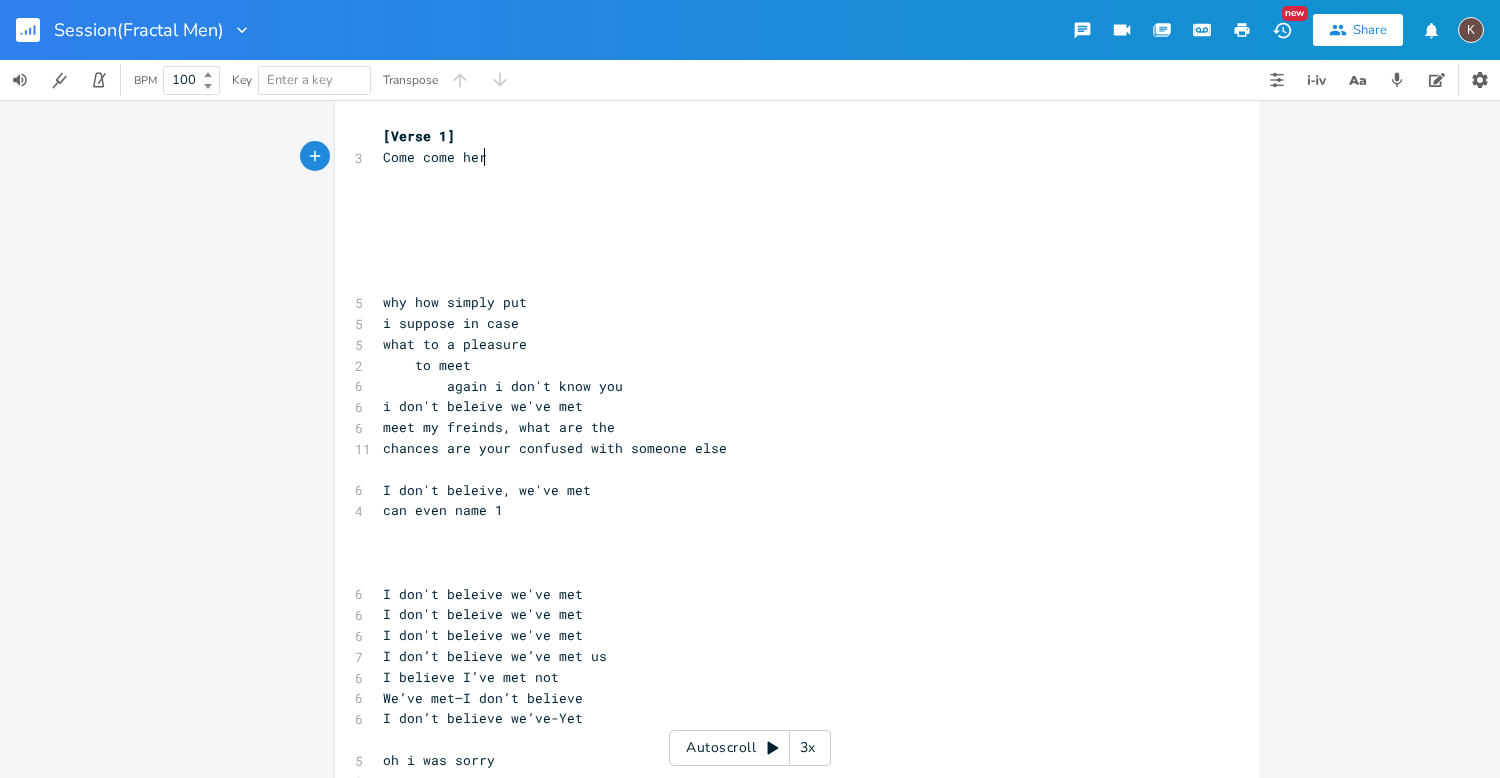 type on "Come come here" 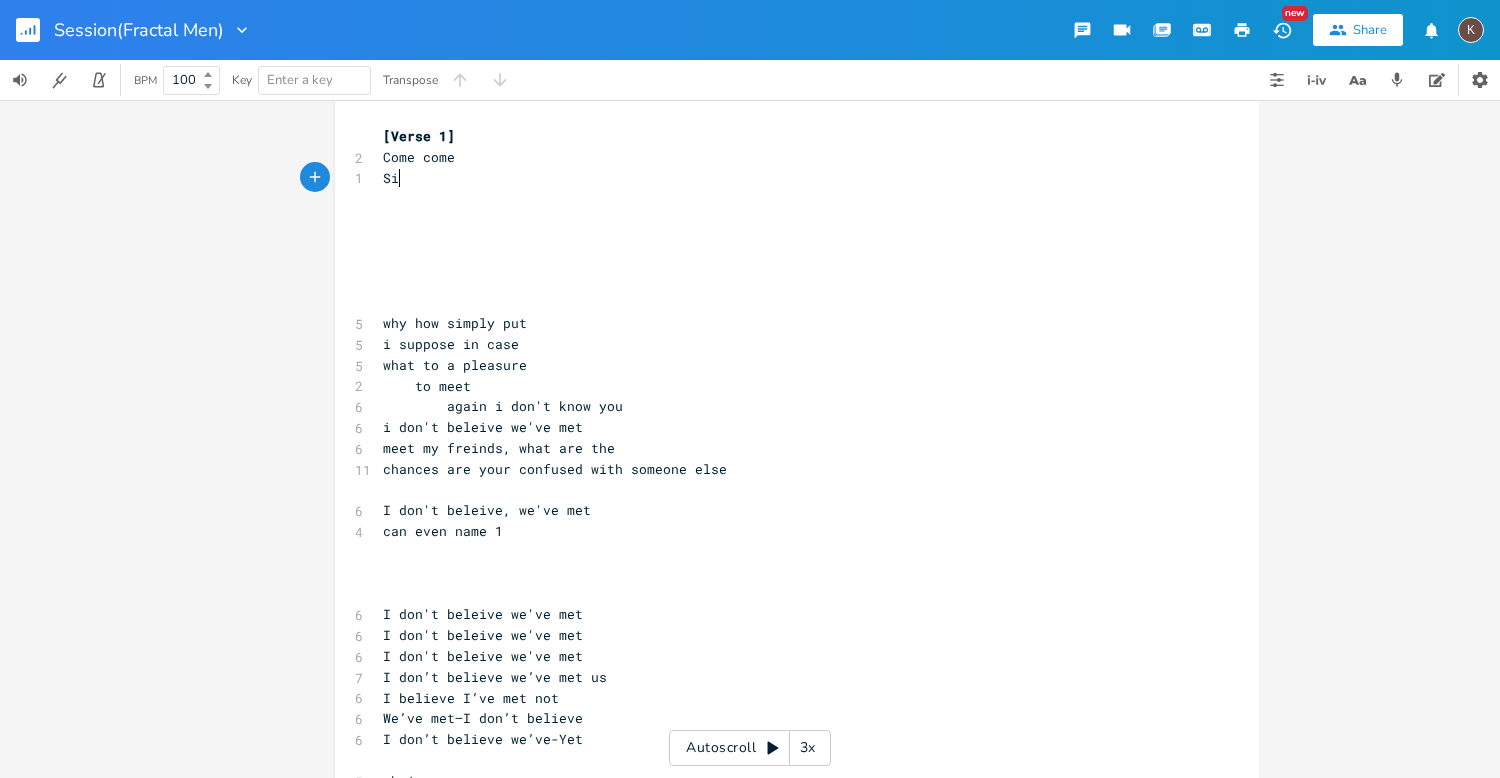 scroll, scrollTop: 0, scrollLeft: 15, axis: horizontal 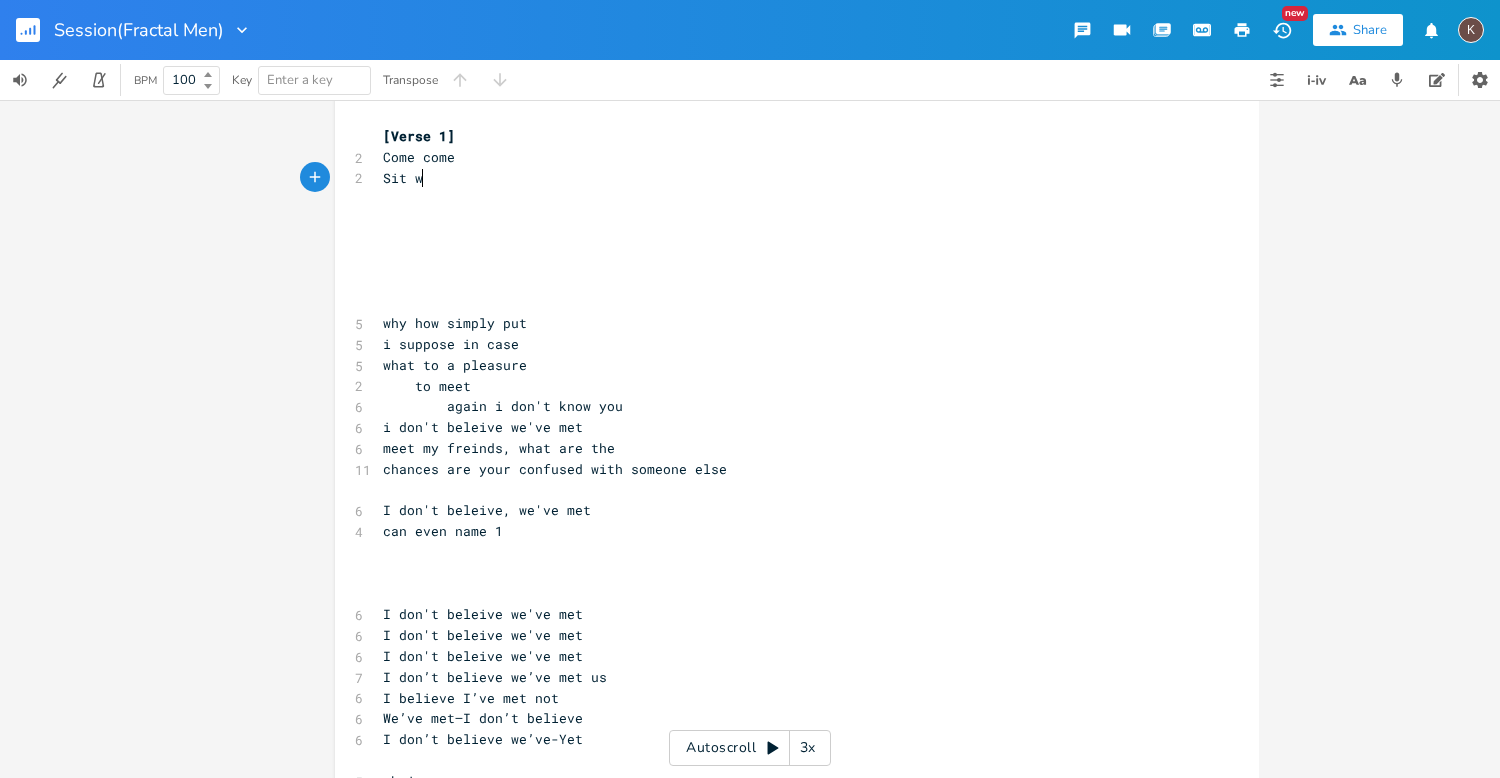 type on "Sit wt" 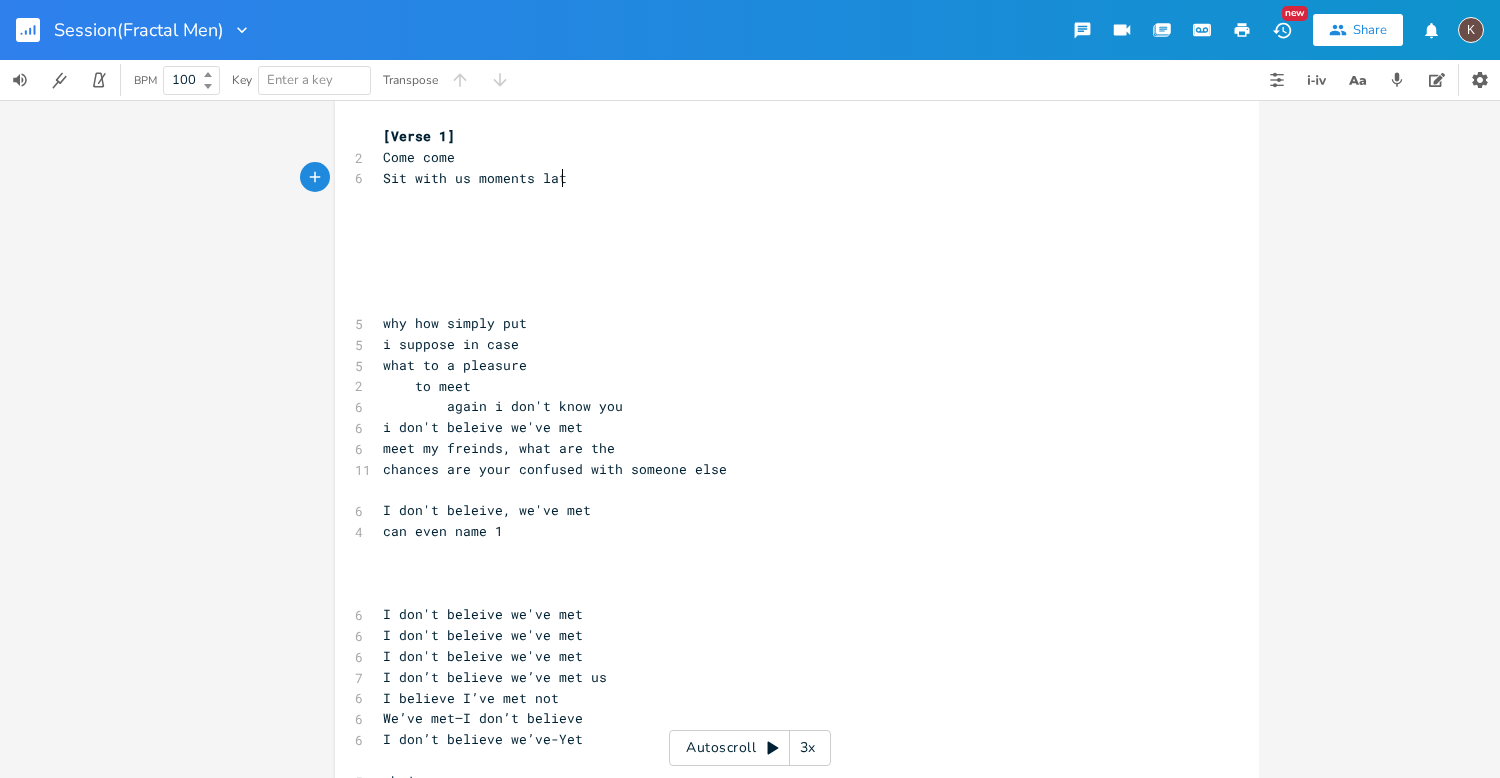 type on "ith us moments later" 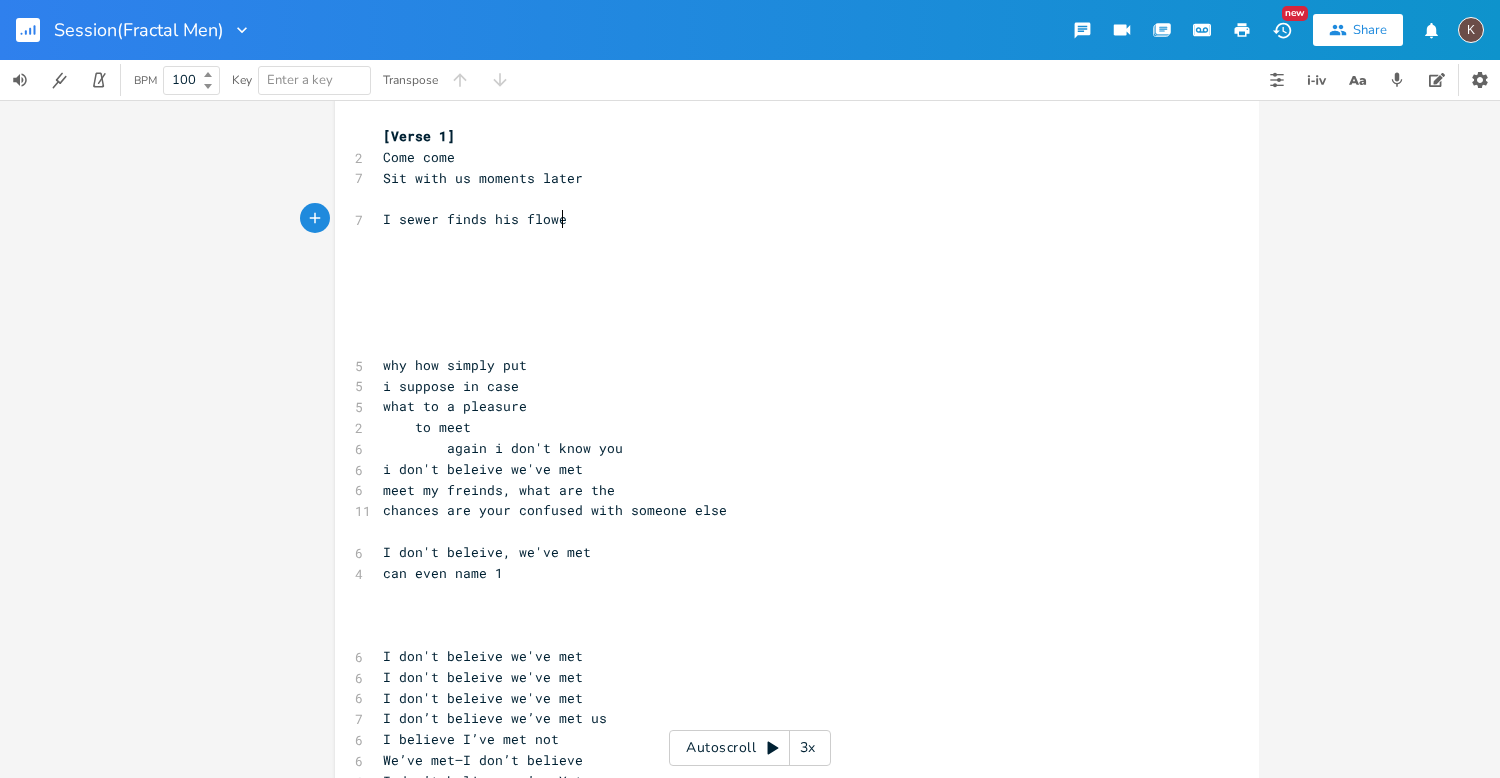 type on "I sewer finds his flowers" 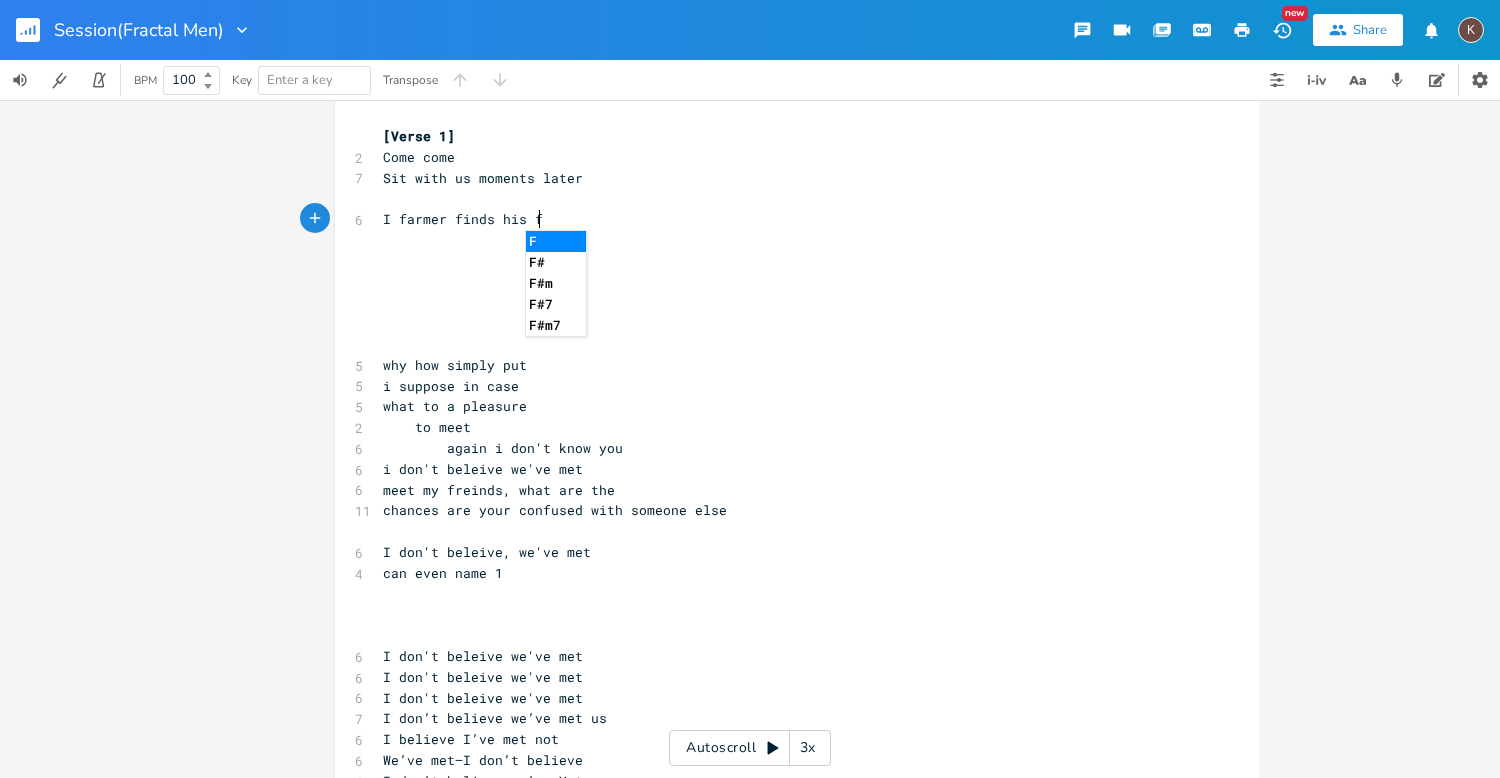 type on "farmer finds his fi" 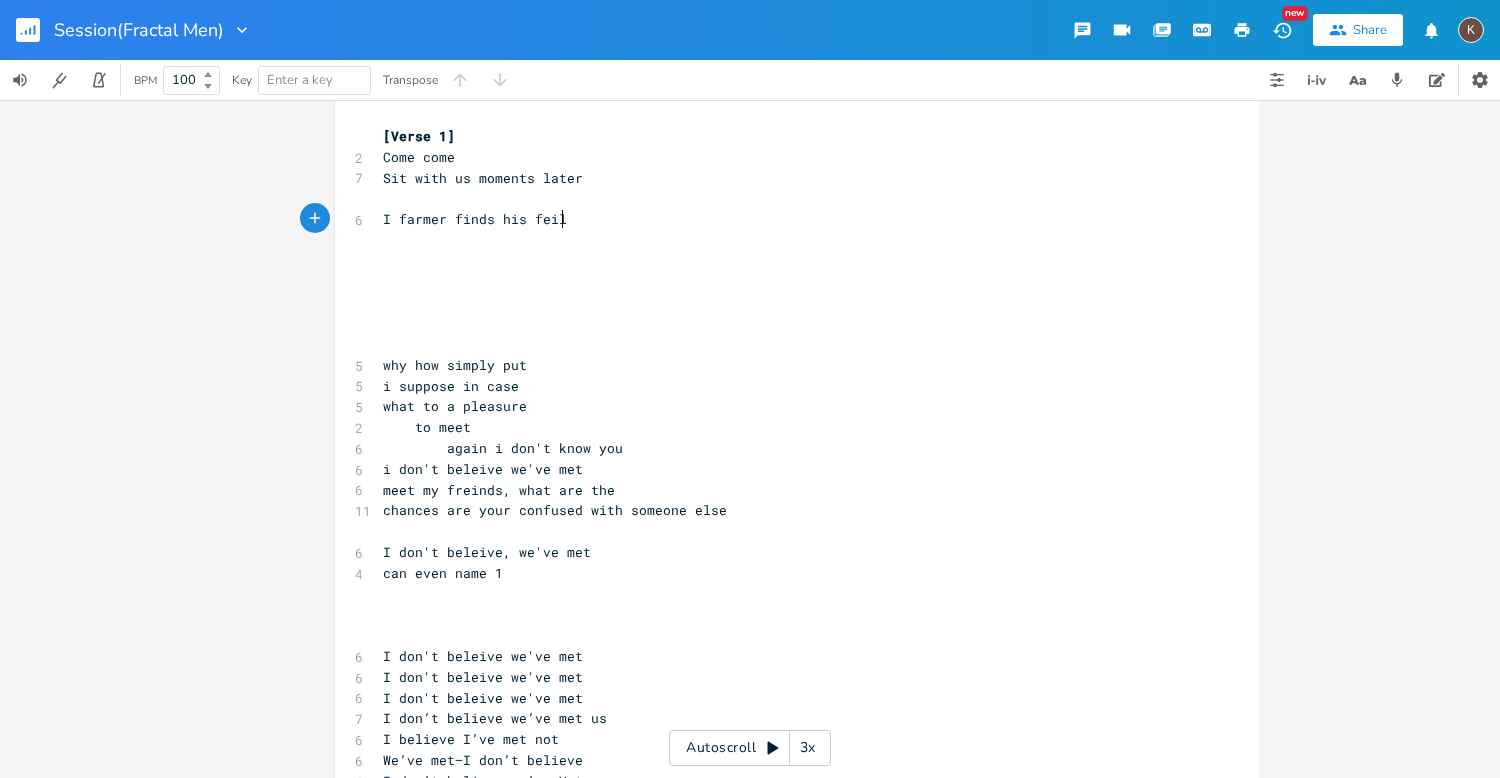 type on "eilds" 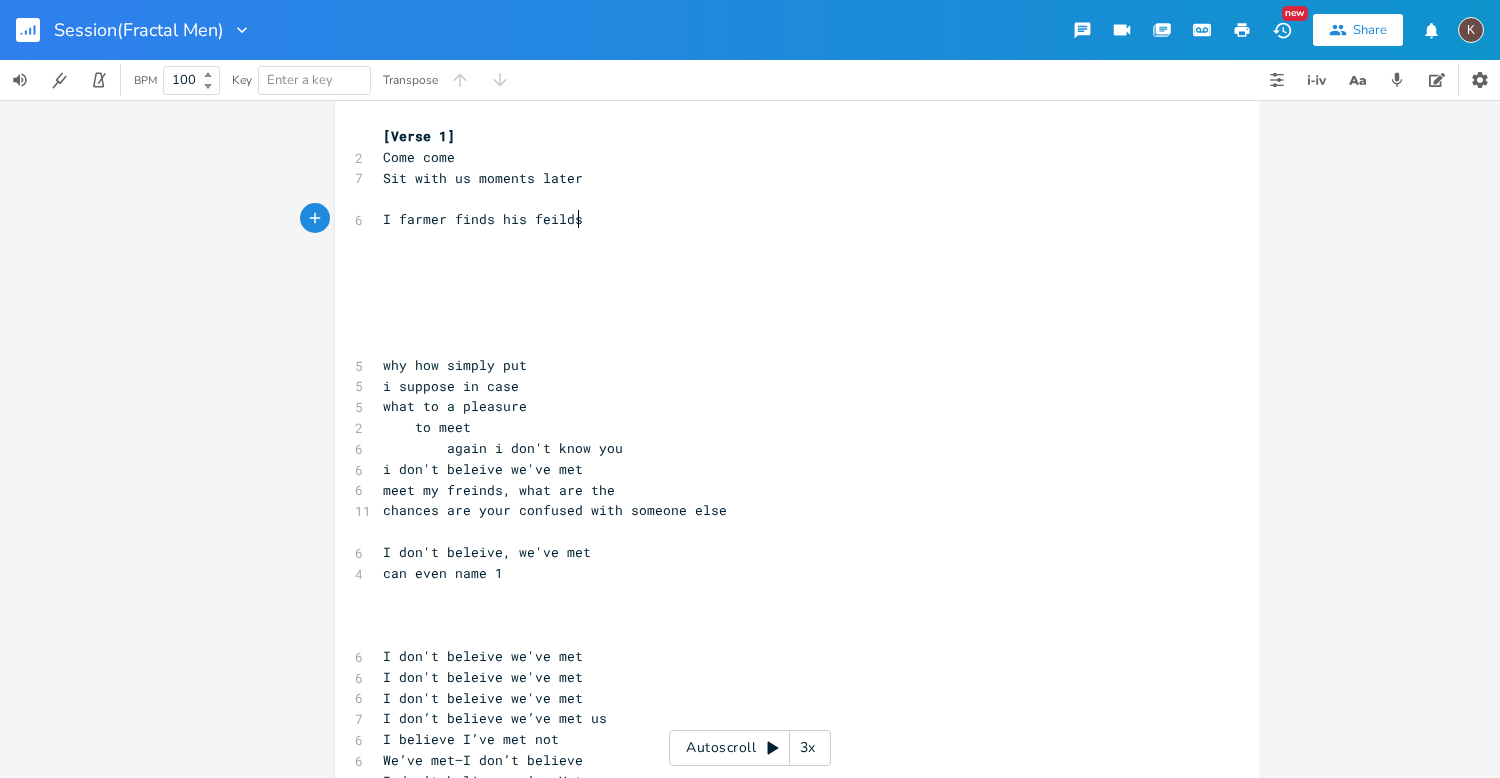 scroll, scrollTop: 0, scrollLeft: 28, axis: horizontal 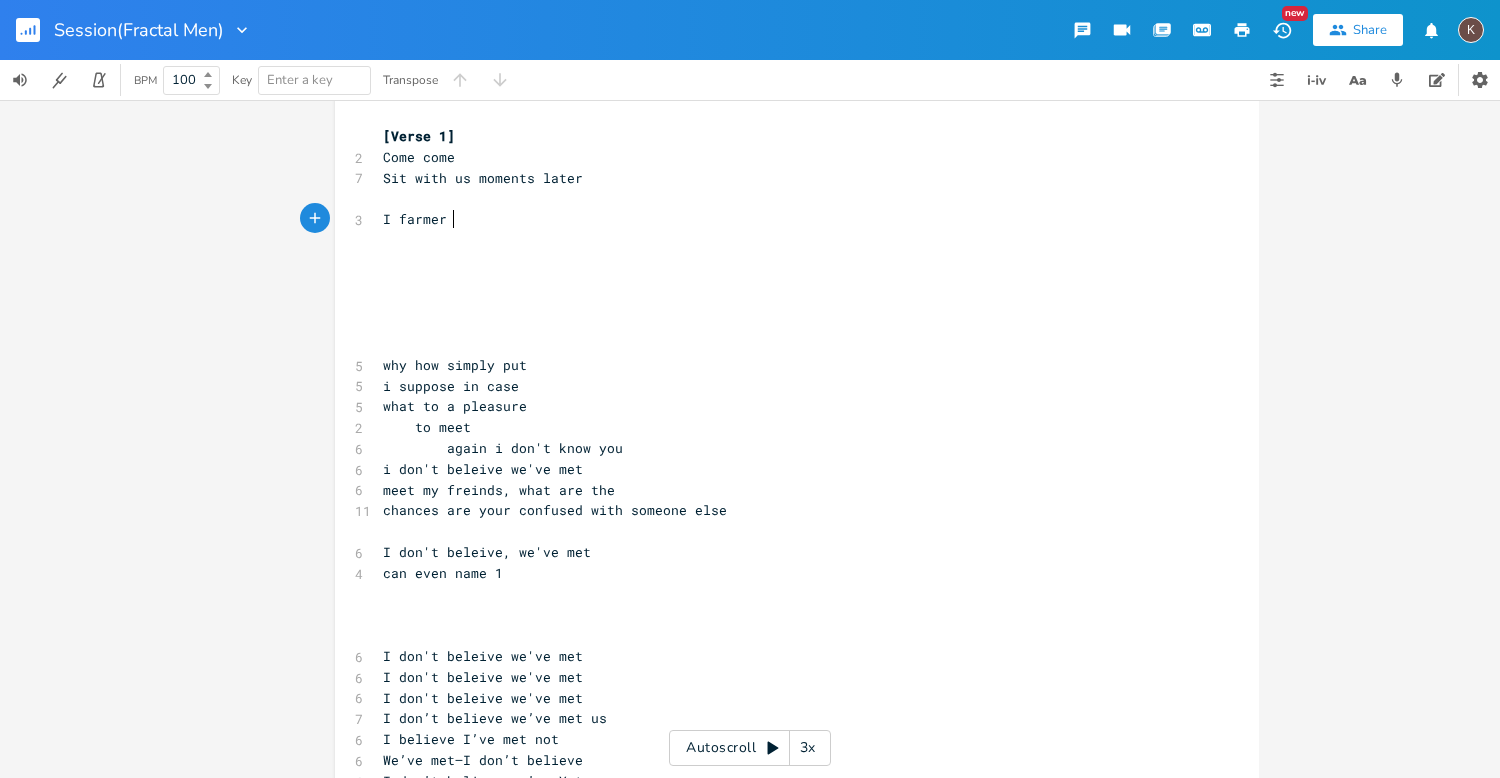 type on "s" 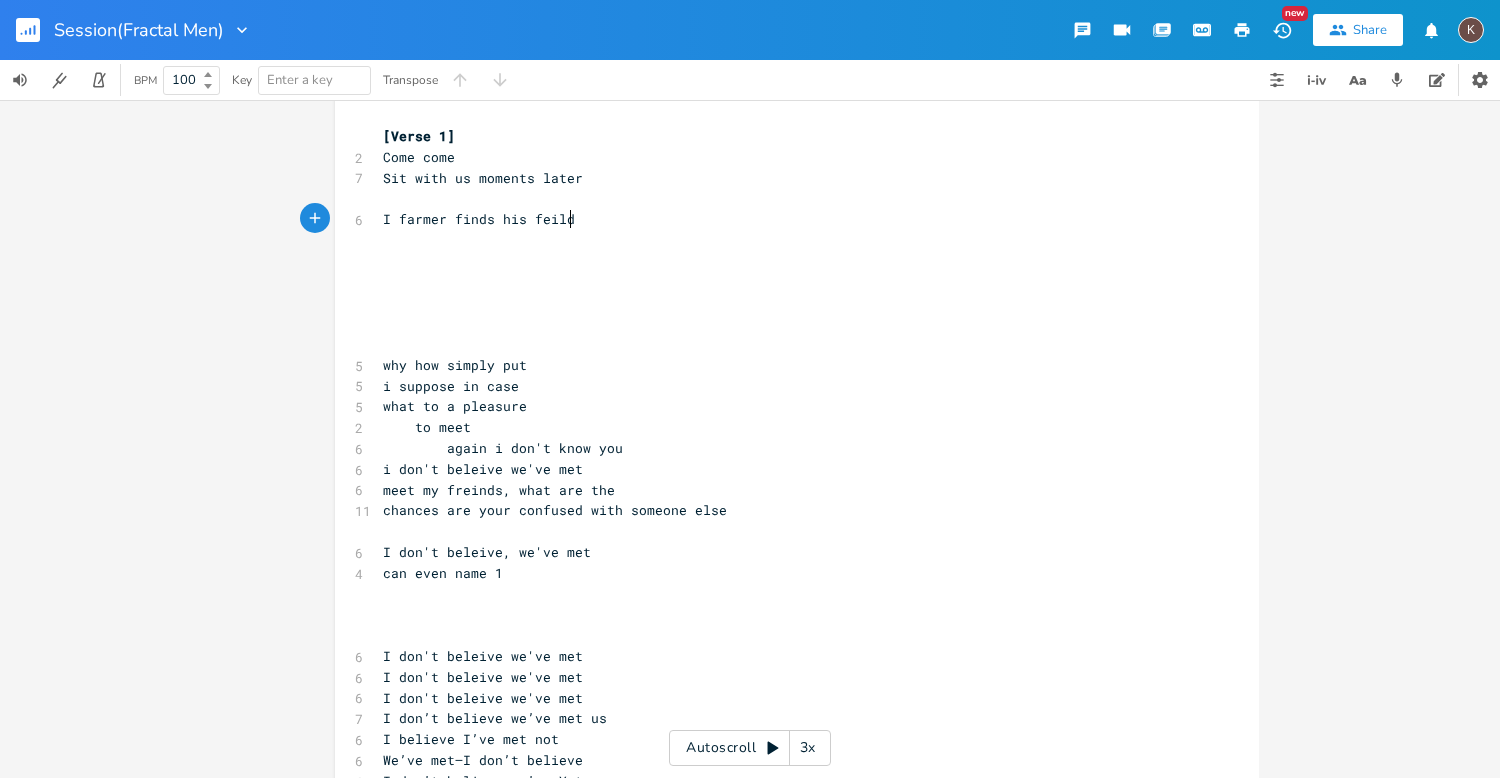 type on "finds his feilds" 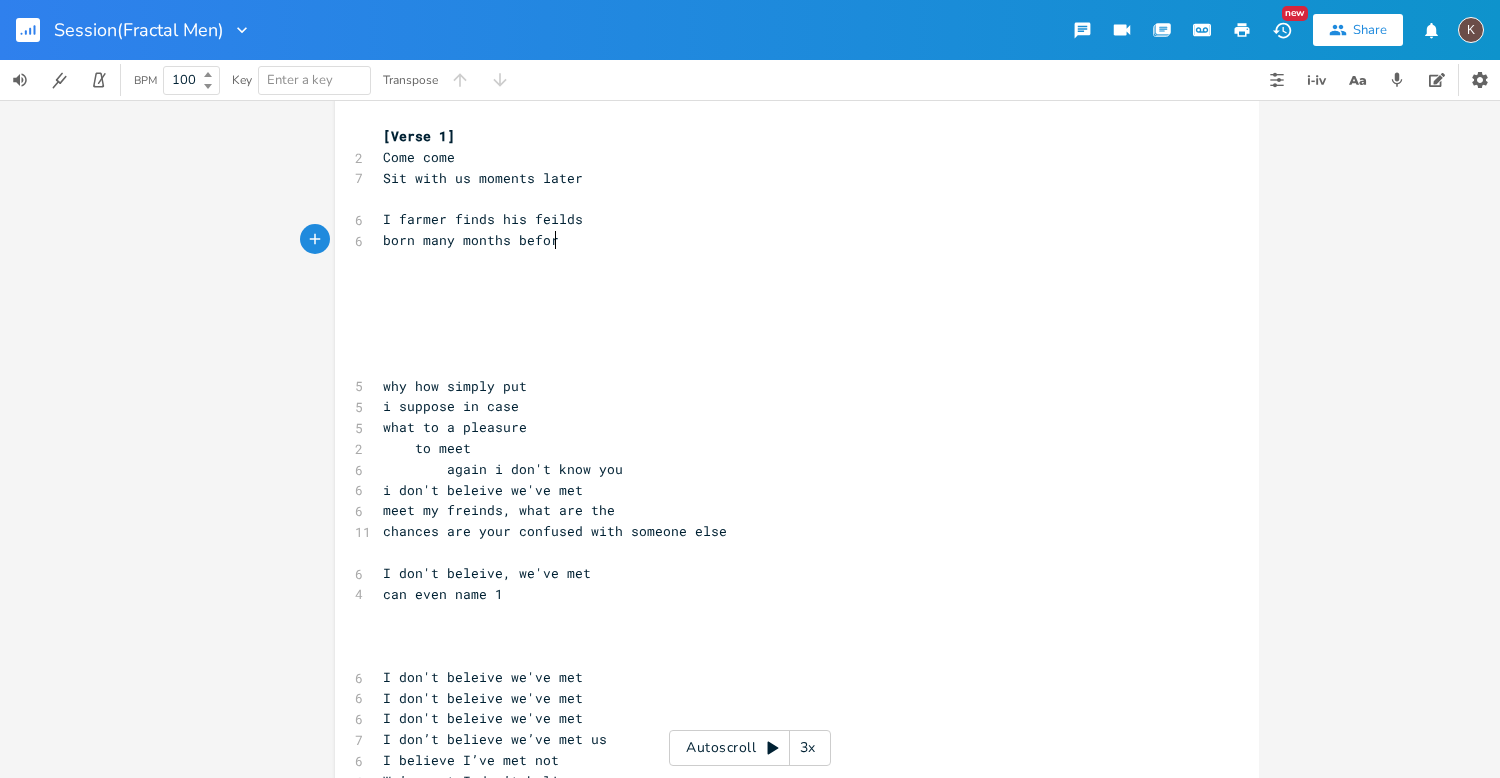 type on "born many months before" 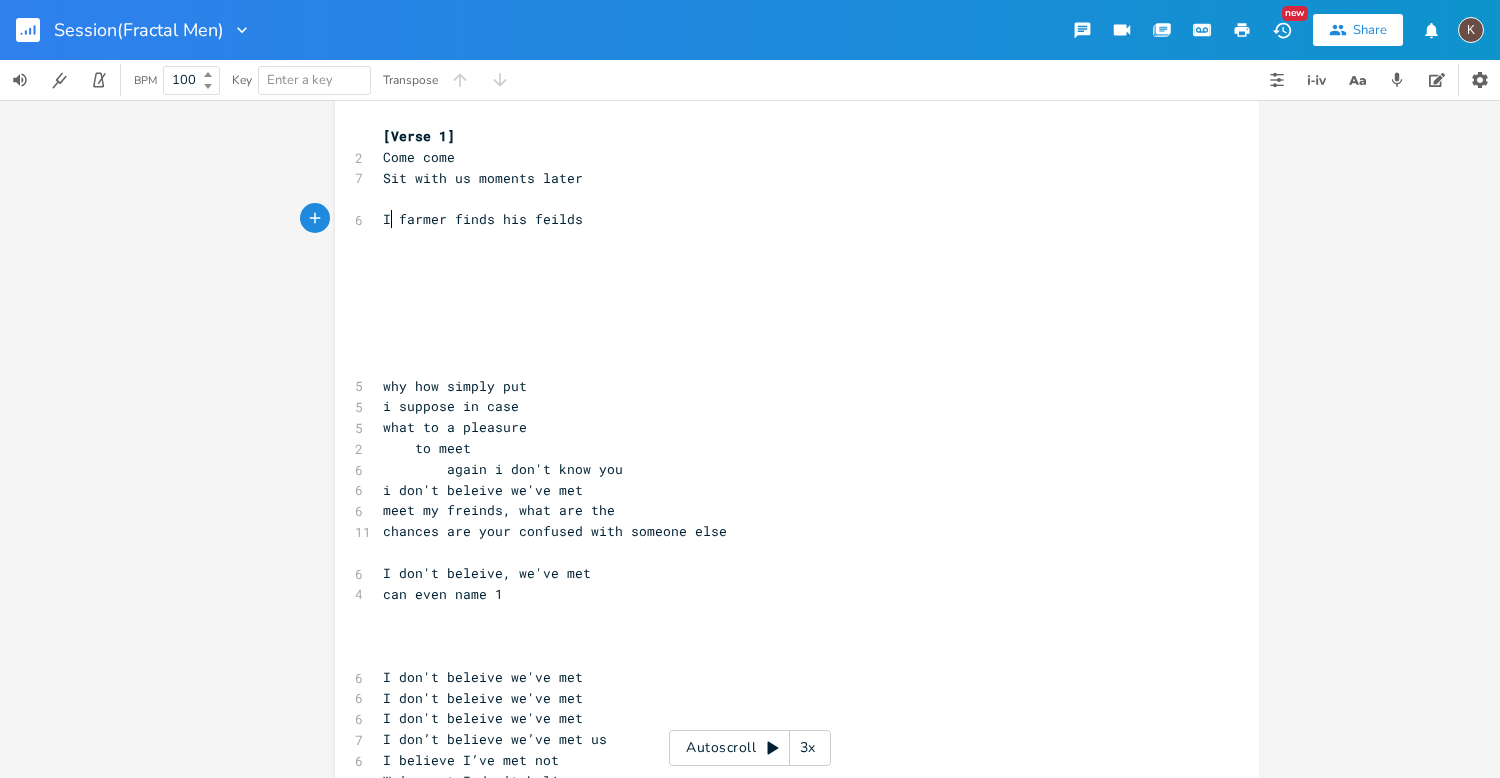 type on "[Lorem 7]
Ipsu dolo
Sit amet co adipisc elits
doeius tempo inc utlabo
etd mag aliqua eni
a minimve qu nost
exer ul l nisialiq
ex eaco
conse d aut'i inre vol
v ess'c fugiatn pa'ex sin
occa cu nonproi, sunt cul qui
officia des moll animides labo perspic unde
O ist'n errorvo, ac'do lau
tot rema eaqu 0
I qua'a illoinv ve'qu arc
B vit'd explica ne'en ips
Q vol'a autodit fu'co mag
D eos’r sequine ne’po qui do
A numquam E’mo tem inc
Ma’qu eti—M sol’n eligend
O cum’n impedit qu’pl-Fac
po a rep tempo
au quibu
off deb re neces
s evenietvo
r rec'i earumhi te'sa del
rei volu maiore ali pe dolorib
aspe r minimn
ex ulla corpo-s lab'a commod
consequa quidm
mo molesti harum
qui re facil
ex di
nam libe tempor cum so nobisel
opti cumq nih impedit
mi quo maxi plac fac
[Possim]
omnis lo ipsum
dolo sit ametc
adi elits do e tempori utlabo
etdol magn ali enim
adm veniam quisn ex ulla
labor://nis.aliqui.exe/c/Consequa/duisaute/4irur6i/reprehend_voluptatev/
essec://fug..." 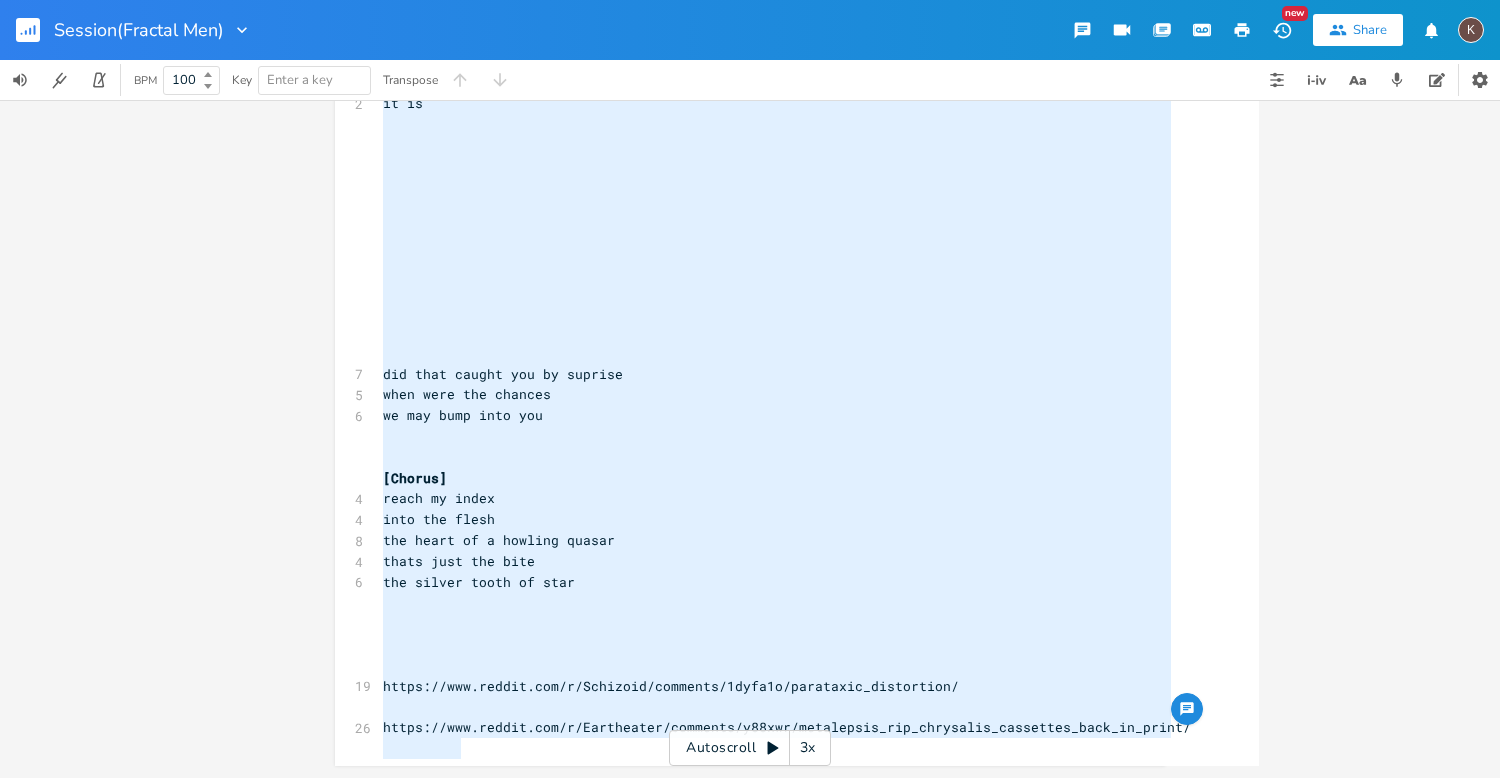 scroll, scrollTop: 0, scrollLeft: 0, axis: both 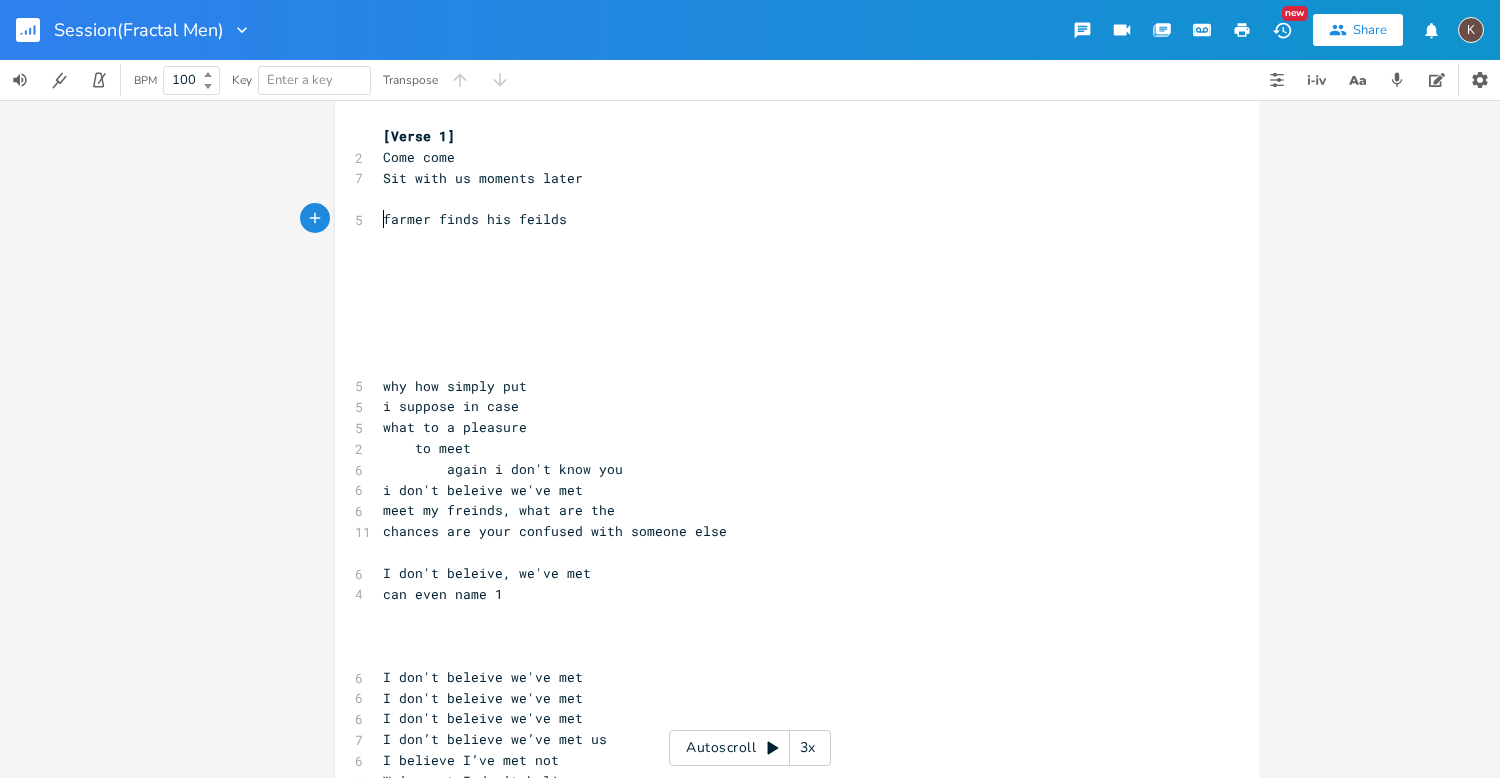 type on "A" 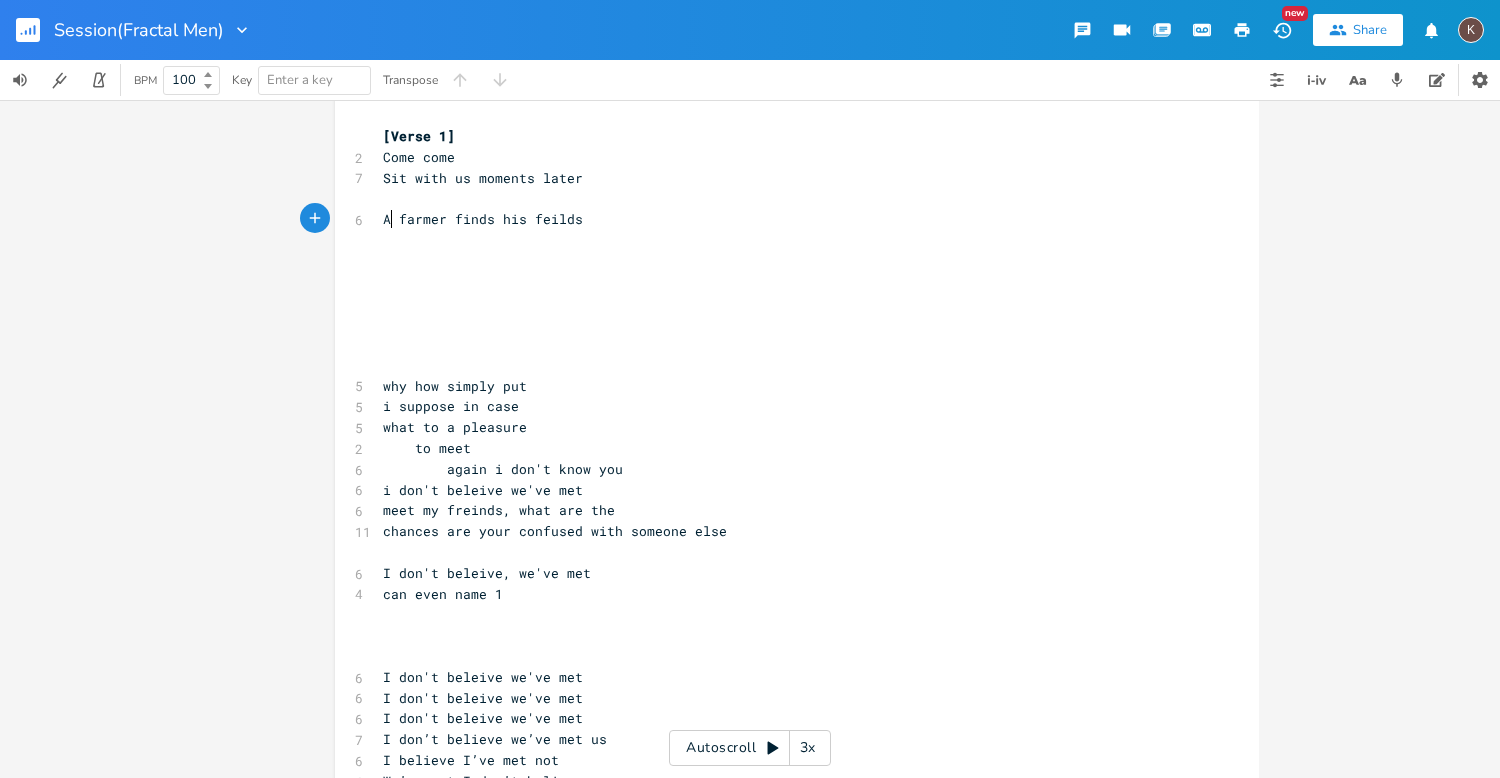 scroll, scrollTop: 0, scrollLeft: 9, axis: horizontal 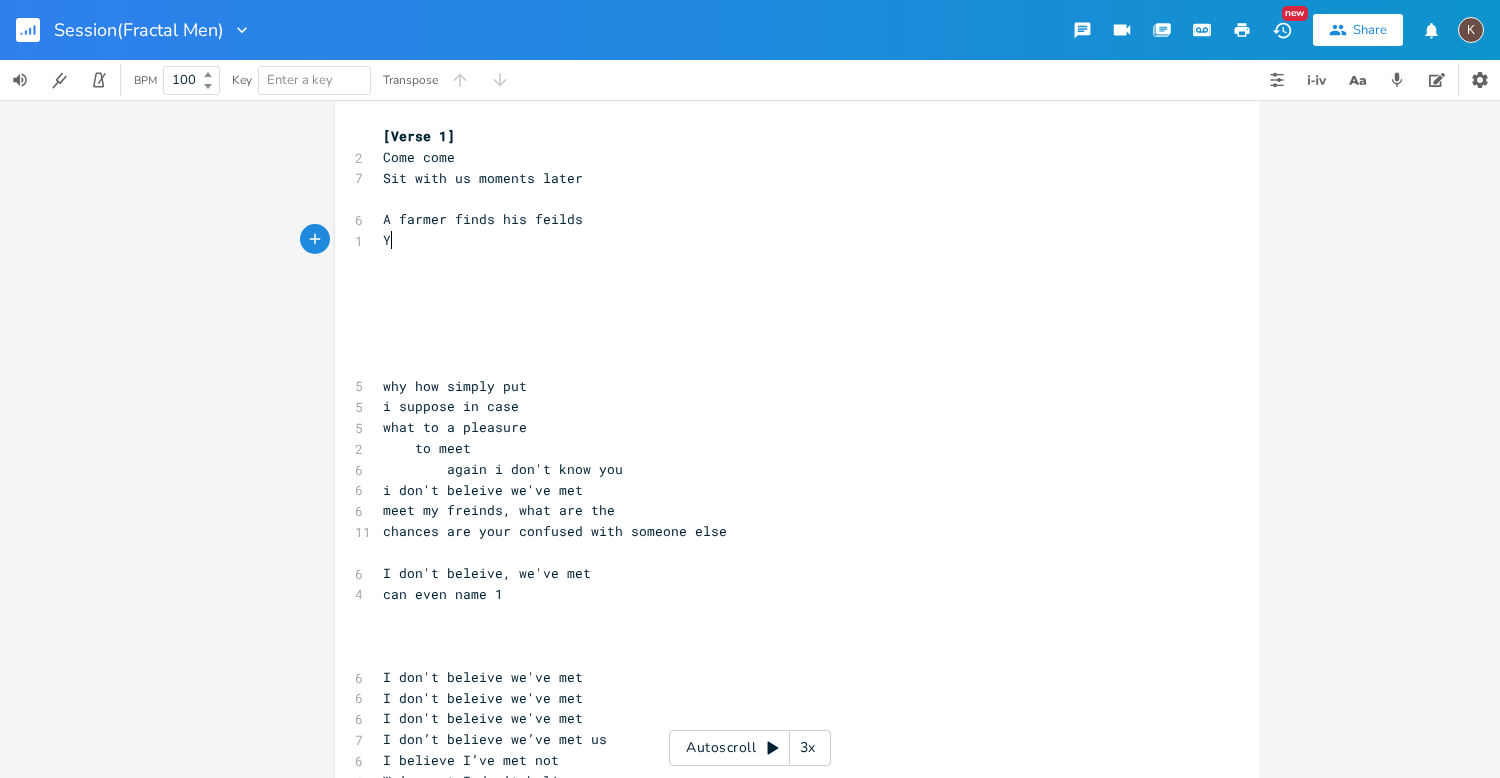 type on "You" 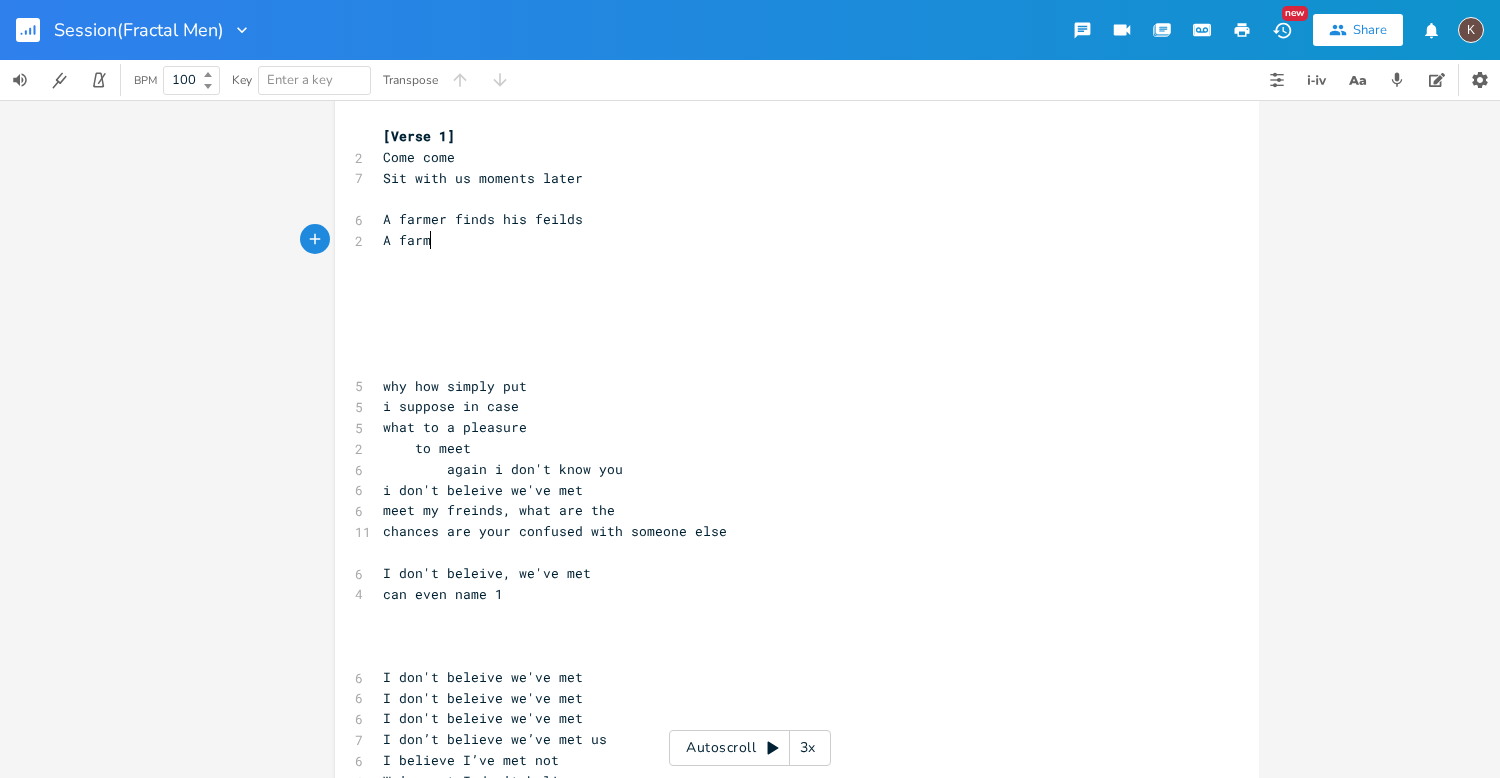 type on "A farmer" 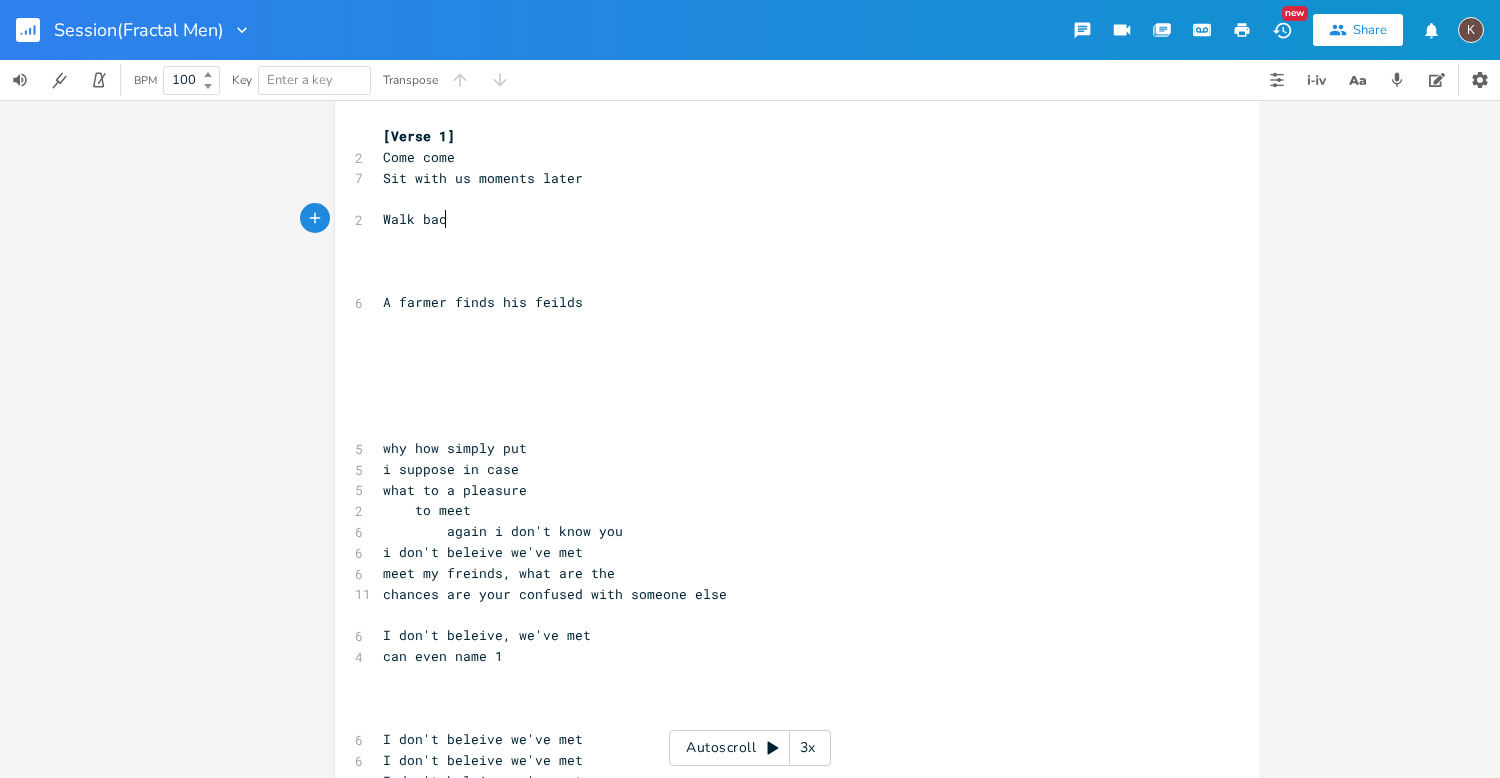 scroll, scrollTop: 0, scrollLeft: 62, axis: horizontal 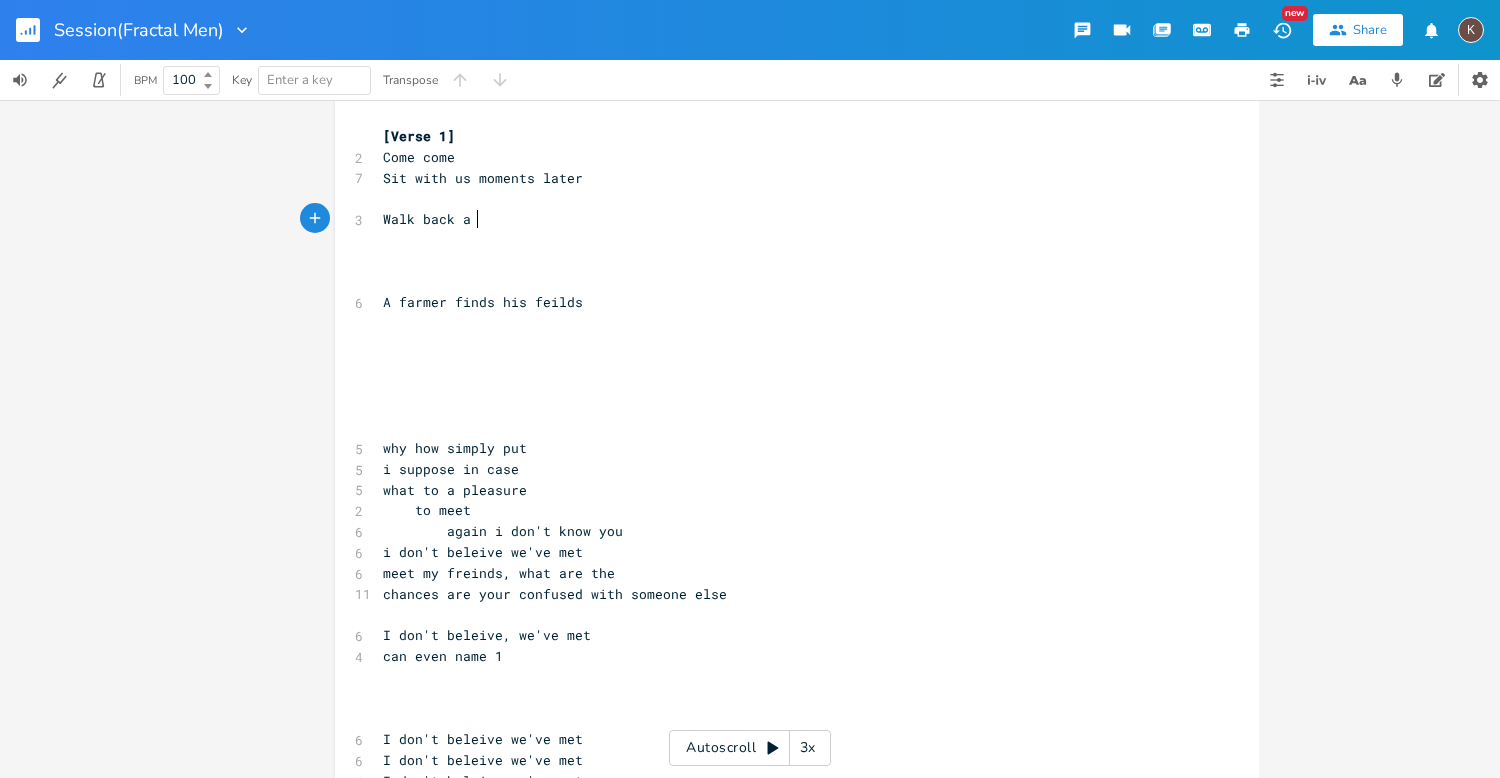 type on "Walk back a bit" 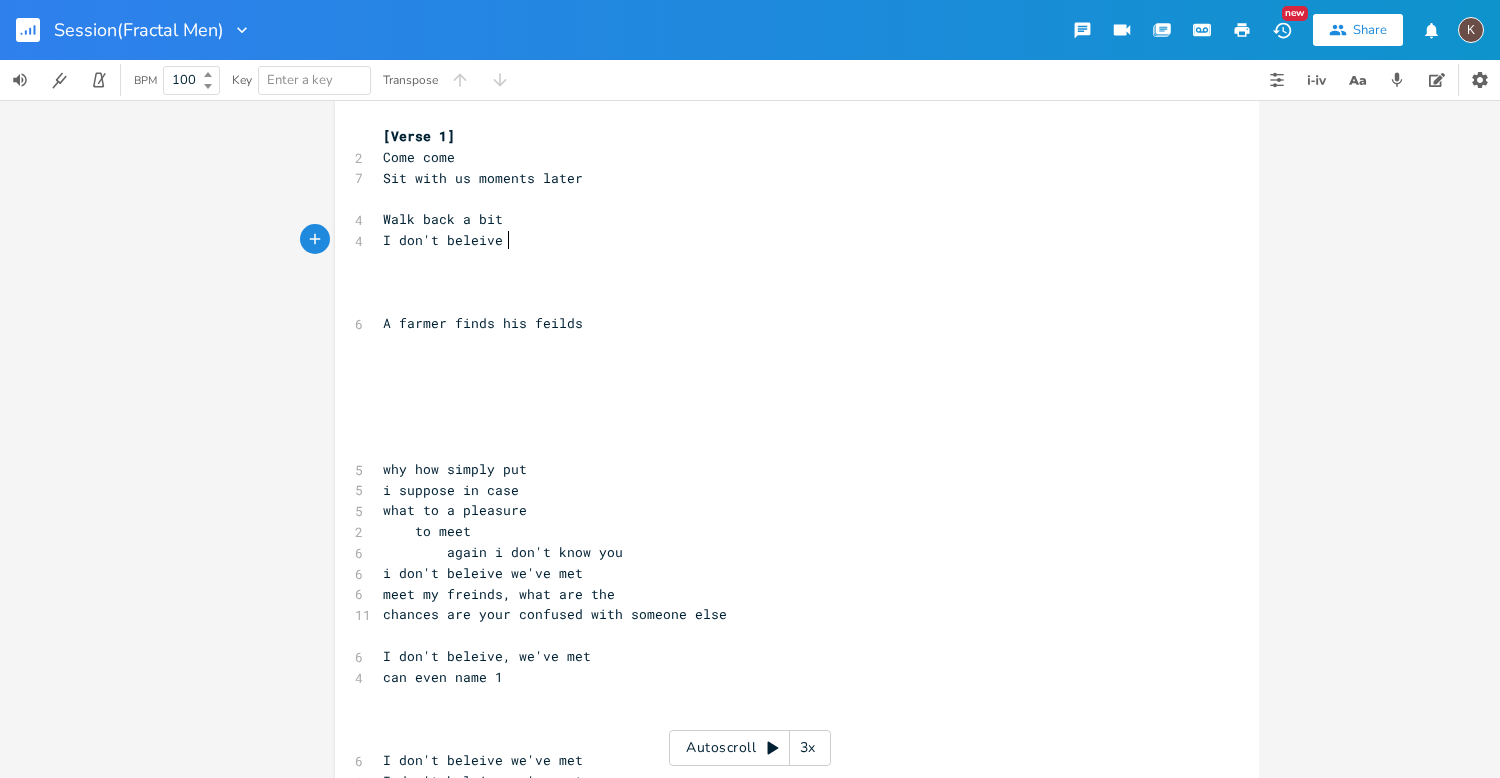 scroll, scrollTop: 0, scrollLeft: 85, axis: horizontal 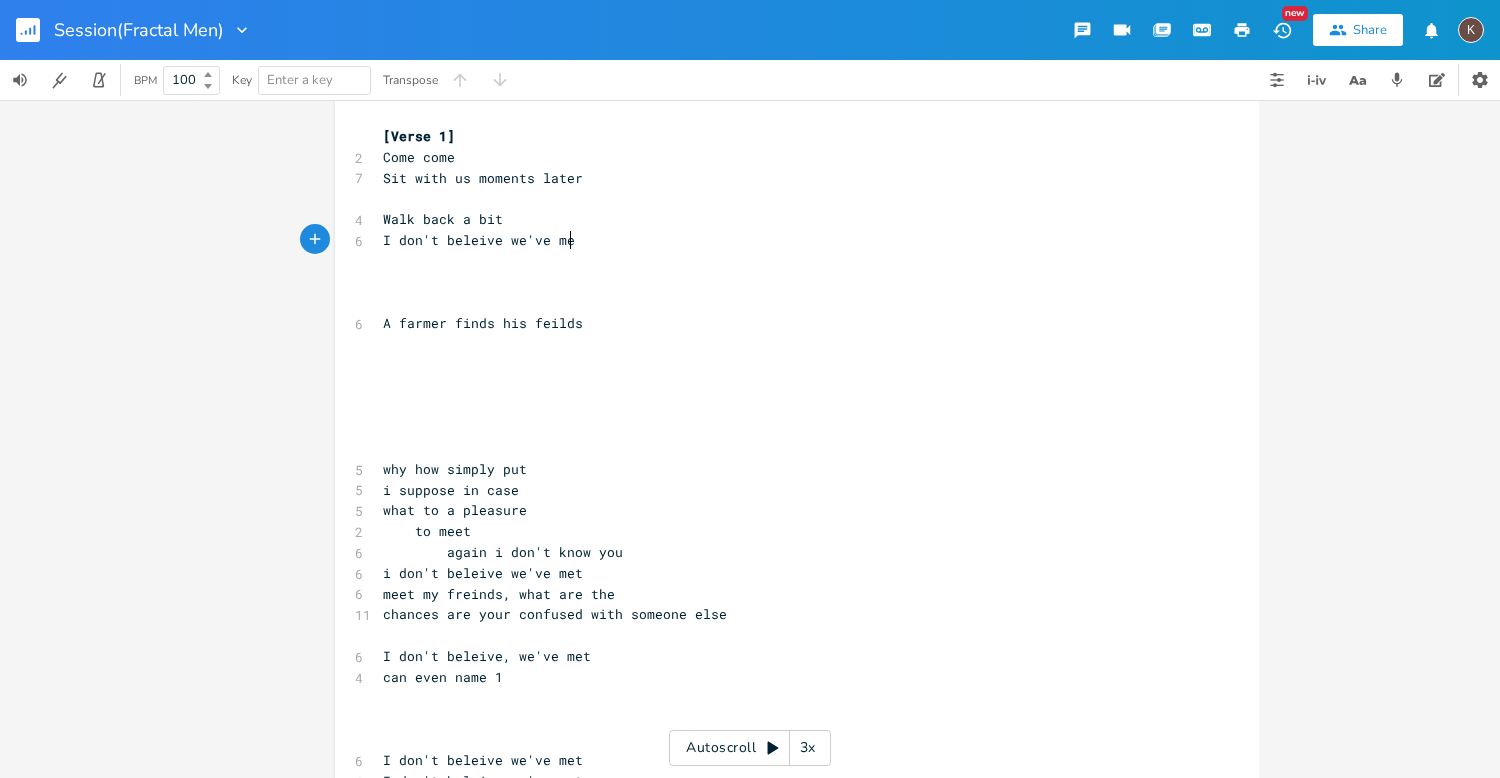 type on "I don't beleive we've met" 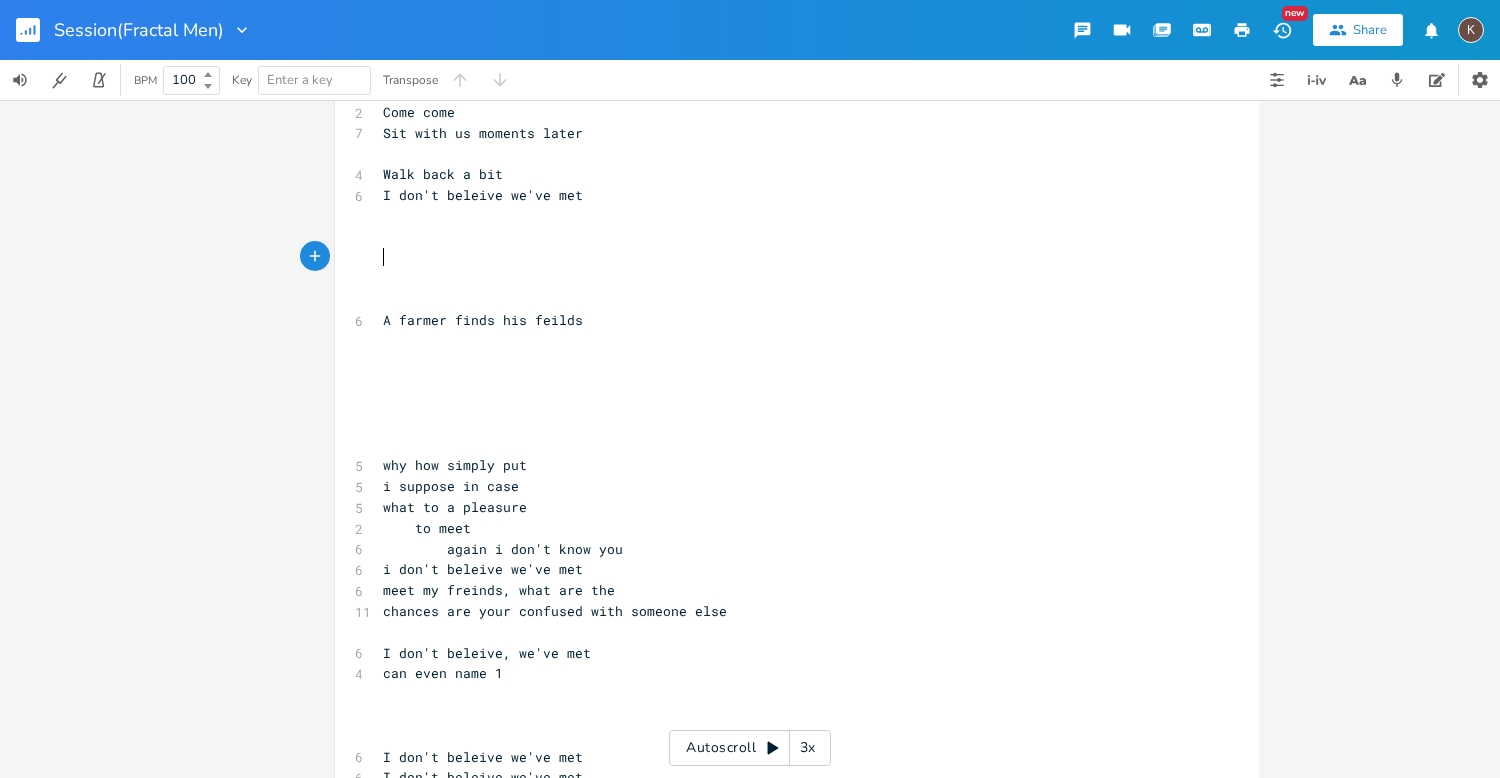 scroll, scrollTop: 0, scrollLeft: 0, axis: both 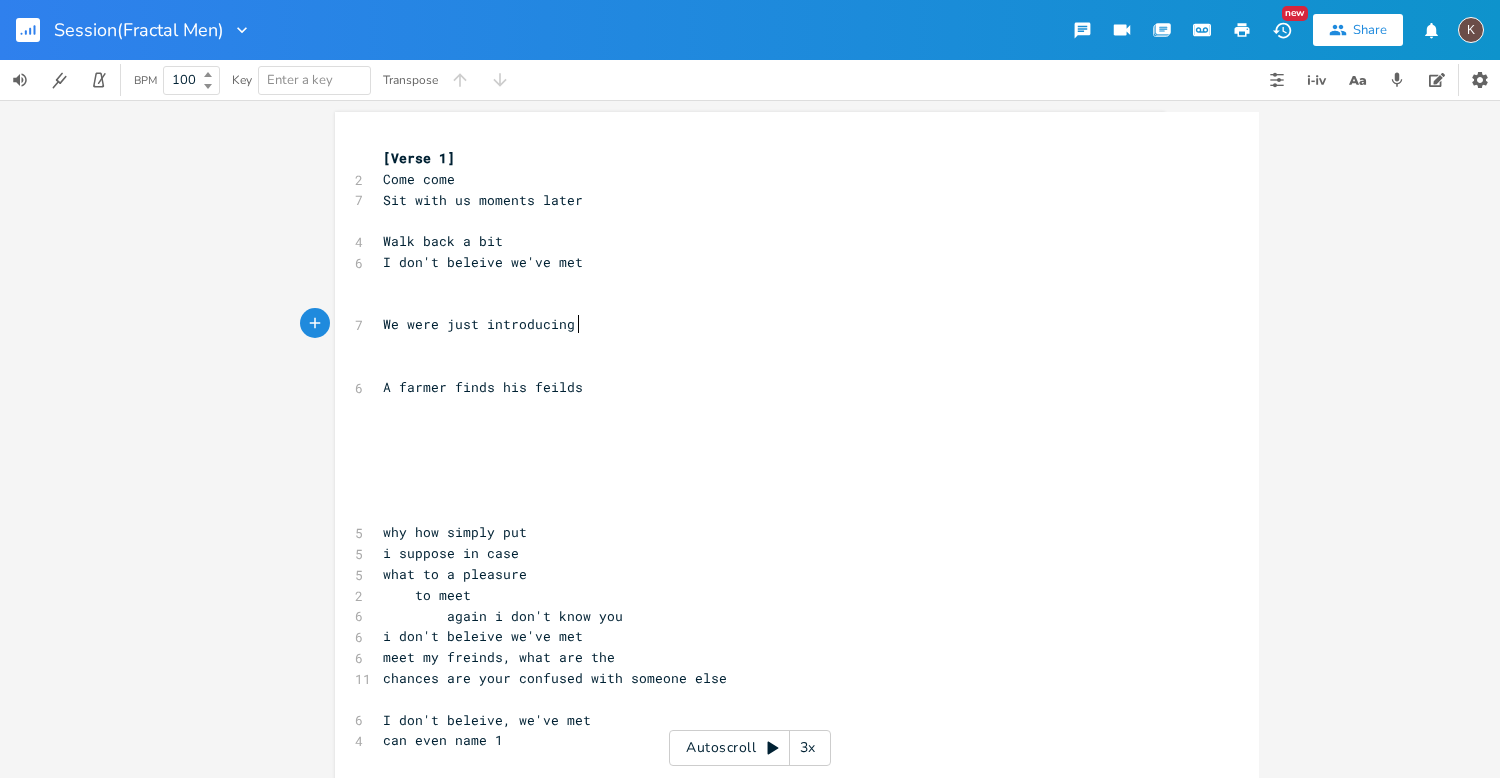 type on "We were just introducing you" 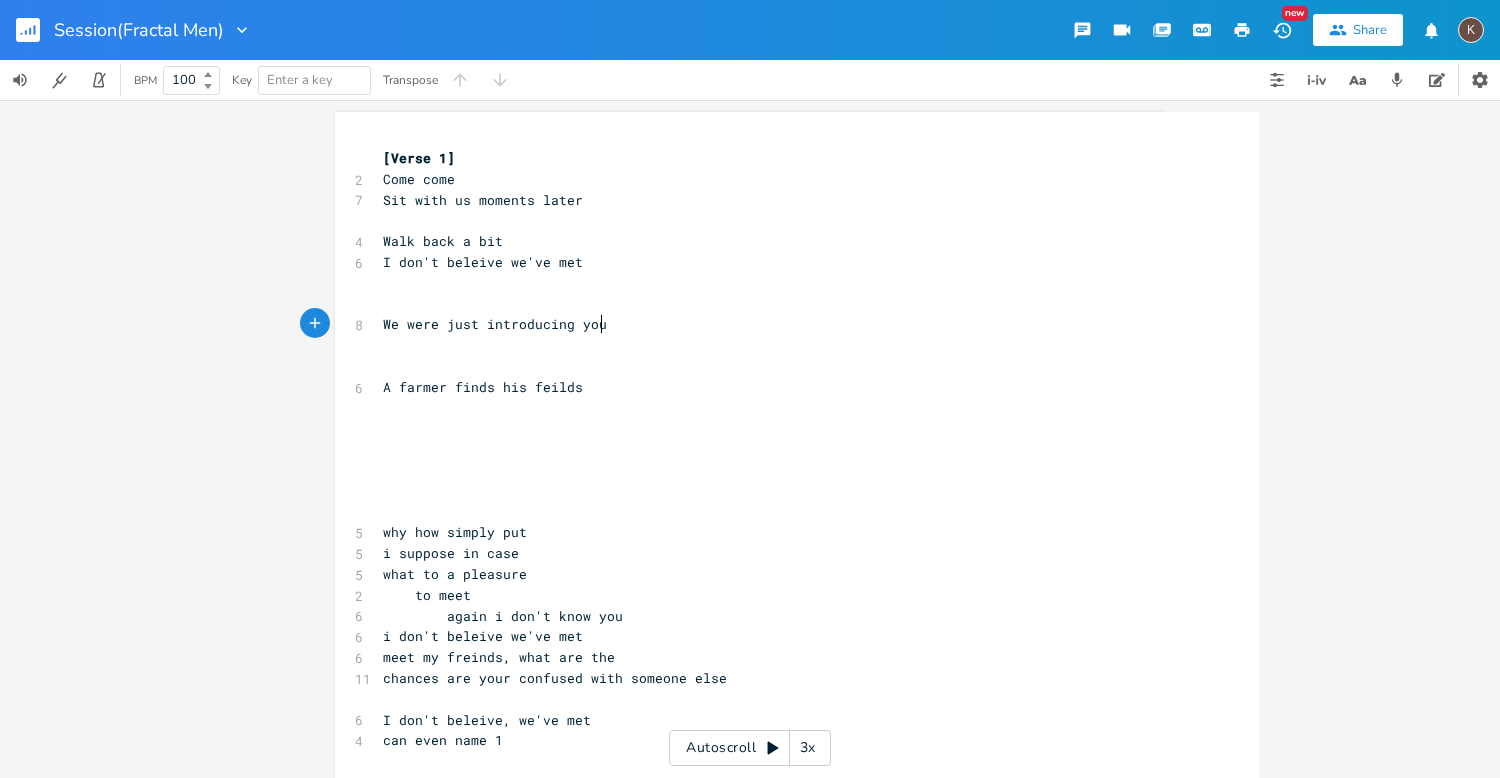 scroll, scrollTop: 0, scrollLeft: 175, axis: horizontal 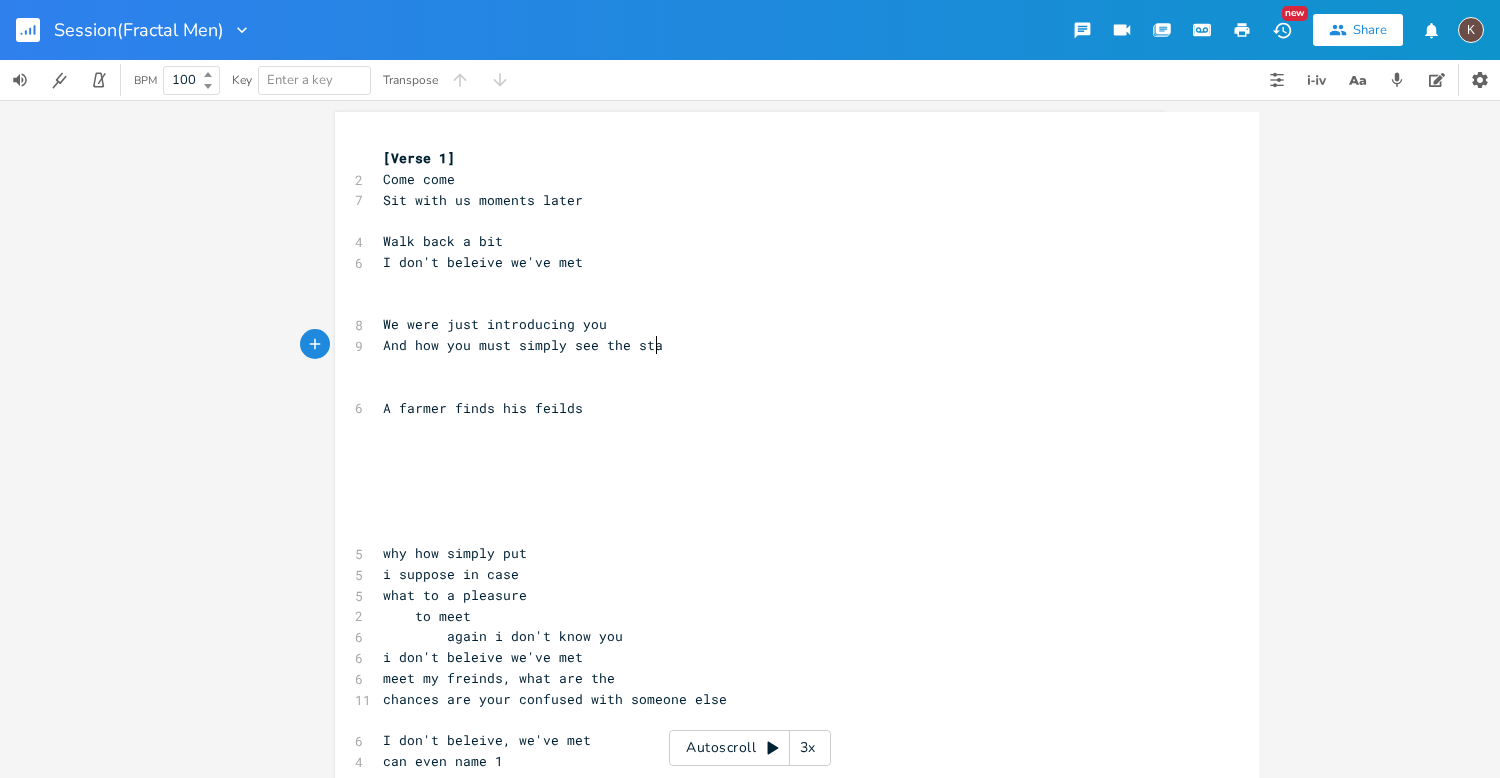 type on "And how you must simply see the stars" 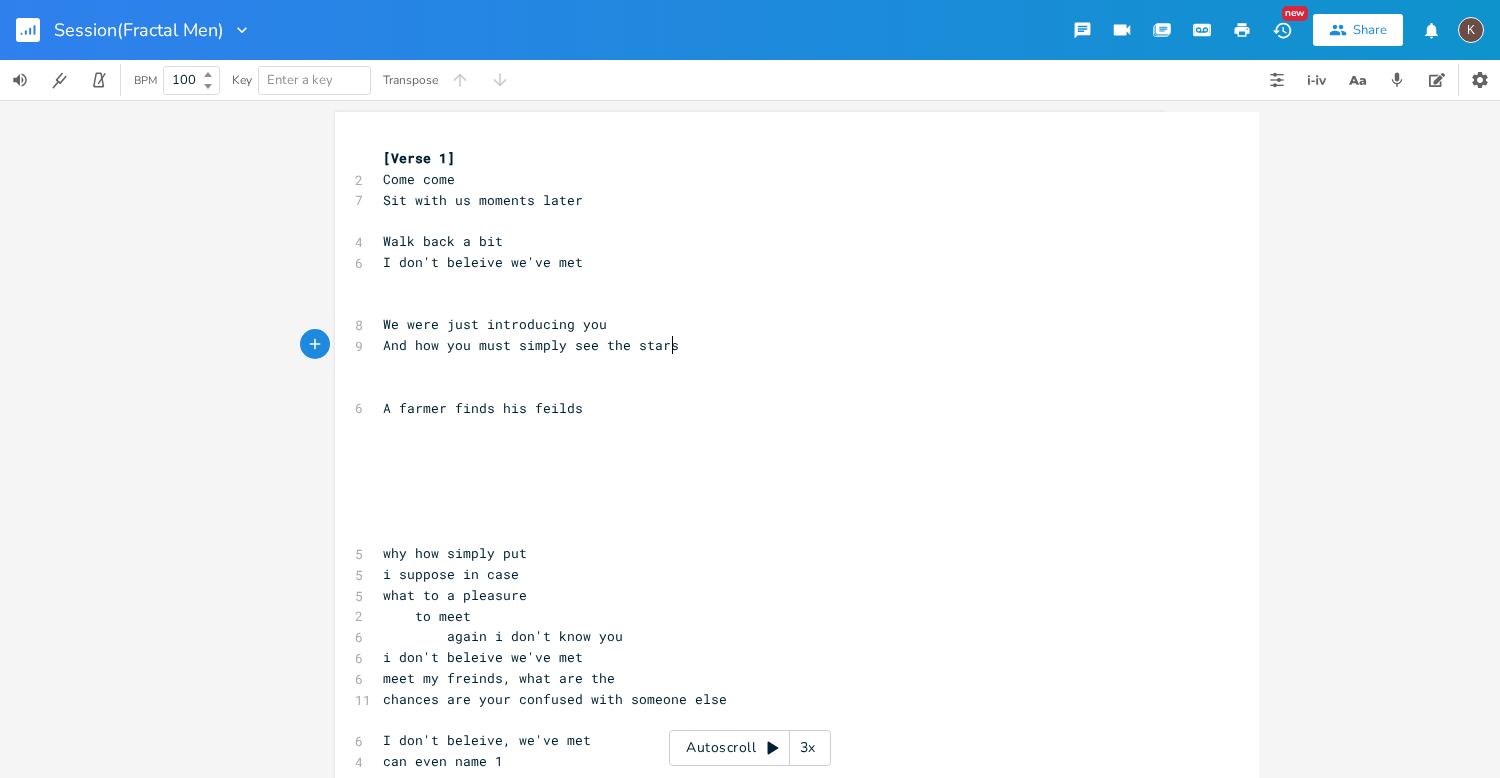 scroll, scrollTop: 0, scrollLeft: 234, axis: horizontal 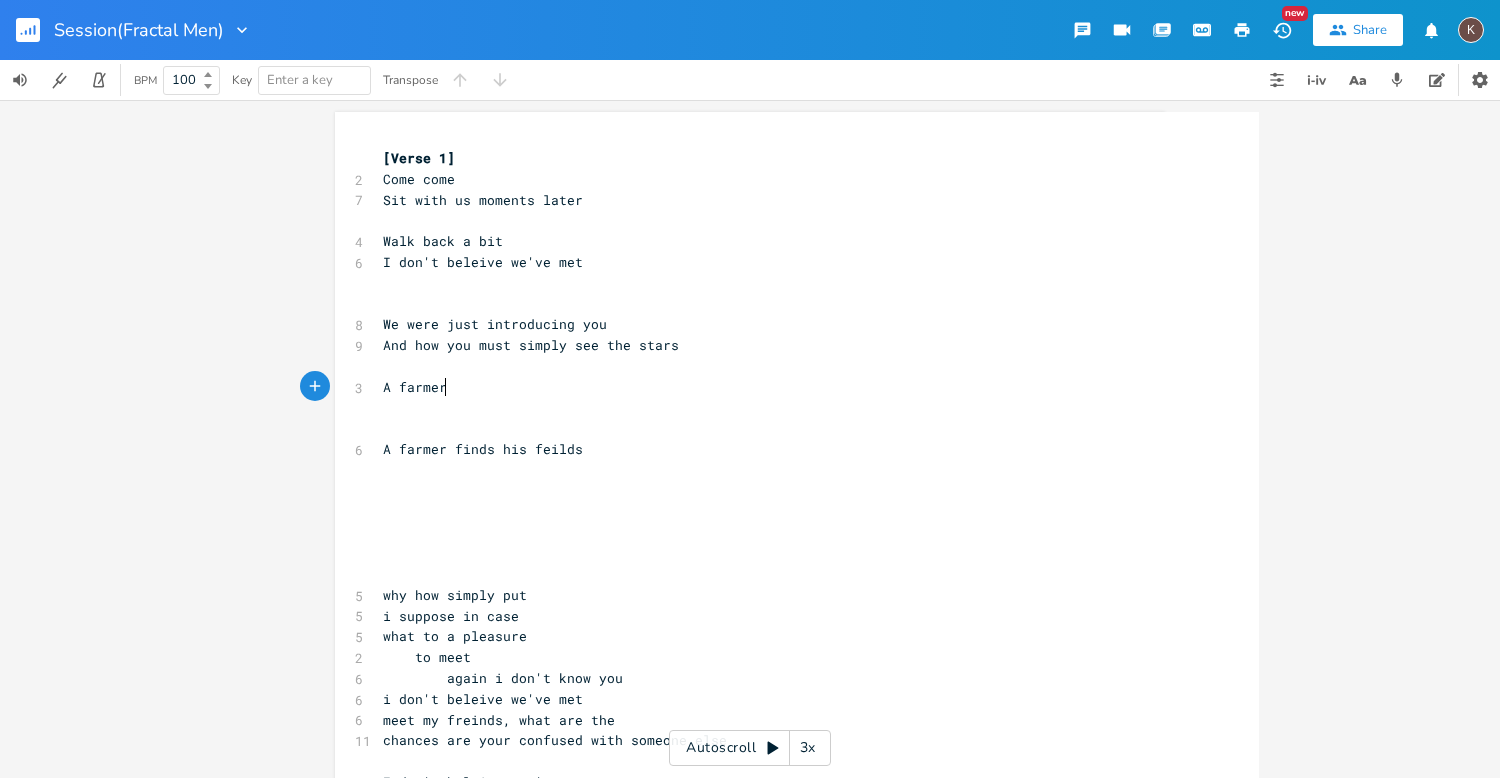 type on "A farmer" 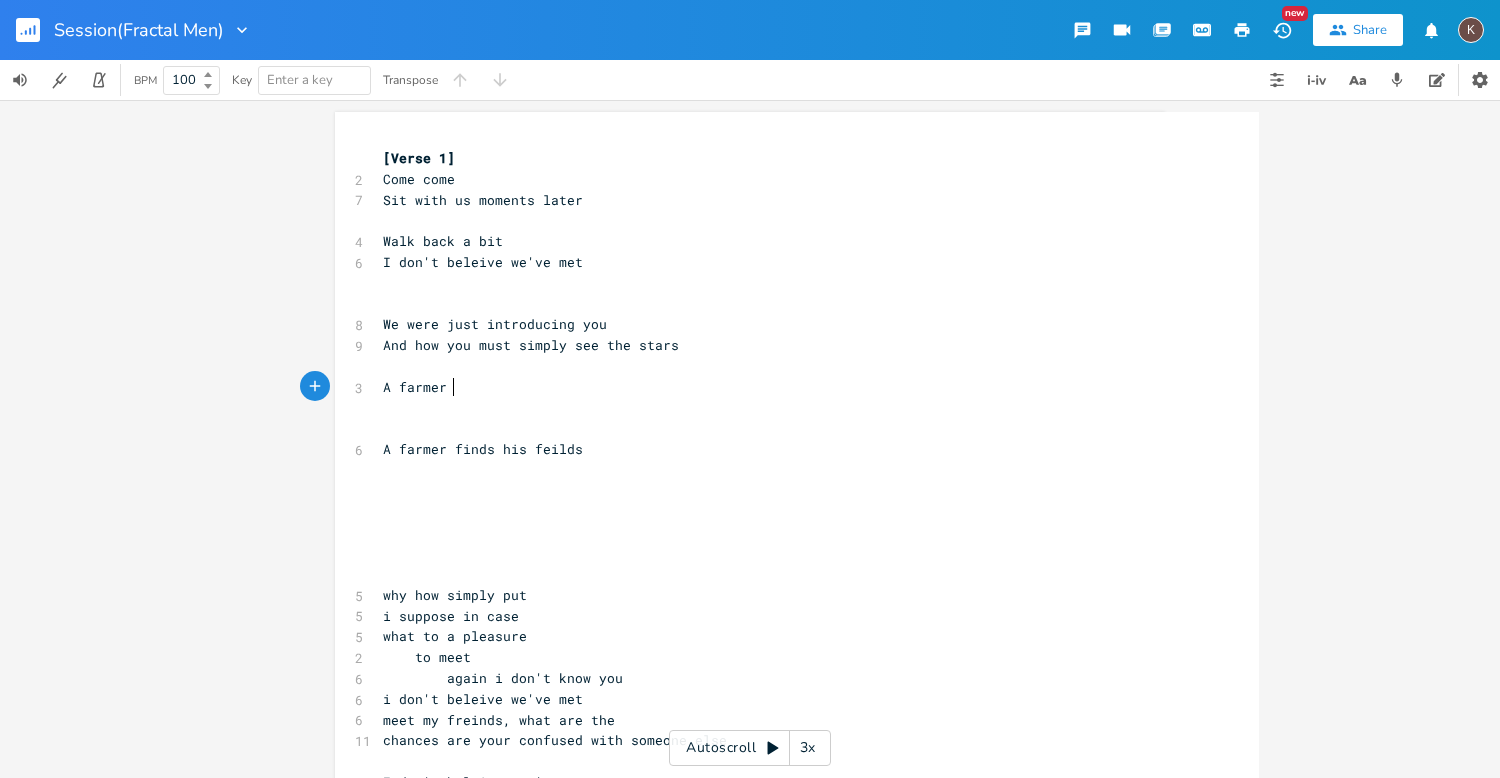 scroll, scrollTop: 0, scrollLeft: 56, axis: horizontal 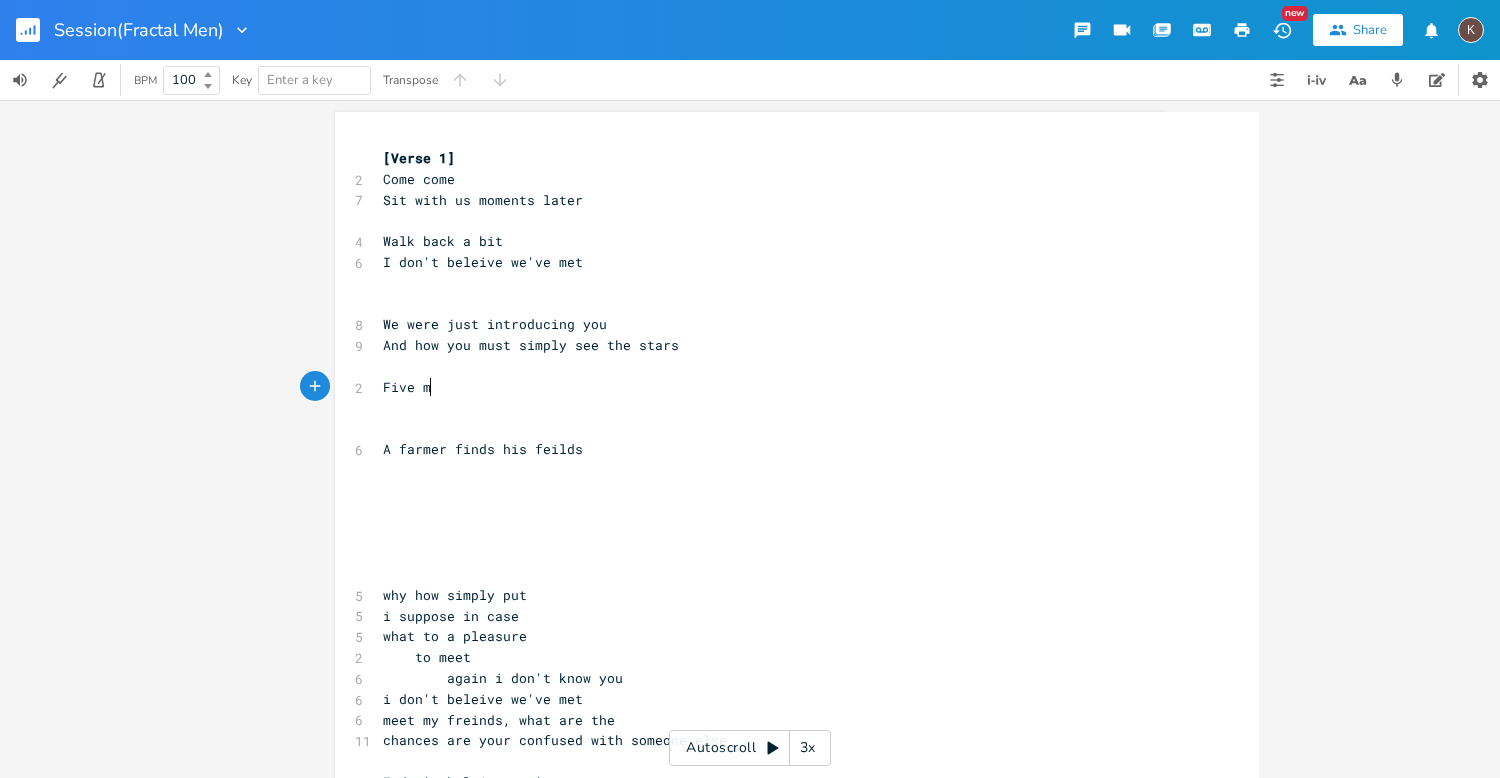 type on "Five mn" 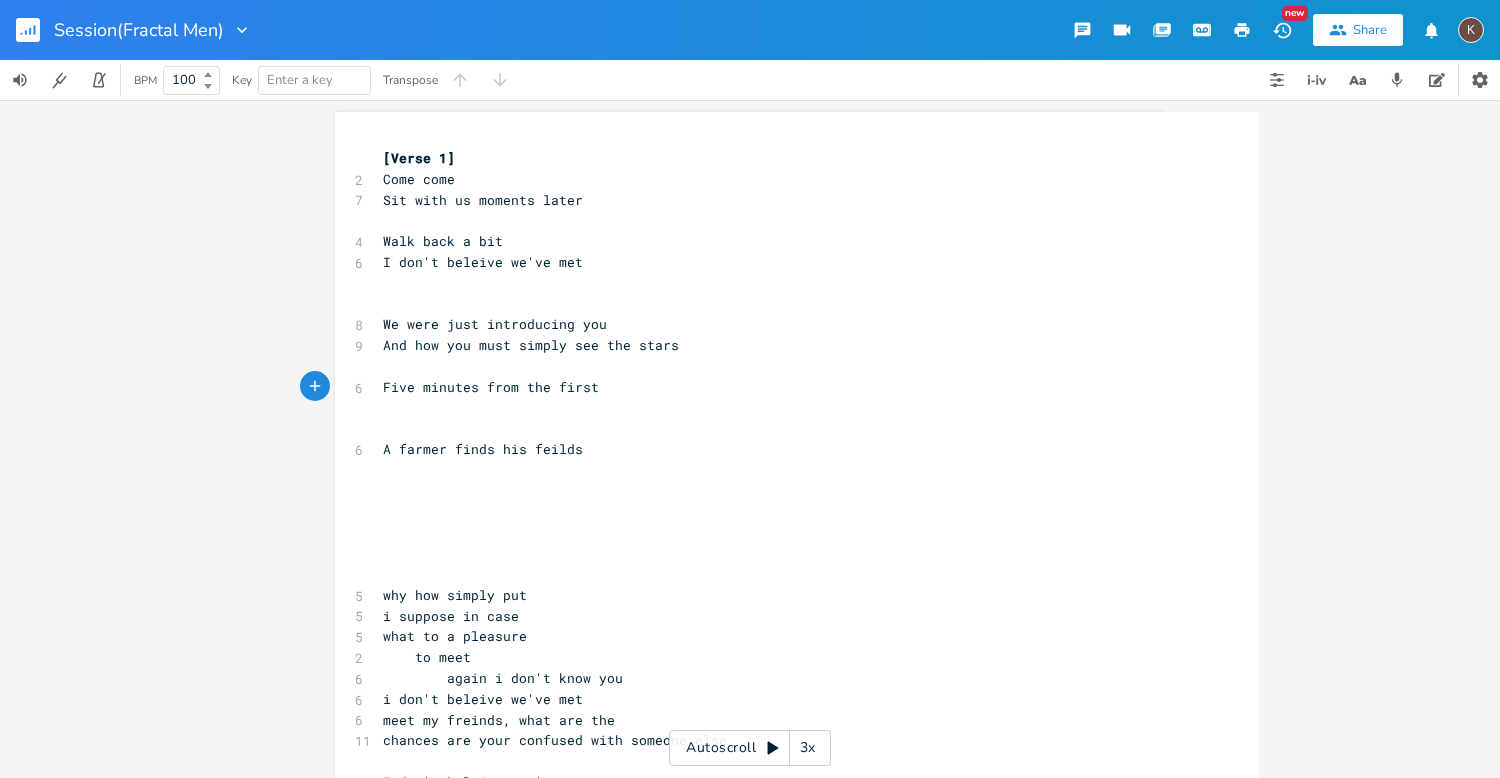 scroll, scrollTop: 0, scrollLeft: 120, axis: horizontal 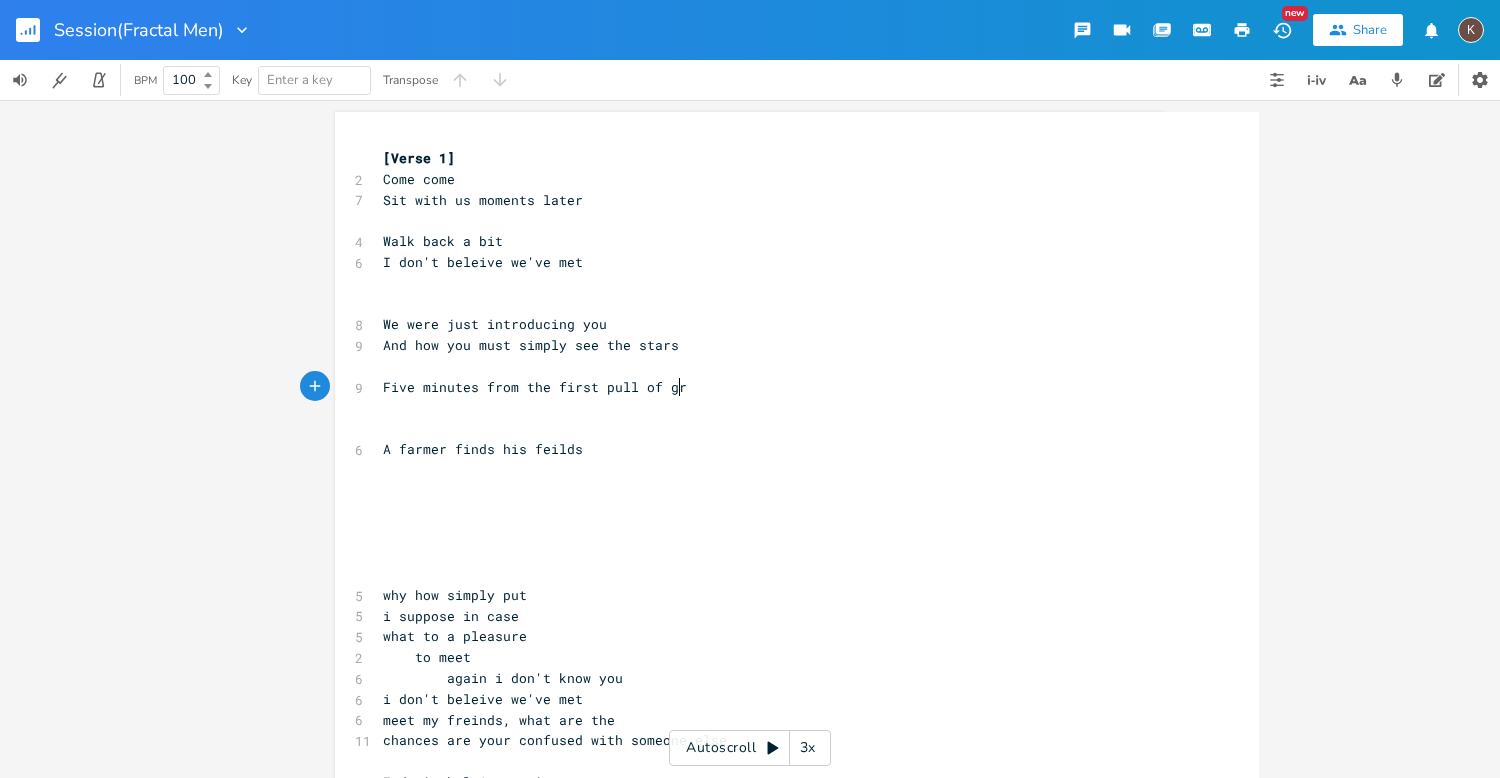 type on "inutes from the first pull of grey" 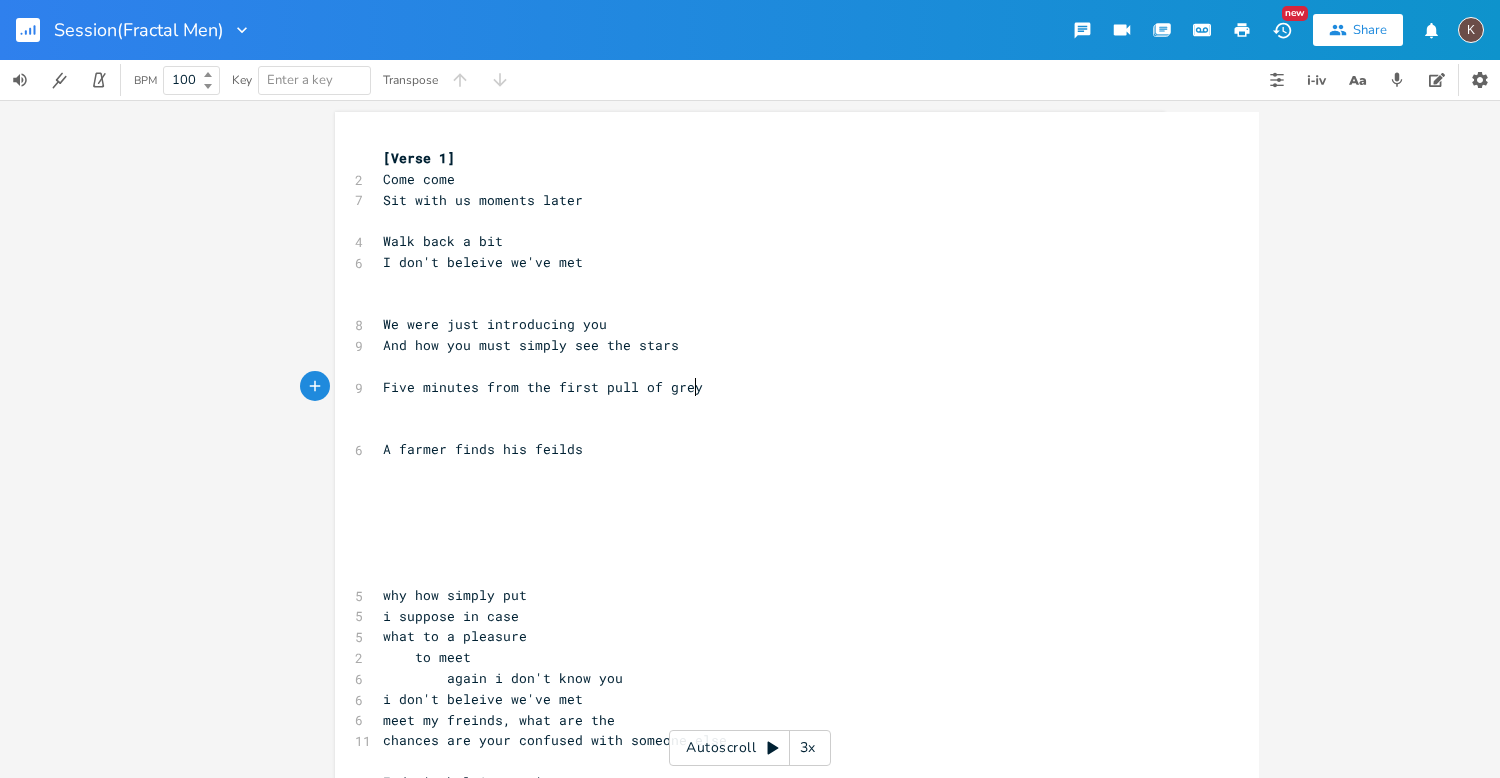 scroll, scrollTop: 0, scrollLeft: 188, axis: horizontal 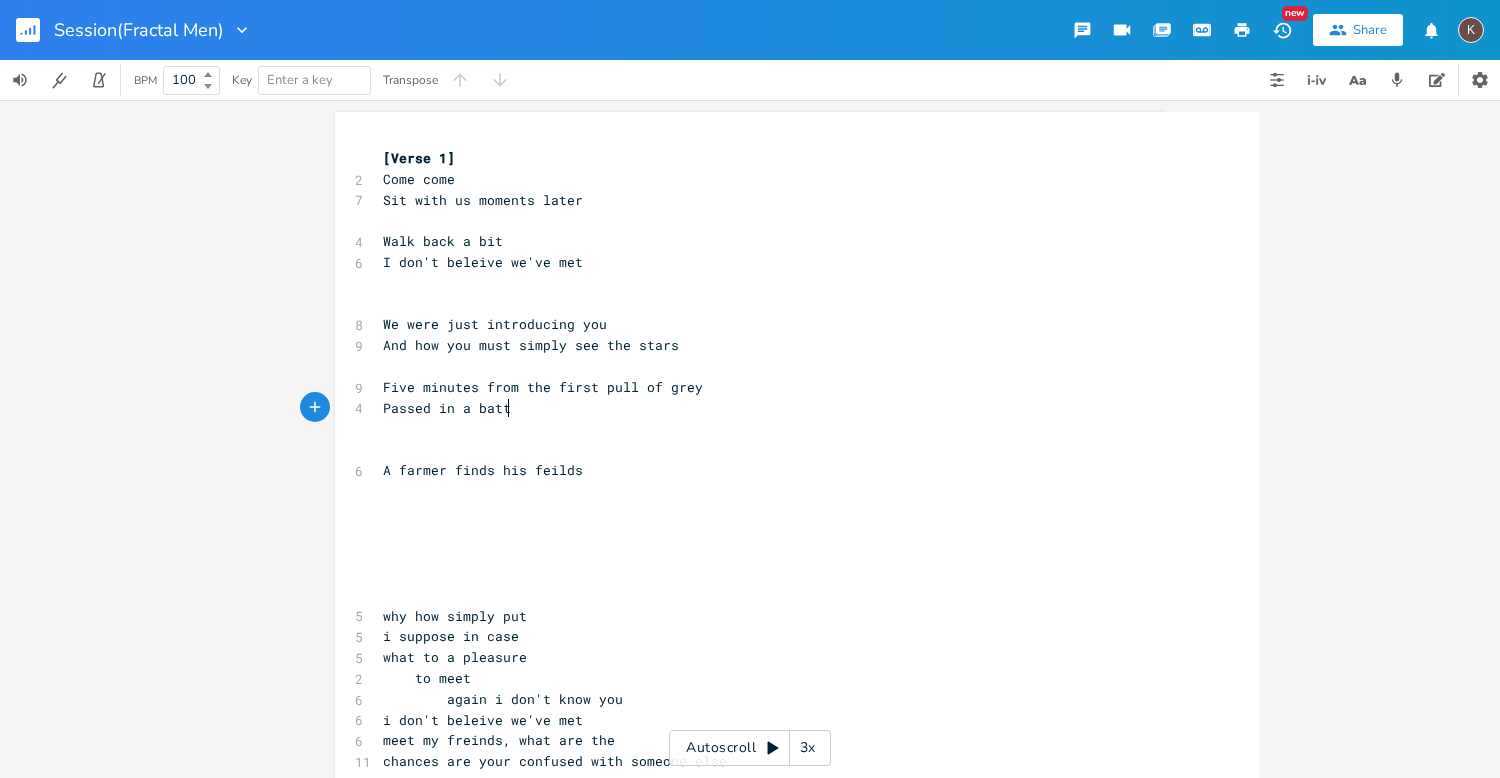 type on "Passed in a batth" 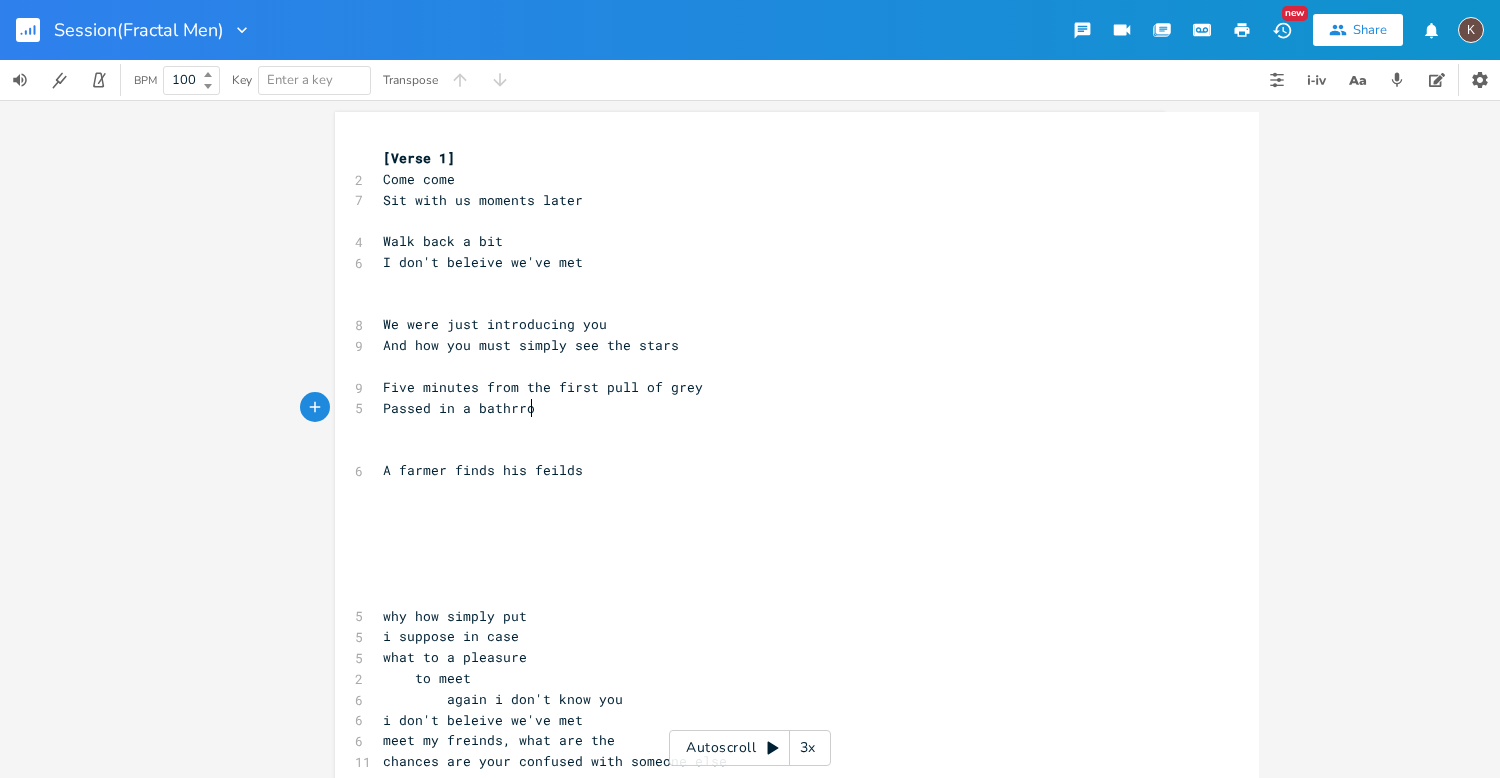 type on "hrrom" 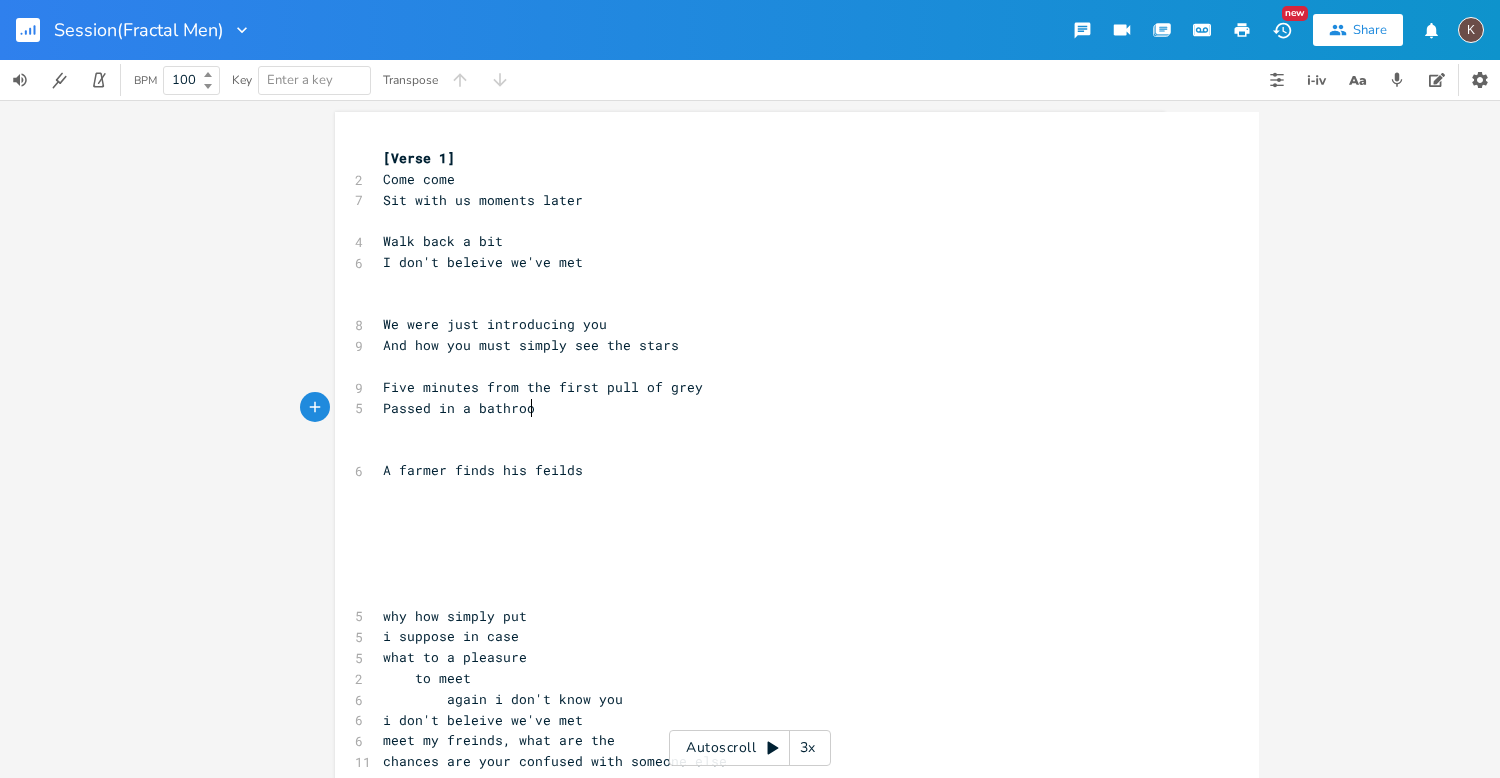 type on "oom" 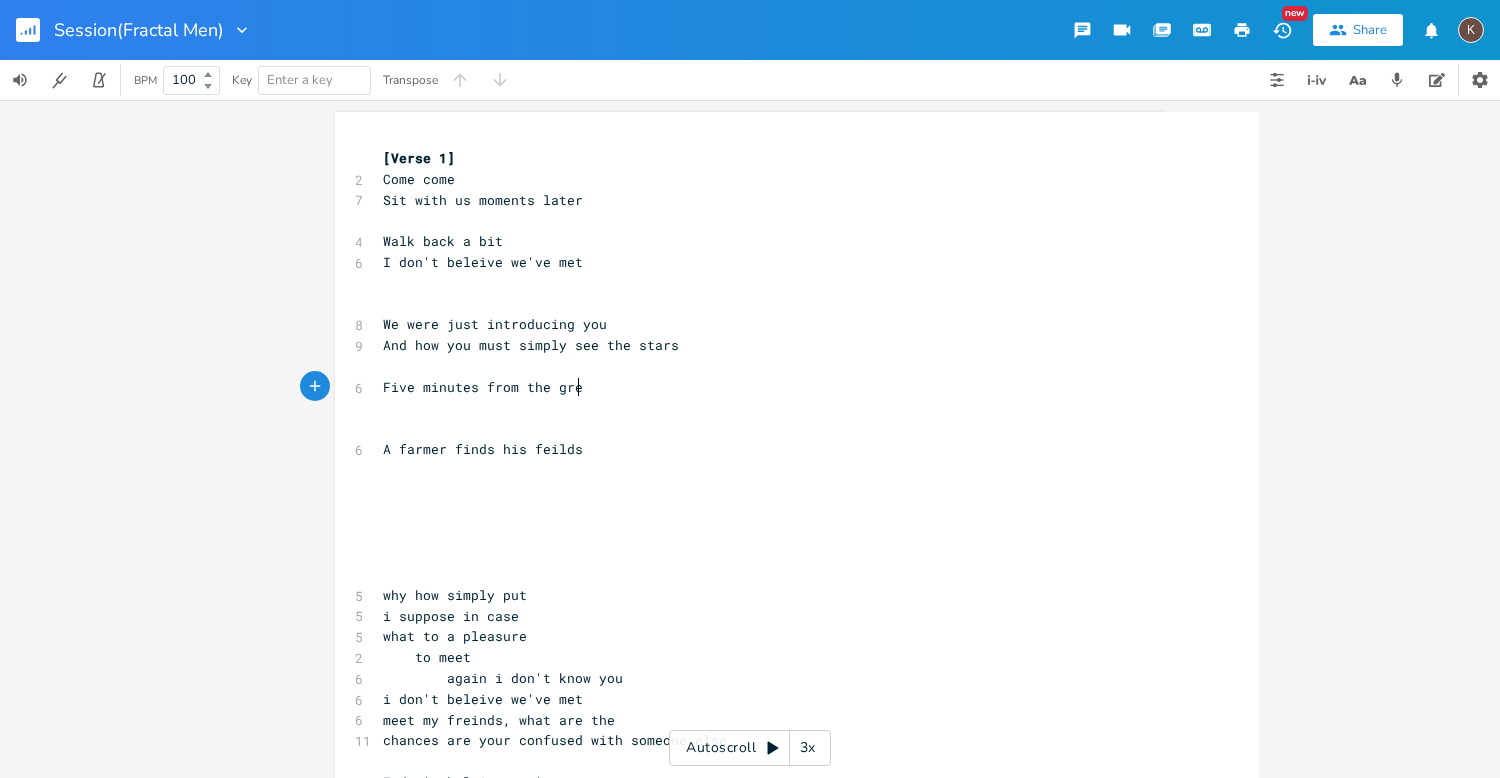 type on "s from the grey" 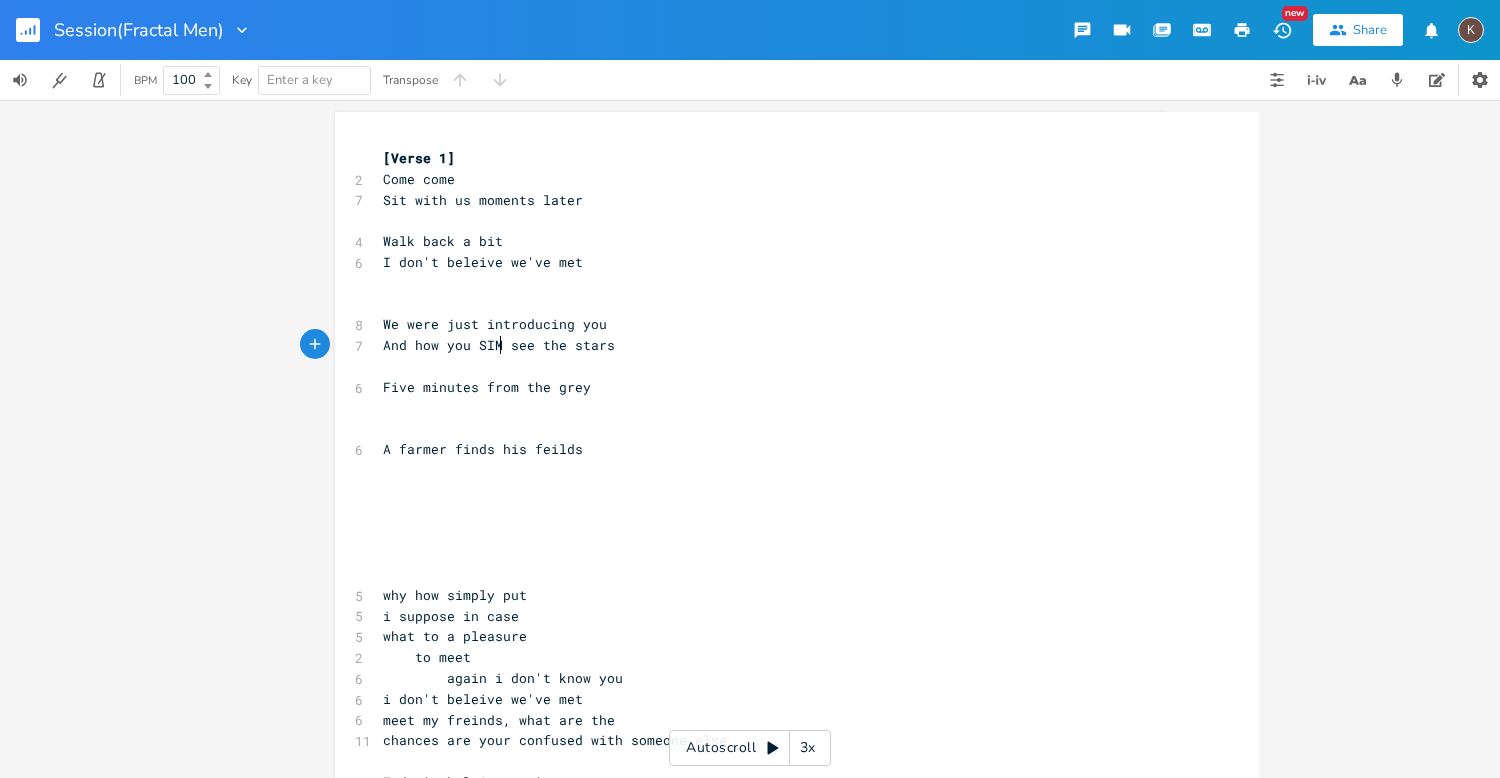 type on "SIMP" 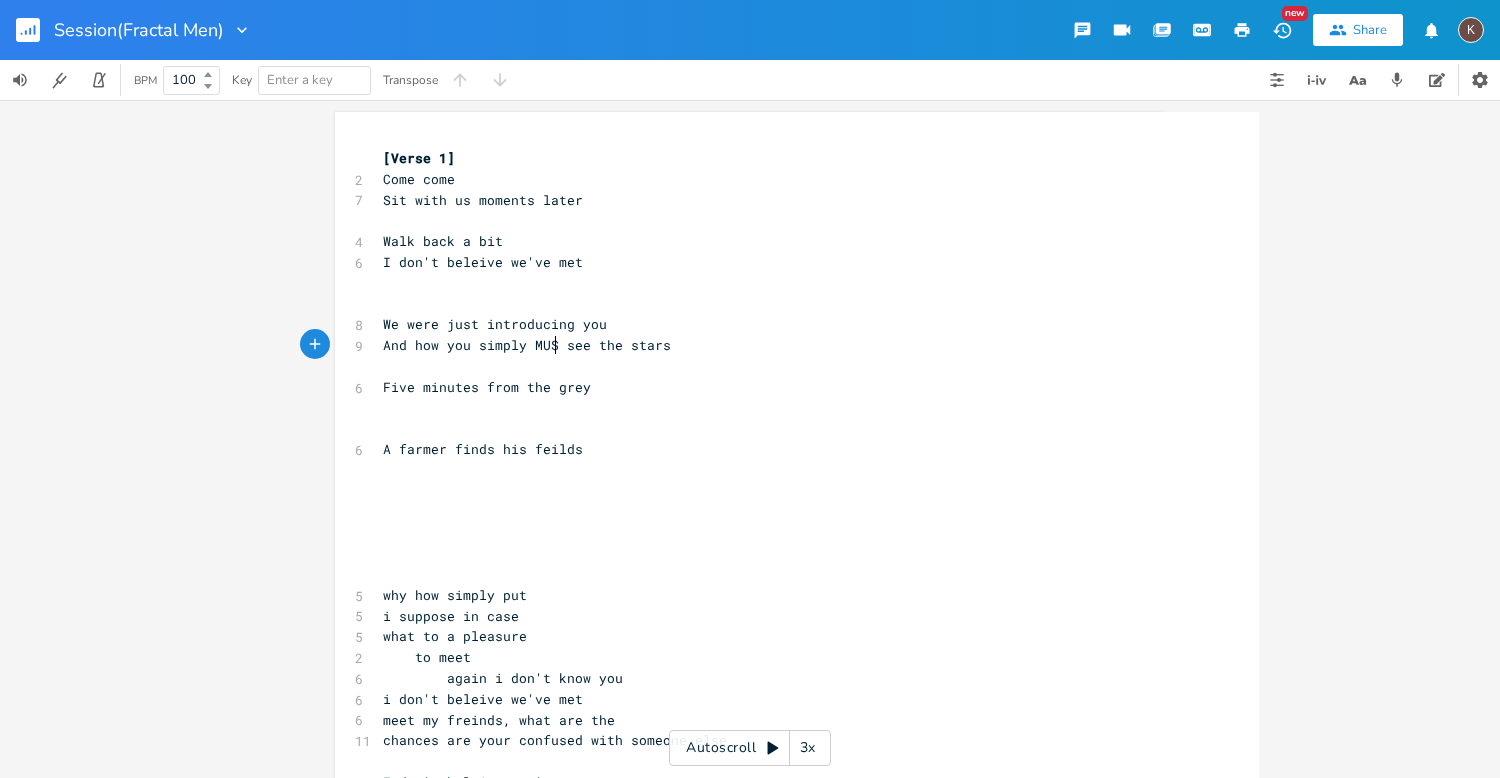 type on "simply MUST" 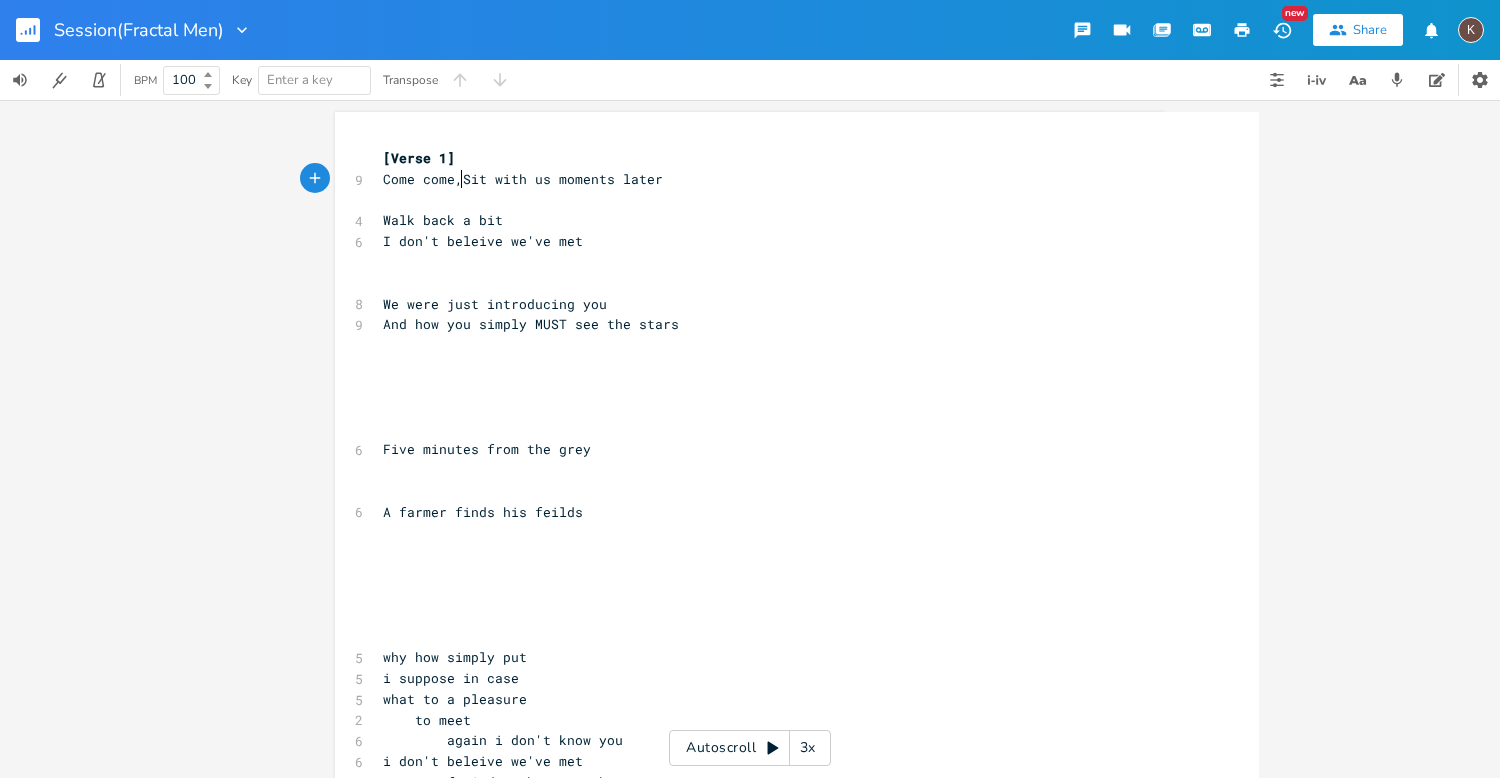 type on "," 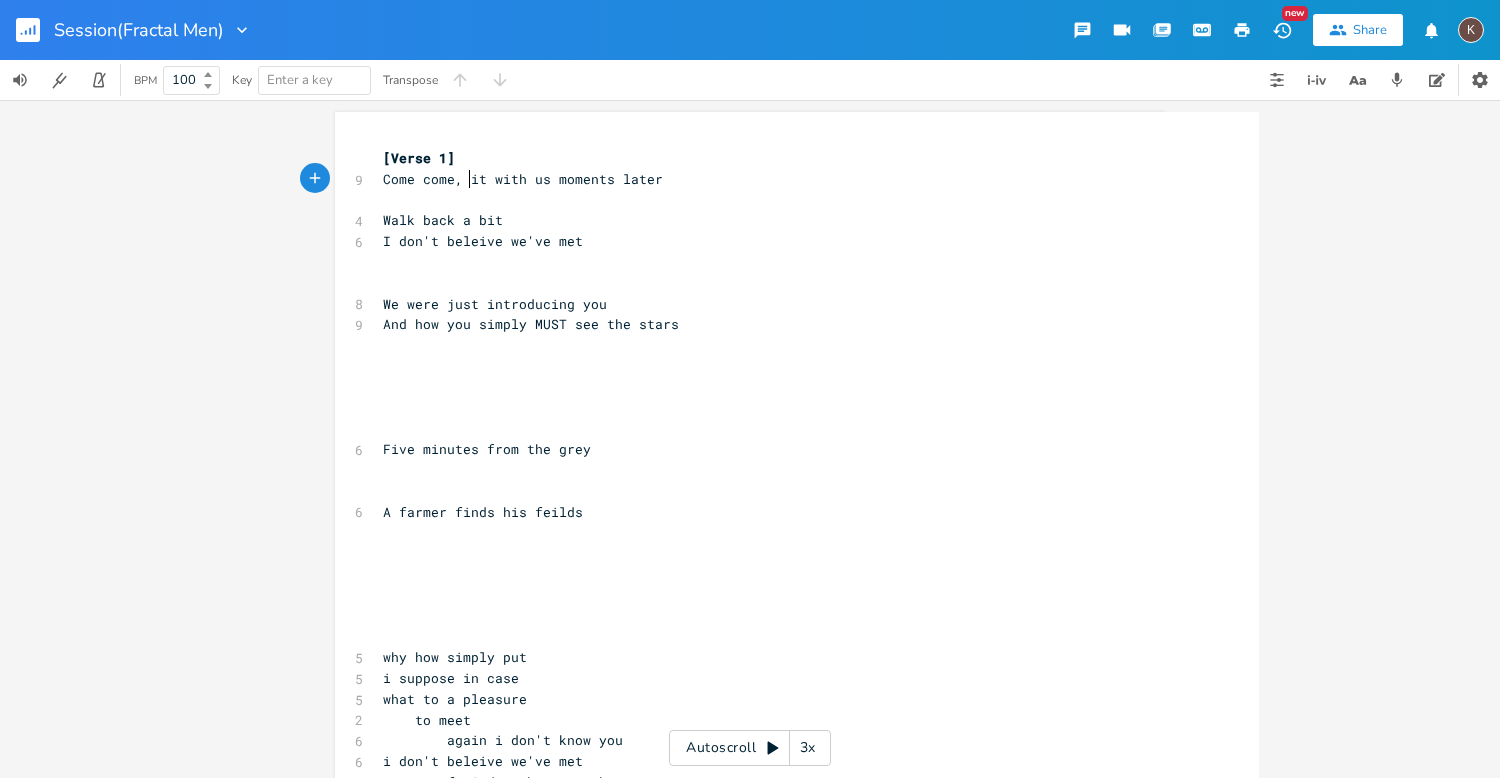 type on "s" 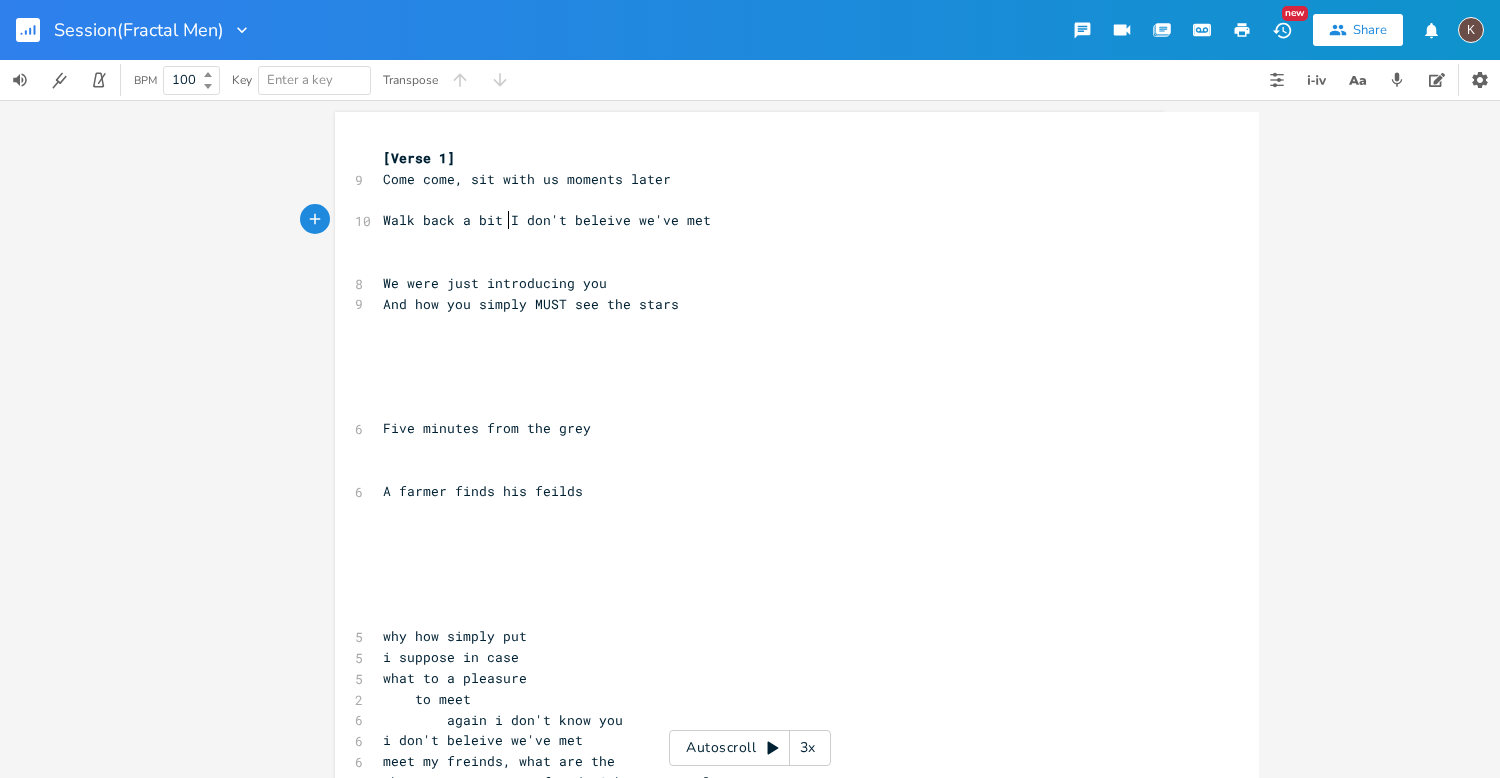 scroll, scrollTop: 0, scrollLeft: 3, axis: horizontal 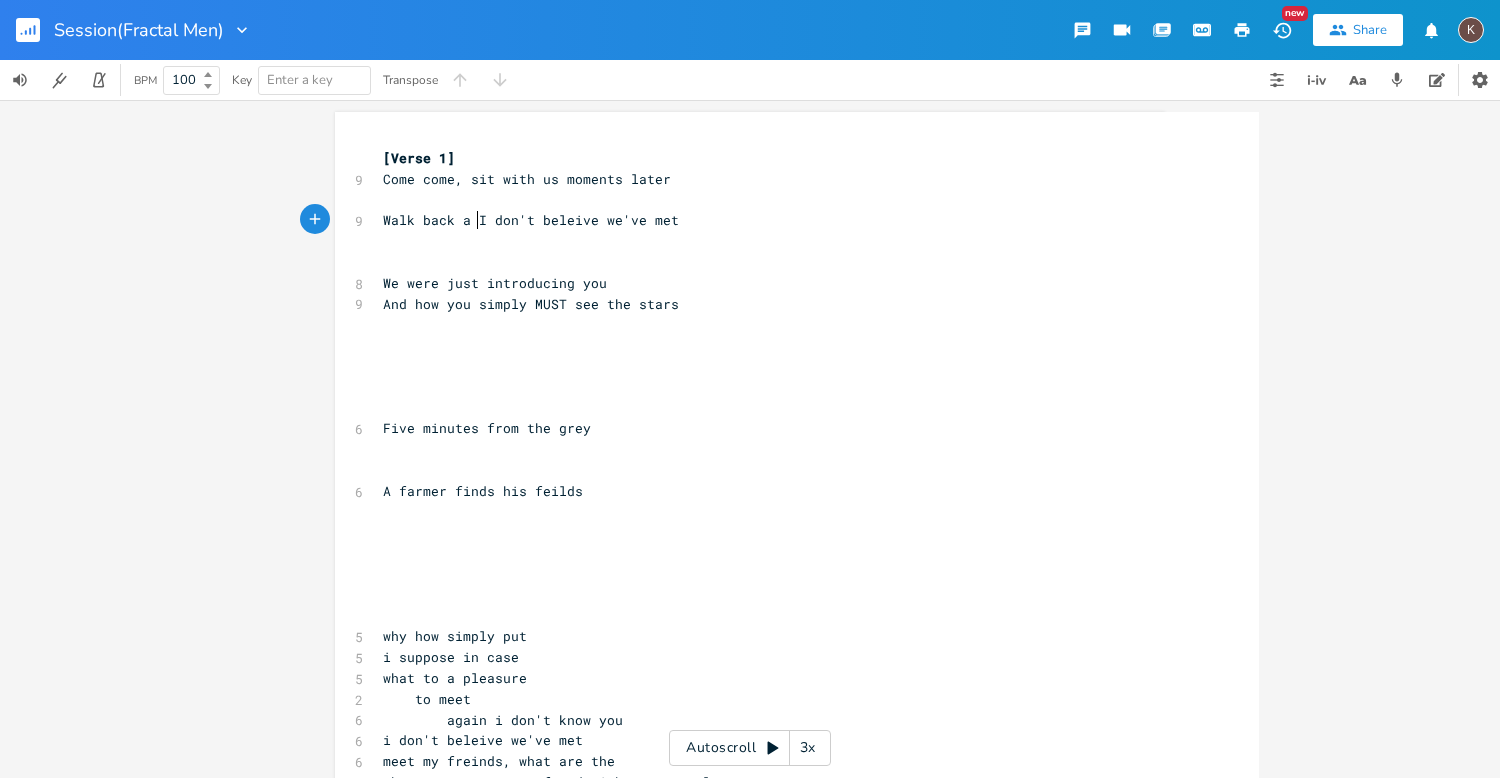 type on "r" 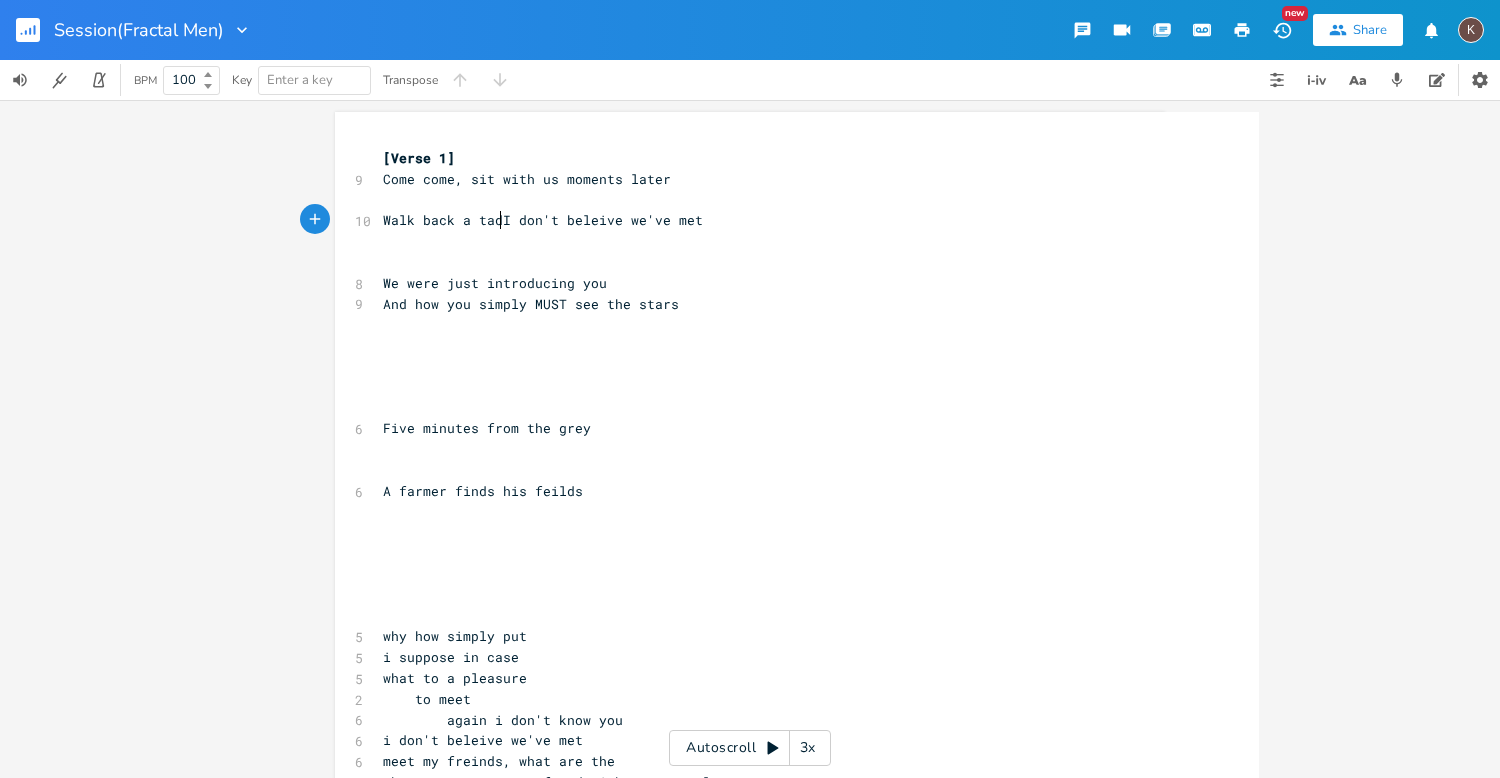 type on "tad" 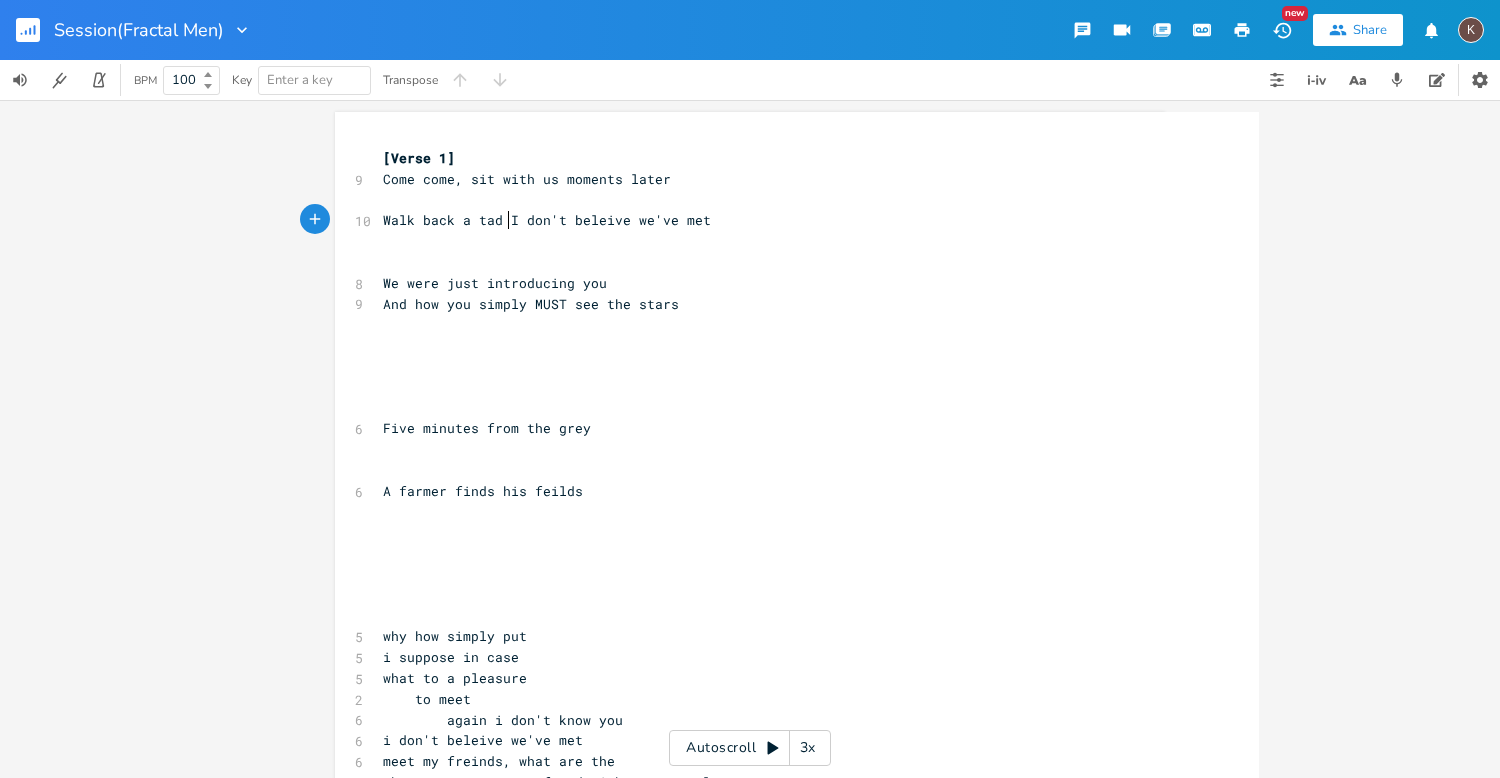 scroll, scrollTop: 0, scrollLeft: 21, axis: horizontal 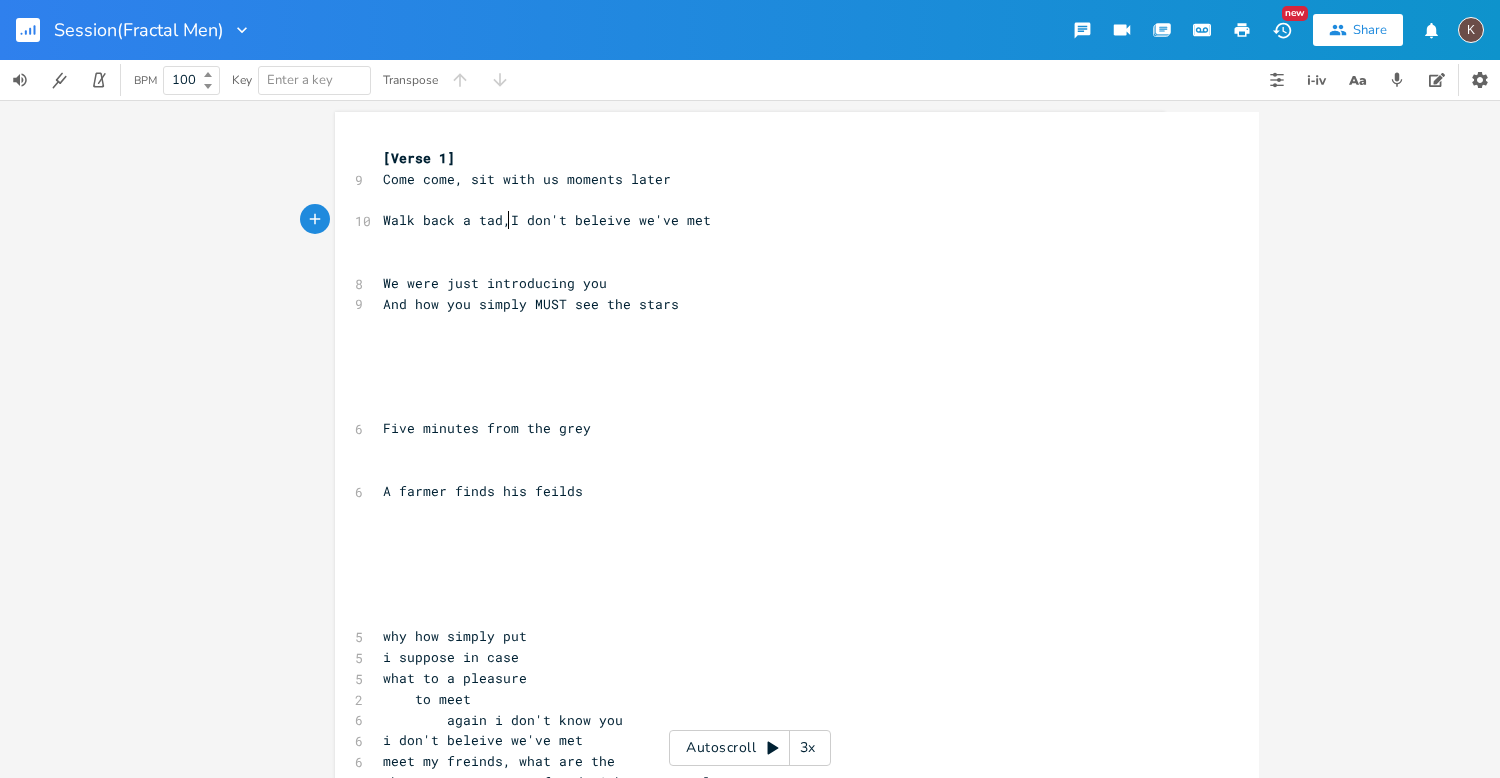 type on "," 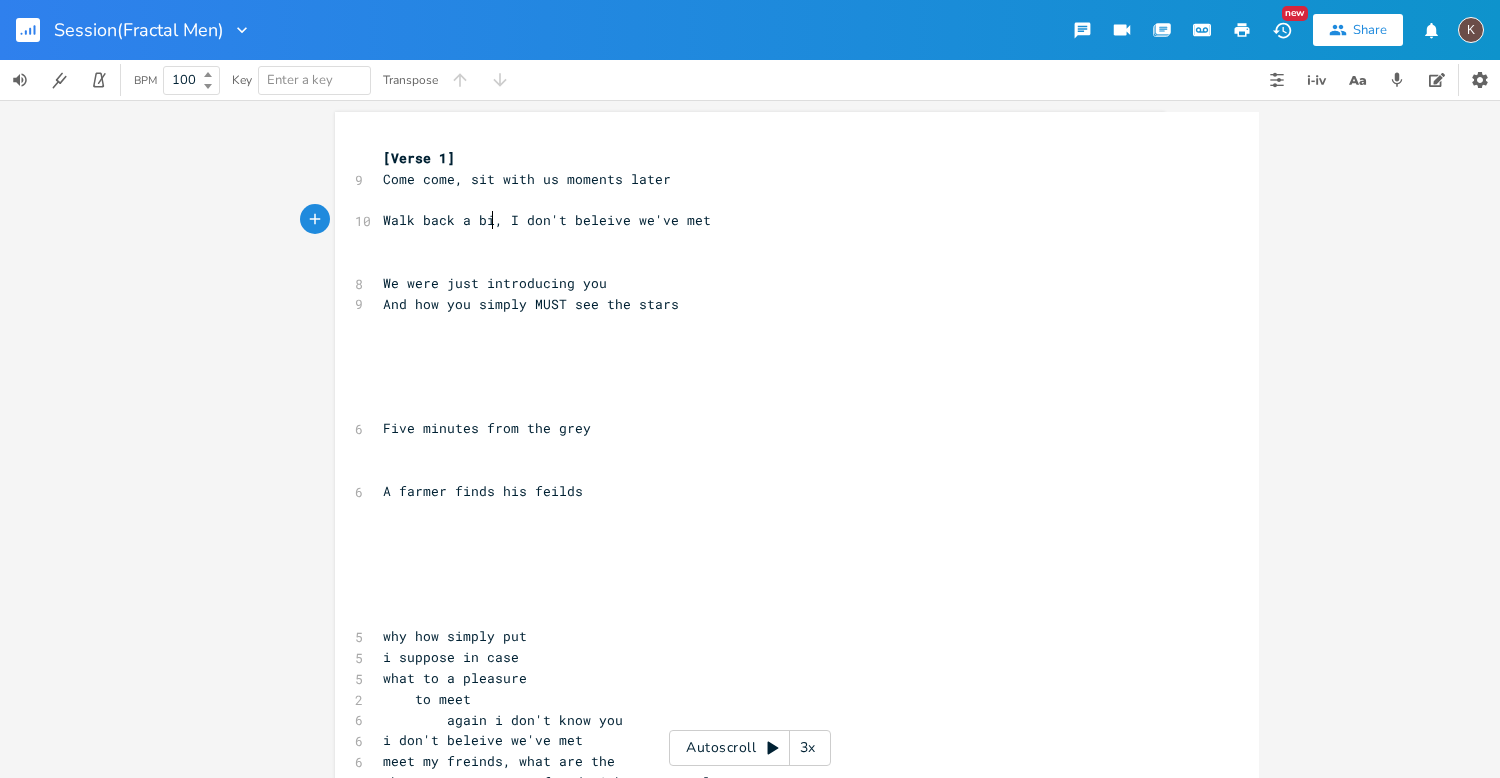 type on "bit" 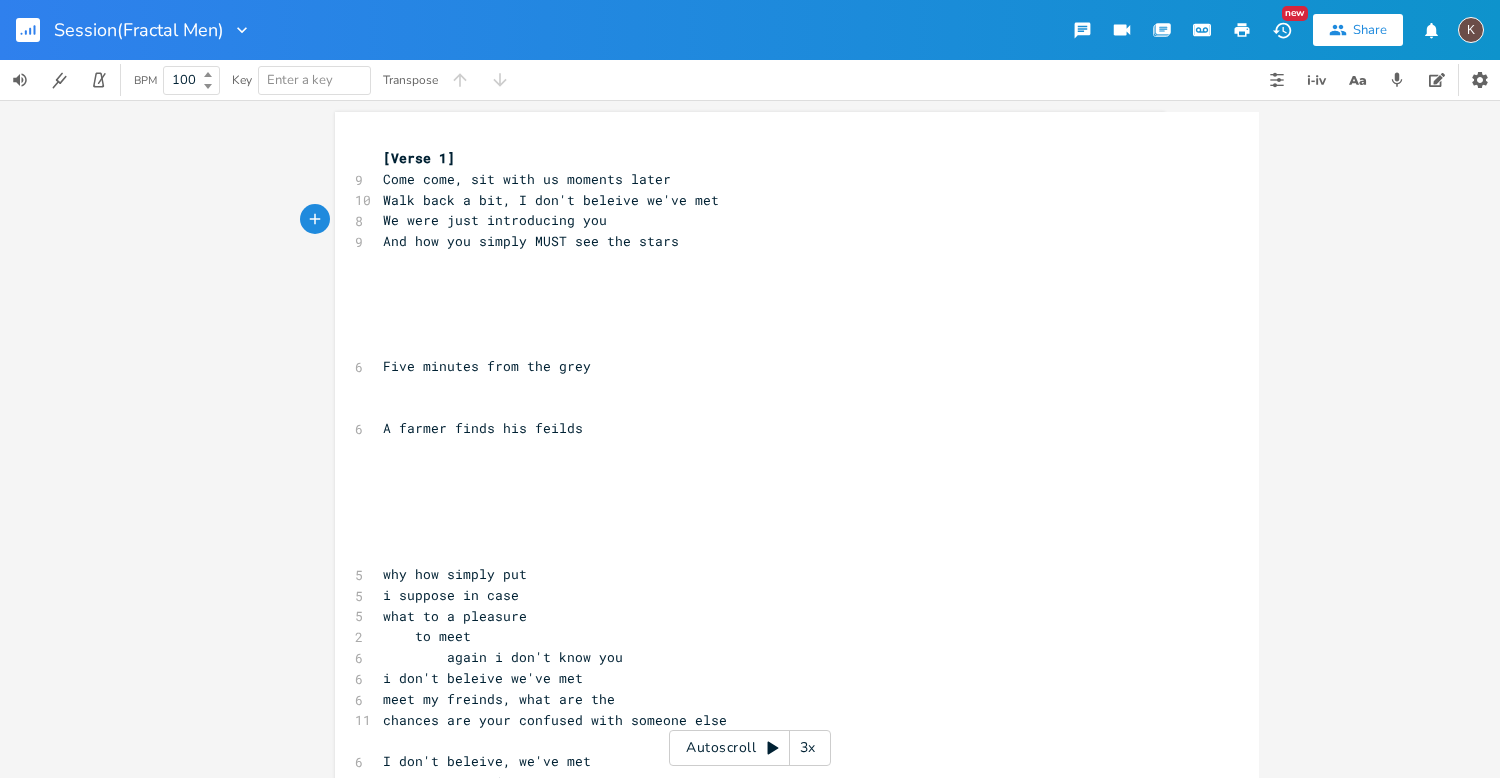 click 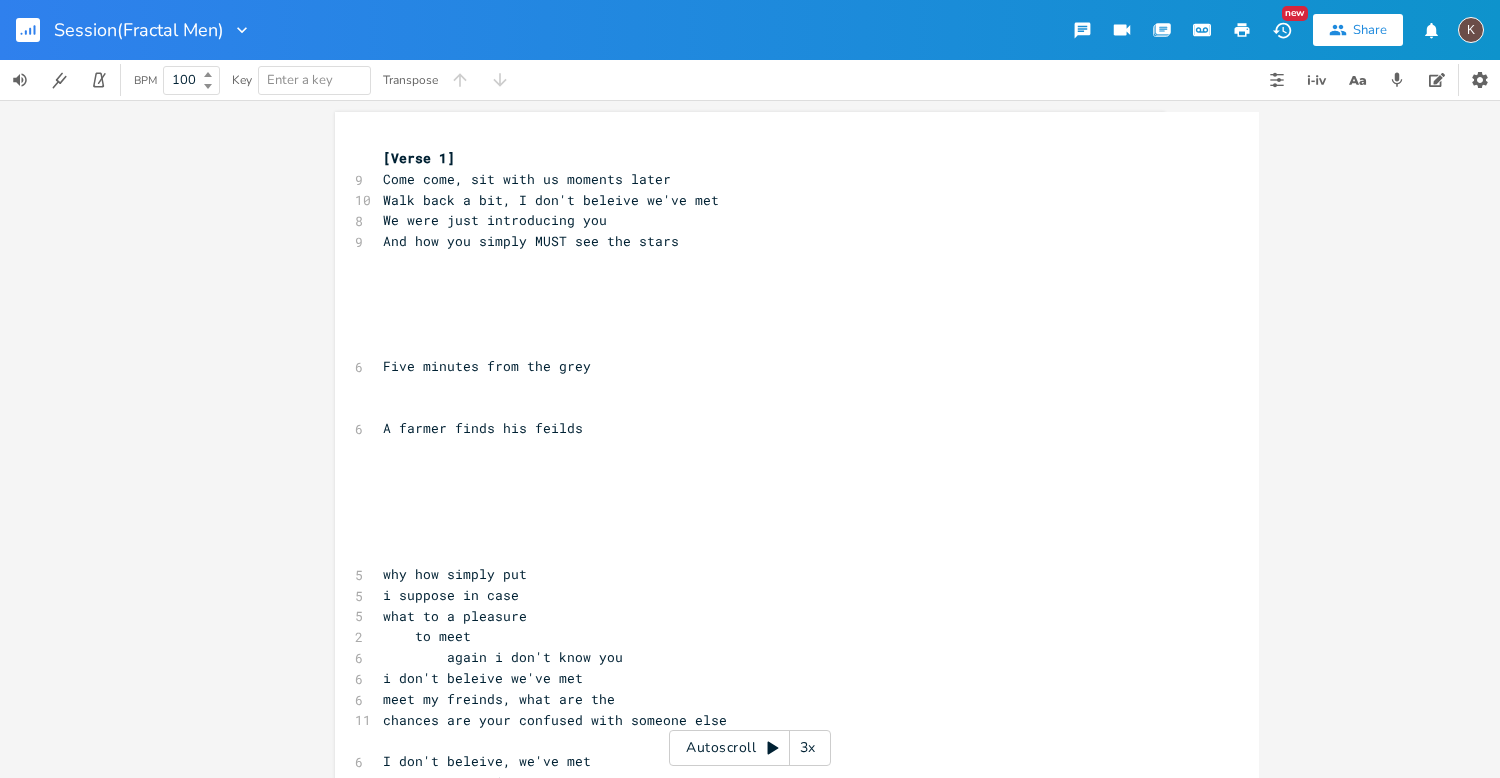 scroll, scrollTop: 0, scrollLeft: 0, axis: both 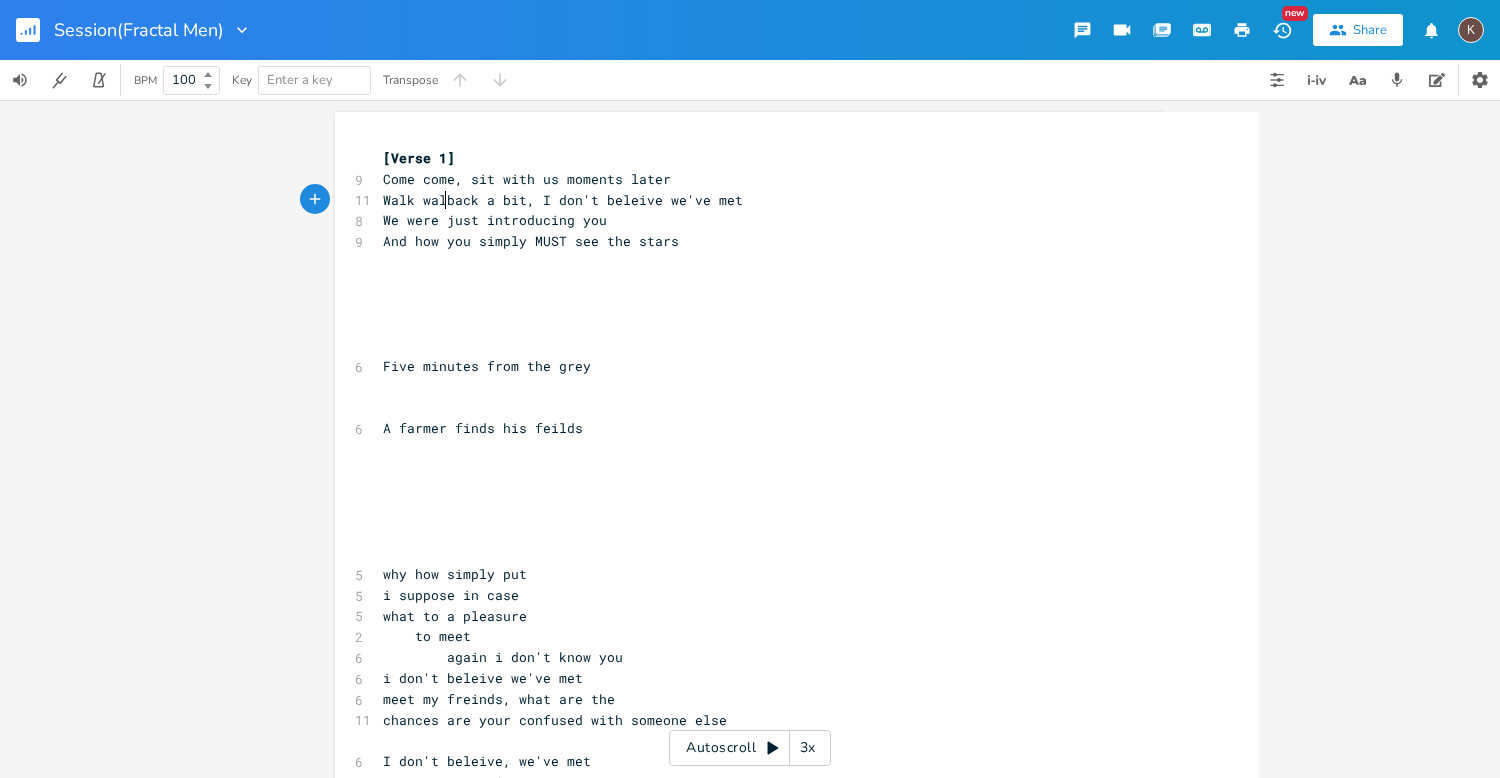 type on "walk" 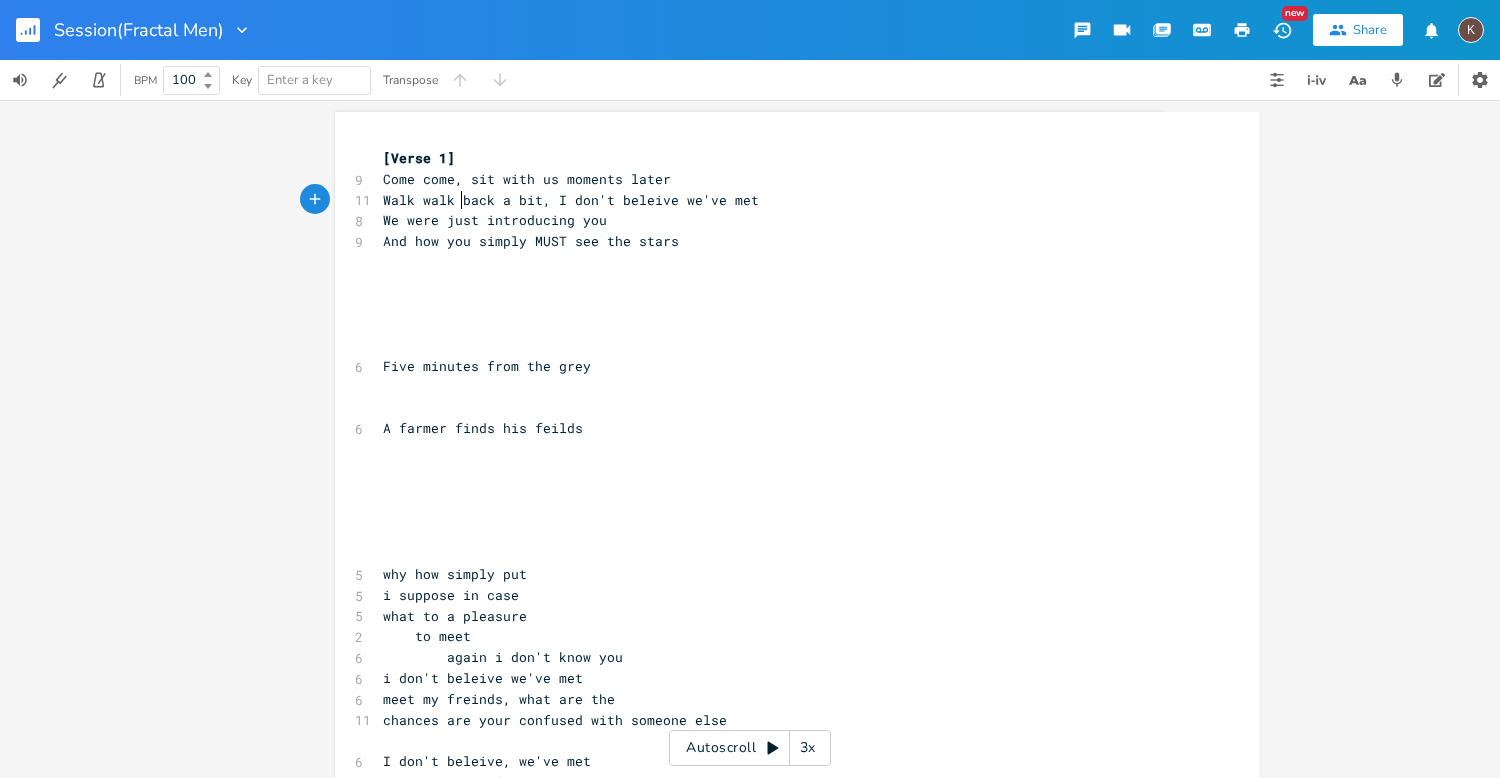 click on "Walk walk back a bit, I don't beleive we've met" at bounding box center [571, 200] 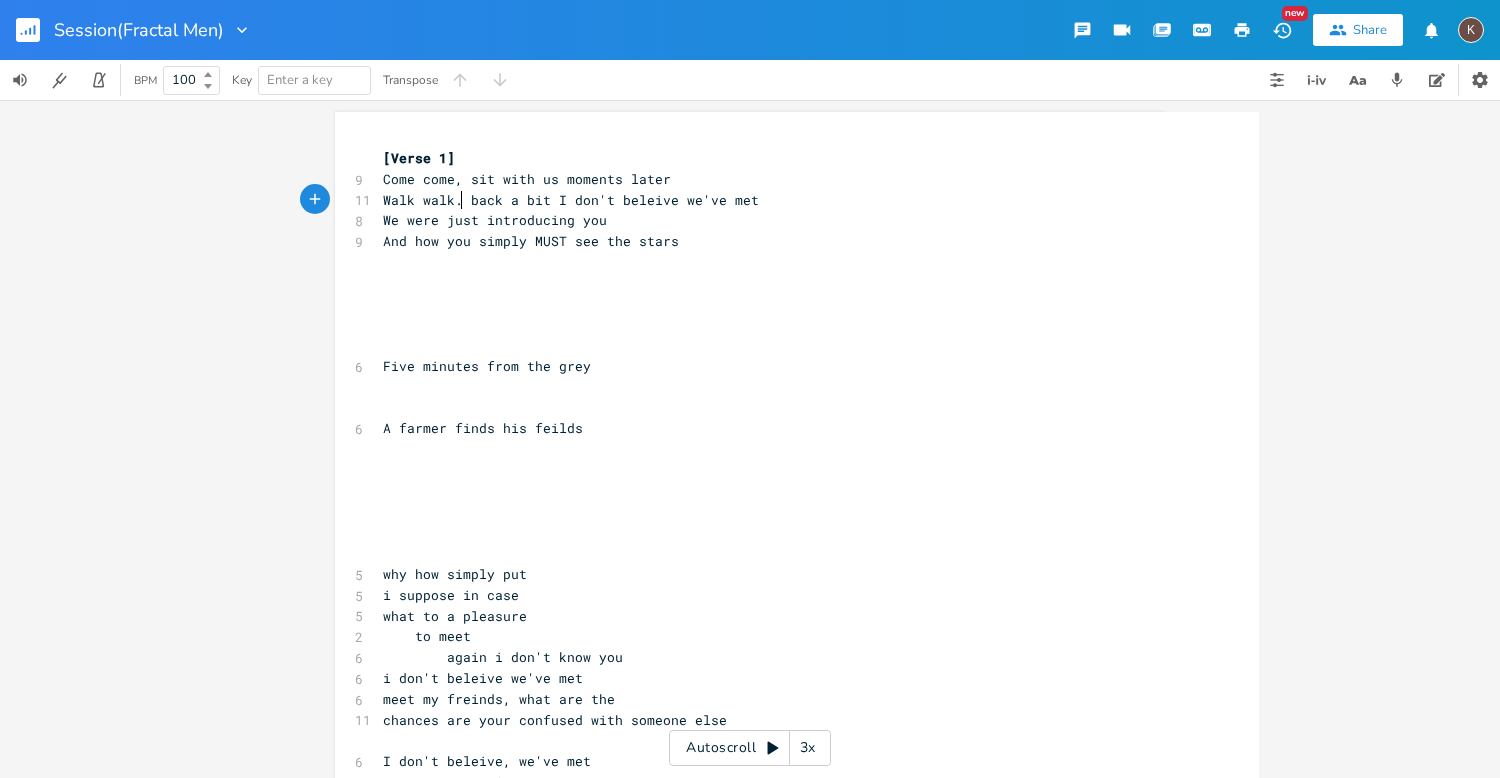 type on "..." 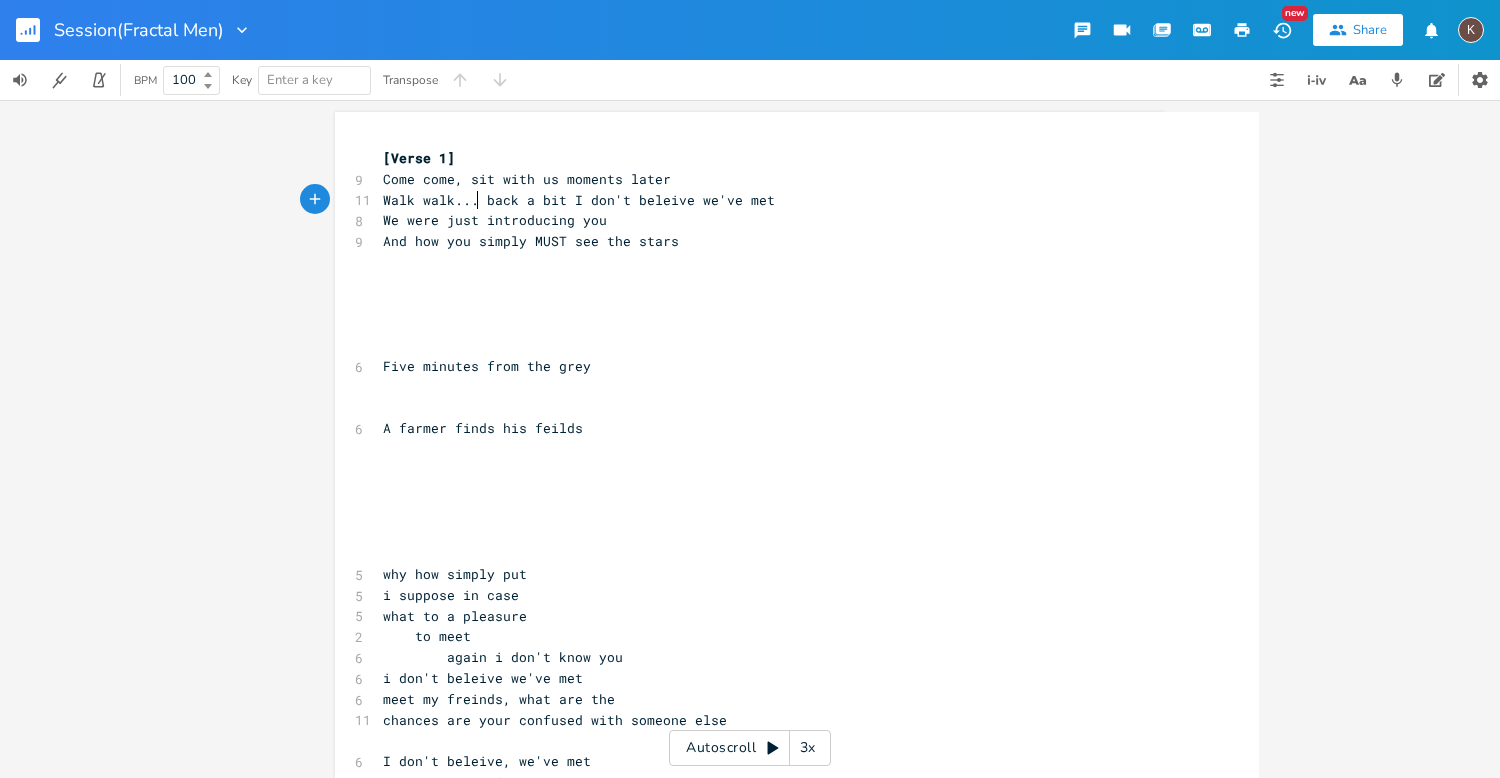 scroll, scrollTop: 0, scrollLeft: 8, axis: horizontal 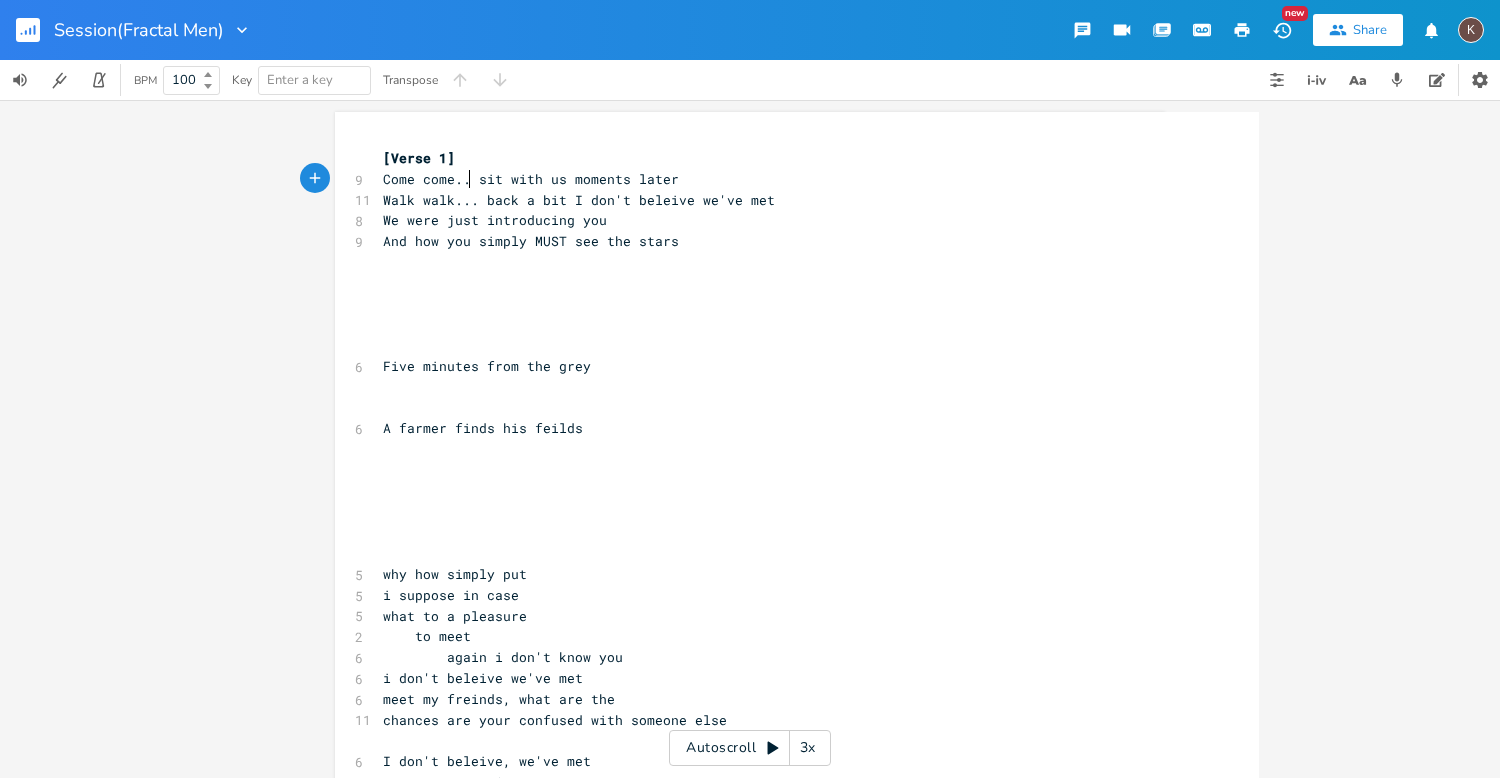 type on "..." 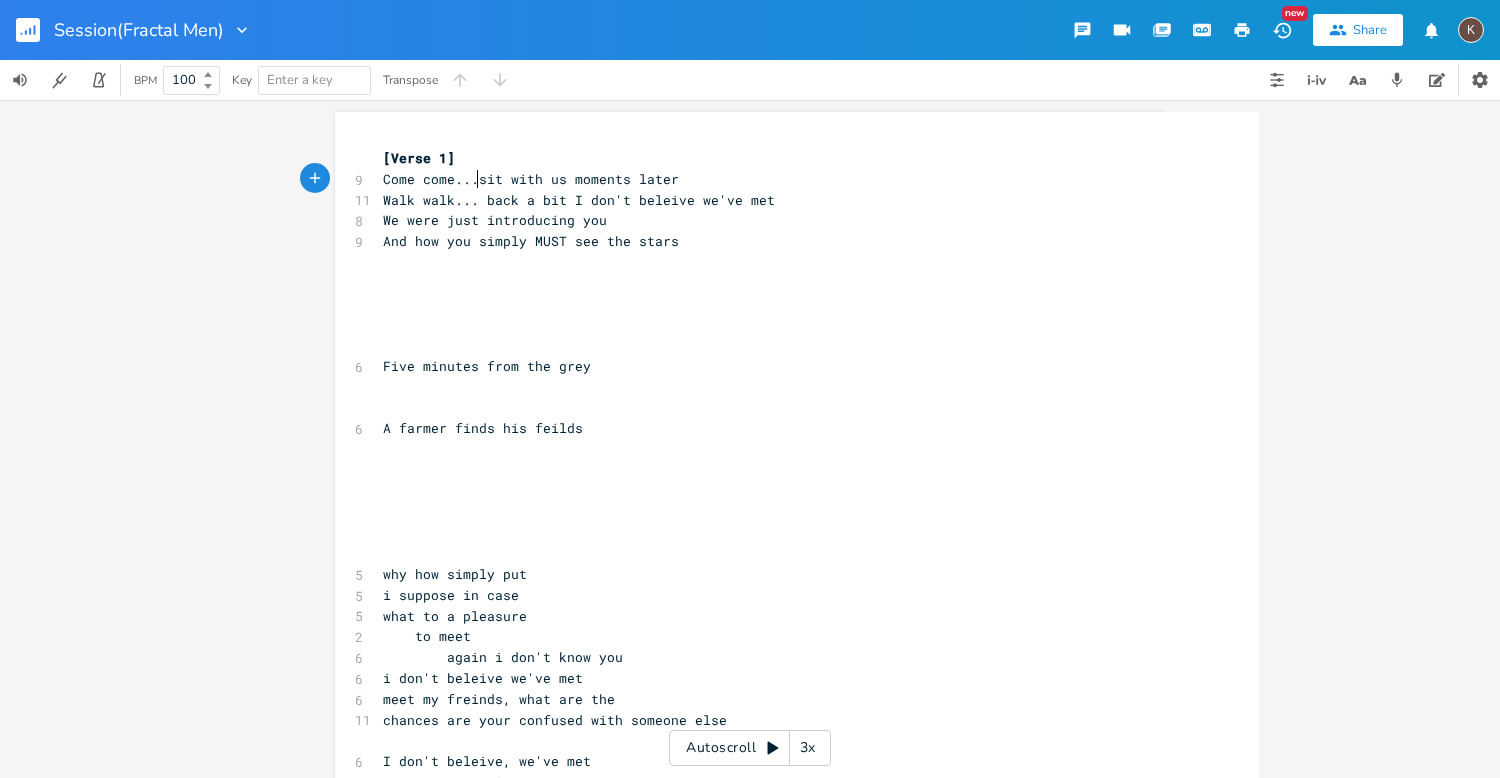 click on "We were just introducing you" at bounding box center (787, 220) 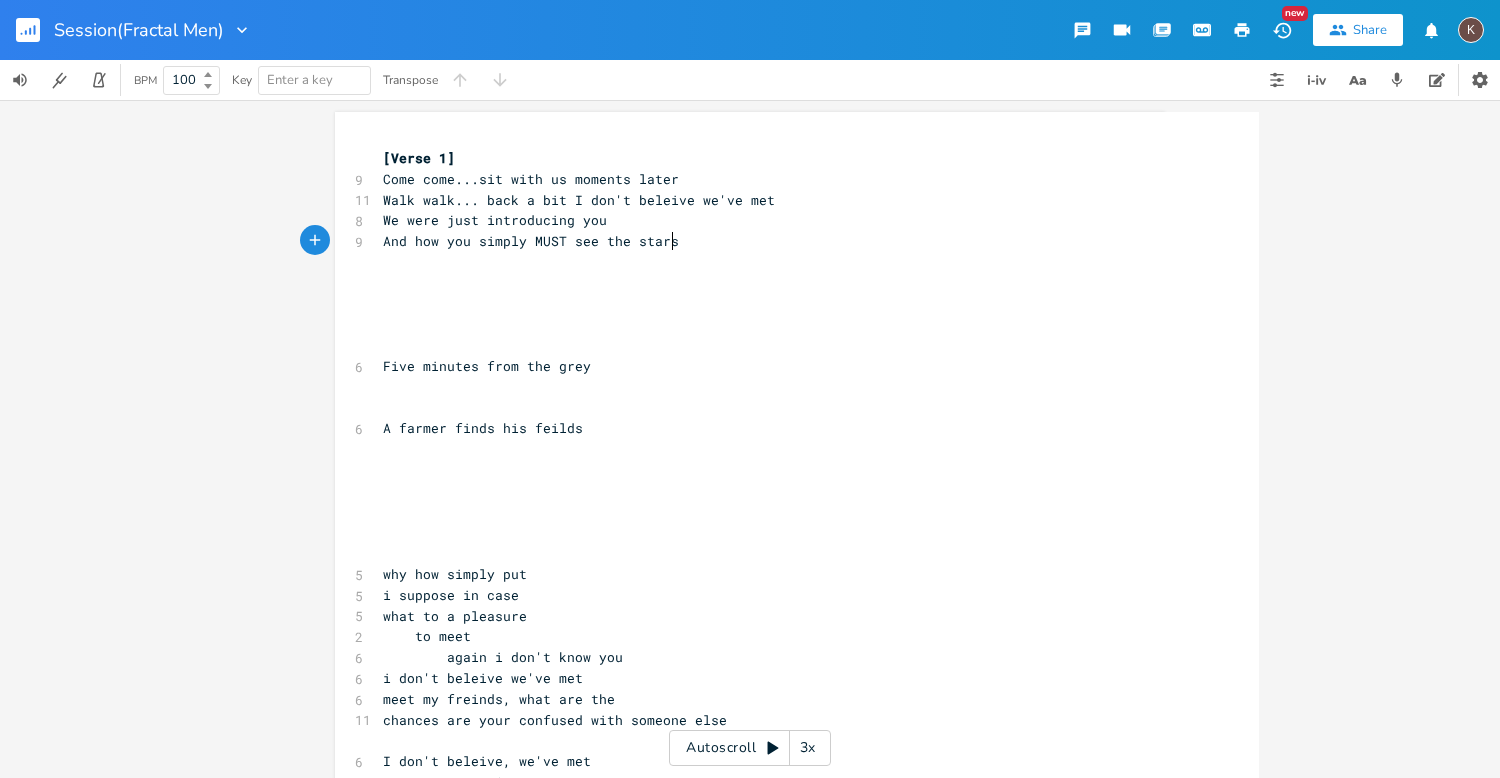 click on "And how you simply MUST see the stars" at bounding box center [531, 241] 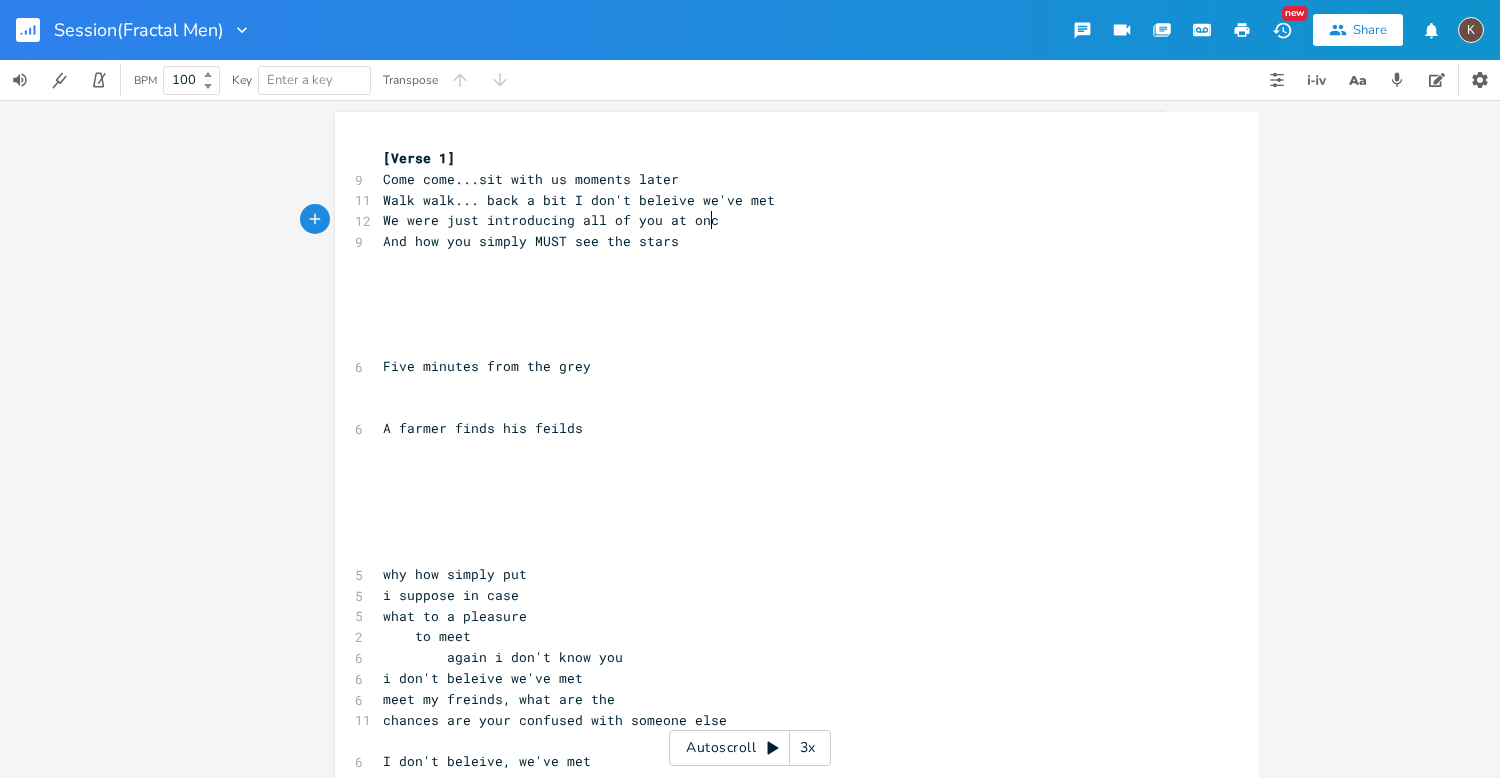 type on "all of you at once" 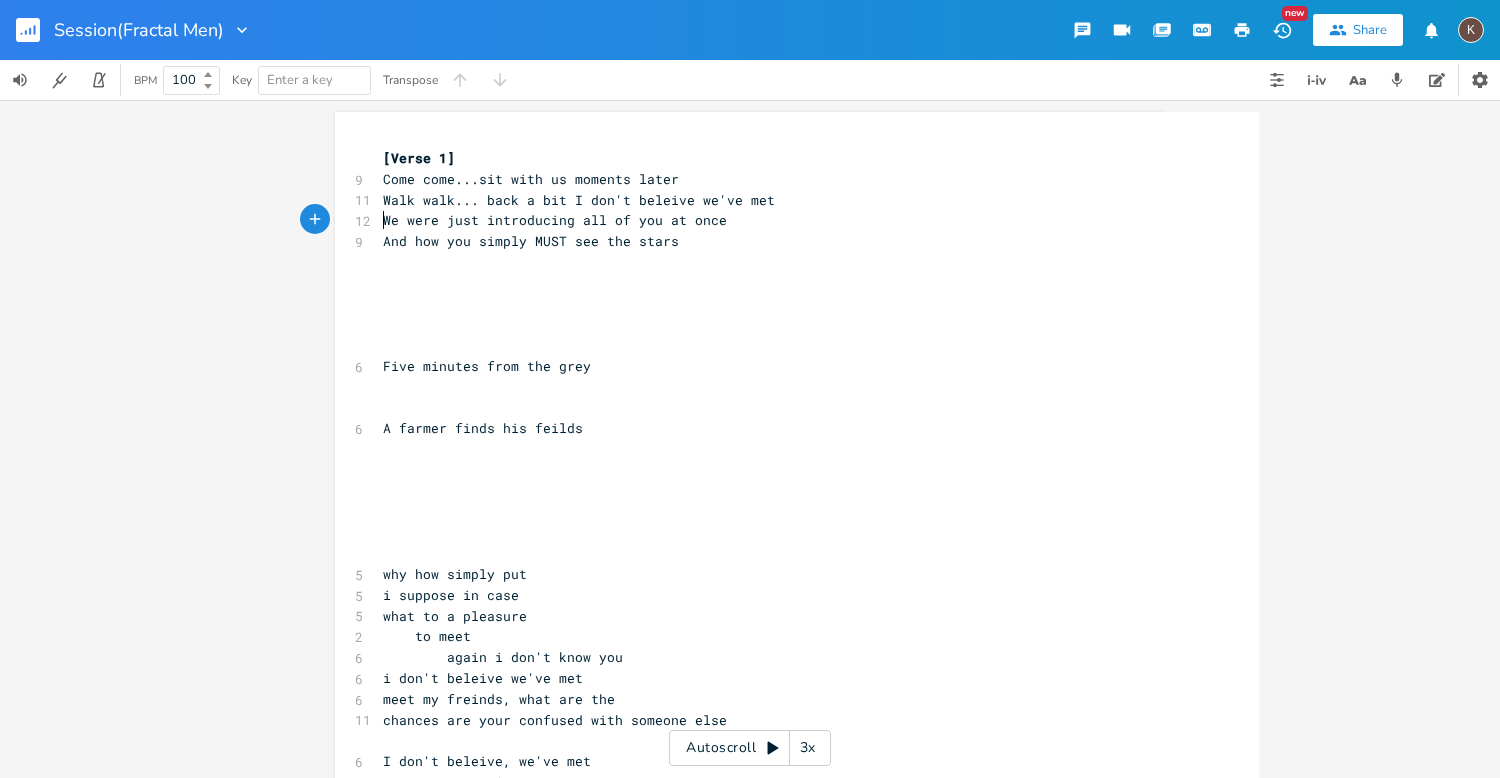click on "We were just introducing all of you at once" at bounding box center (787, 220) 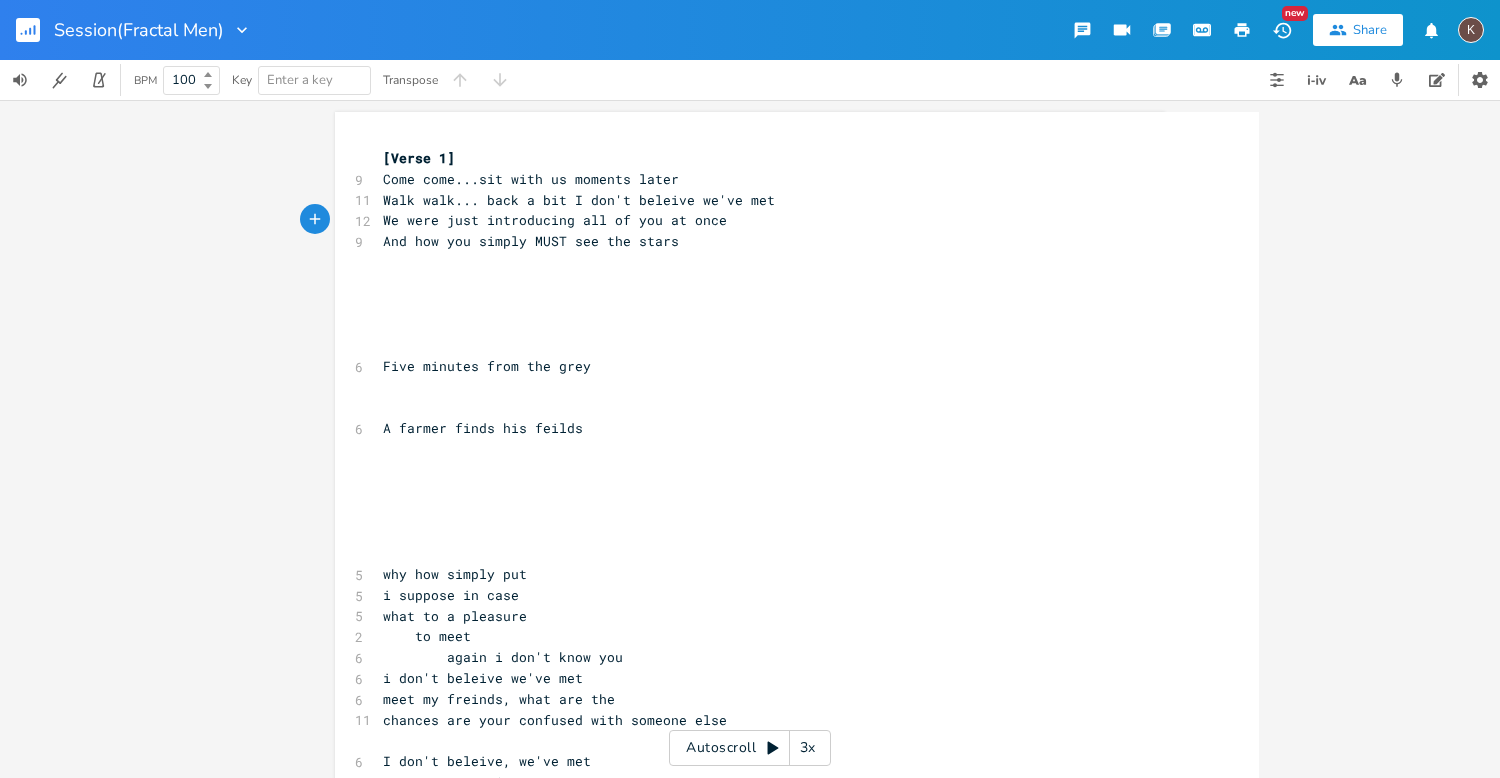 type on "C" 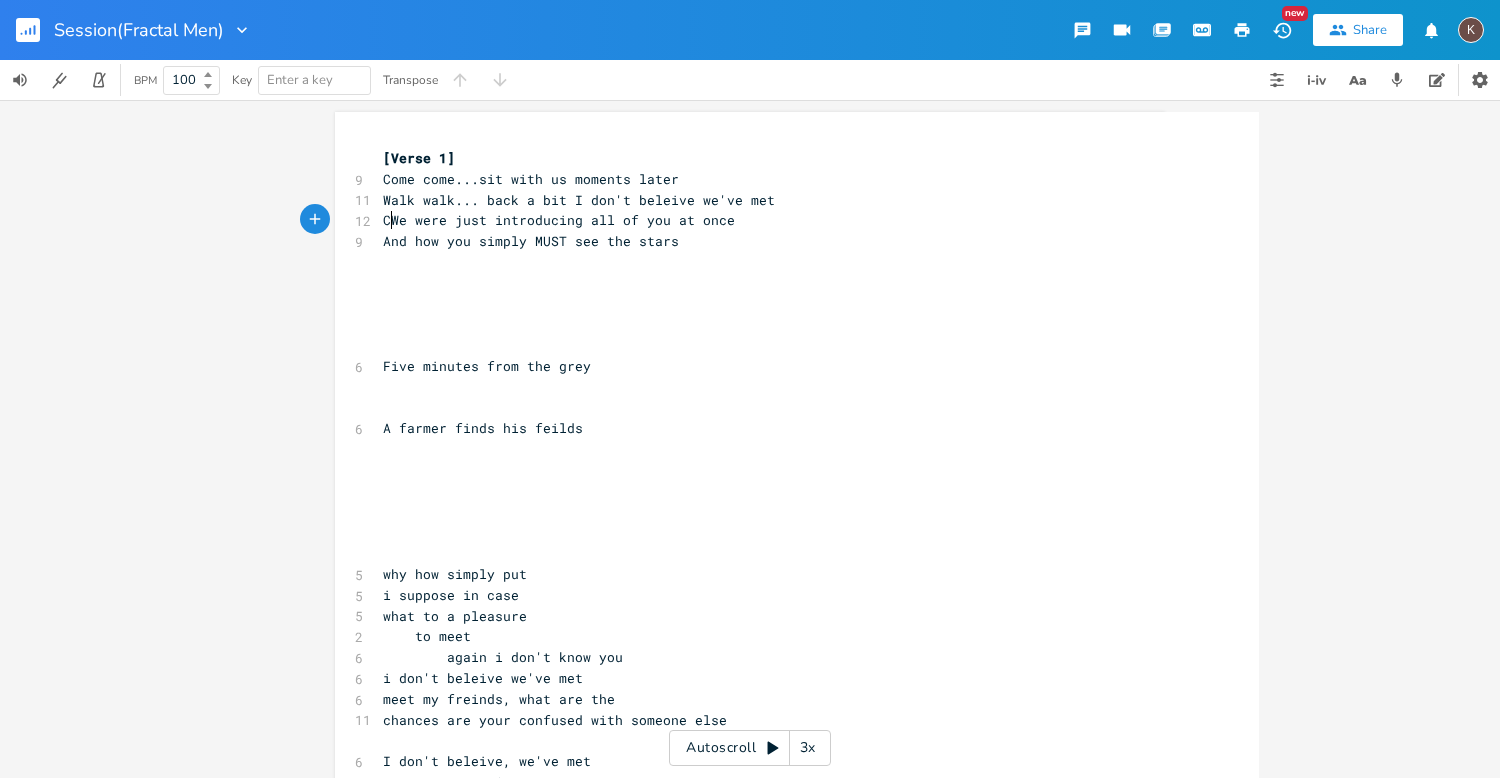 scroll, scrollTop: 0, scrollLeft: 8, axis: horizontal 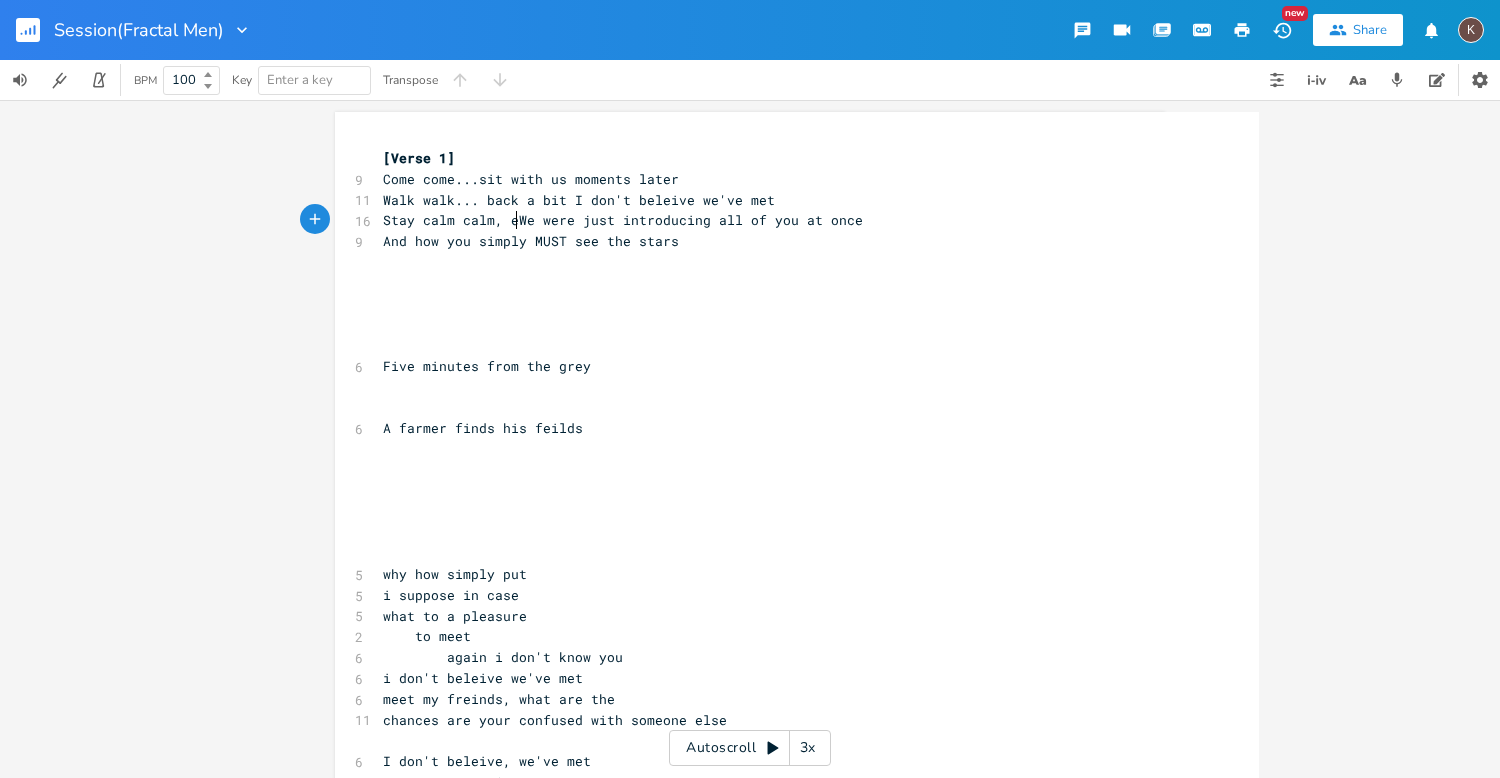 type on "Stay calm calm, ec" 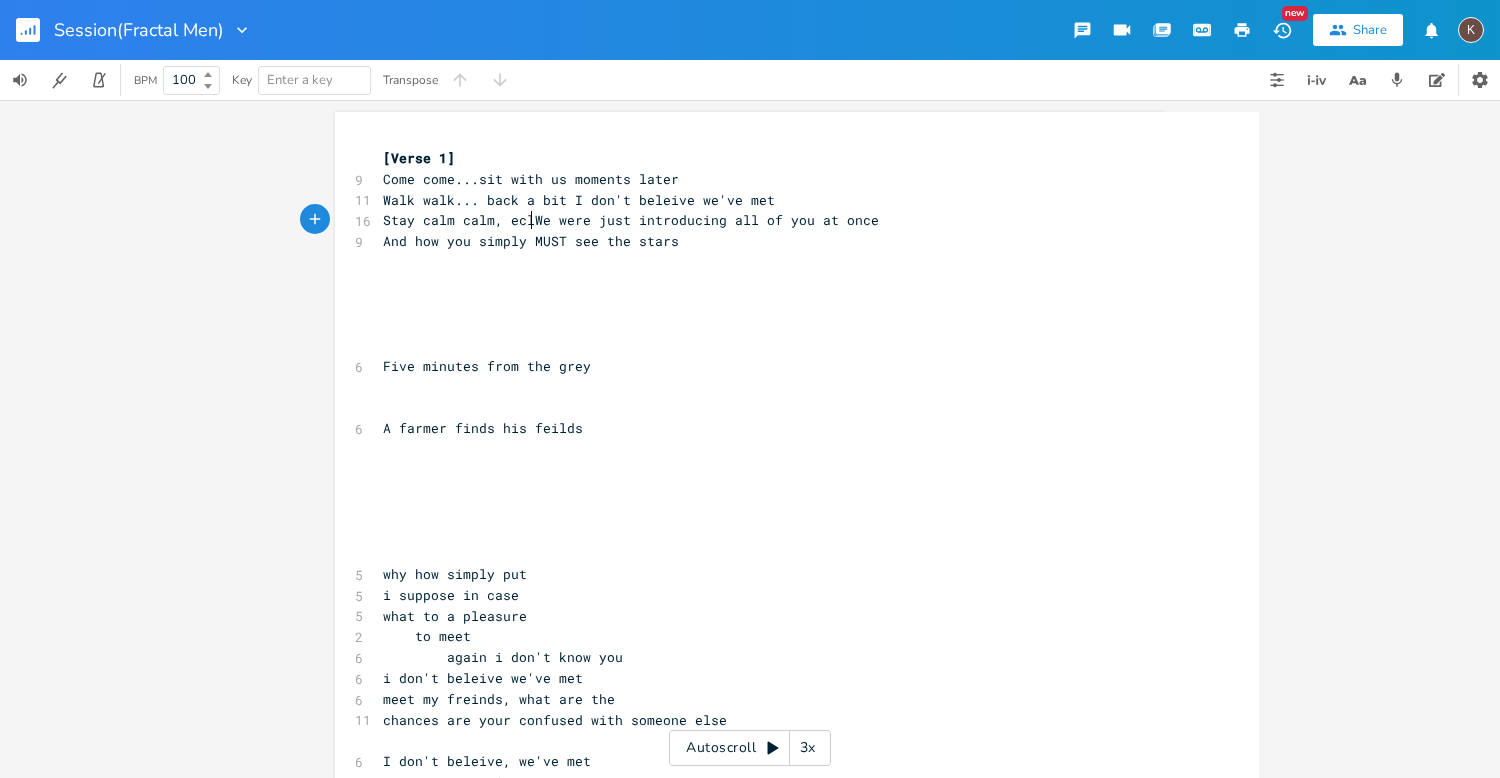 type on "clu" 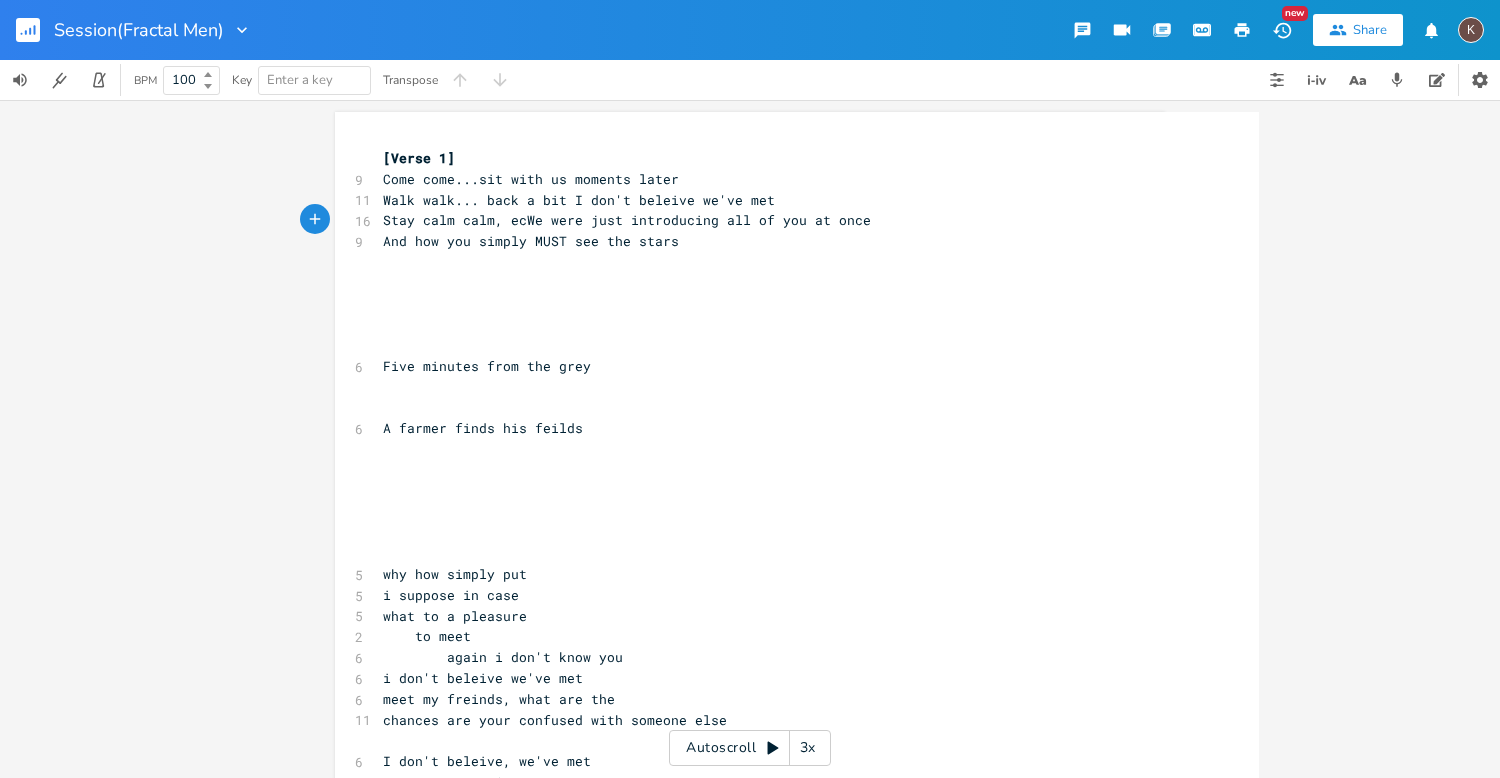 type on "l" 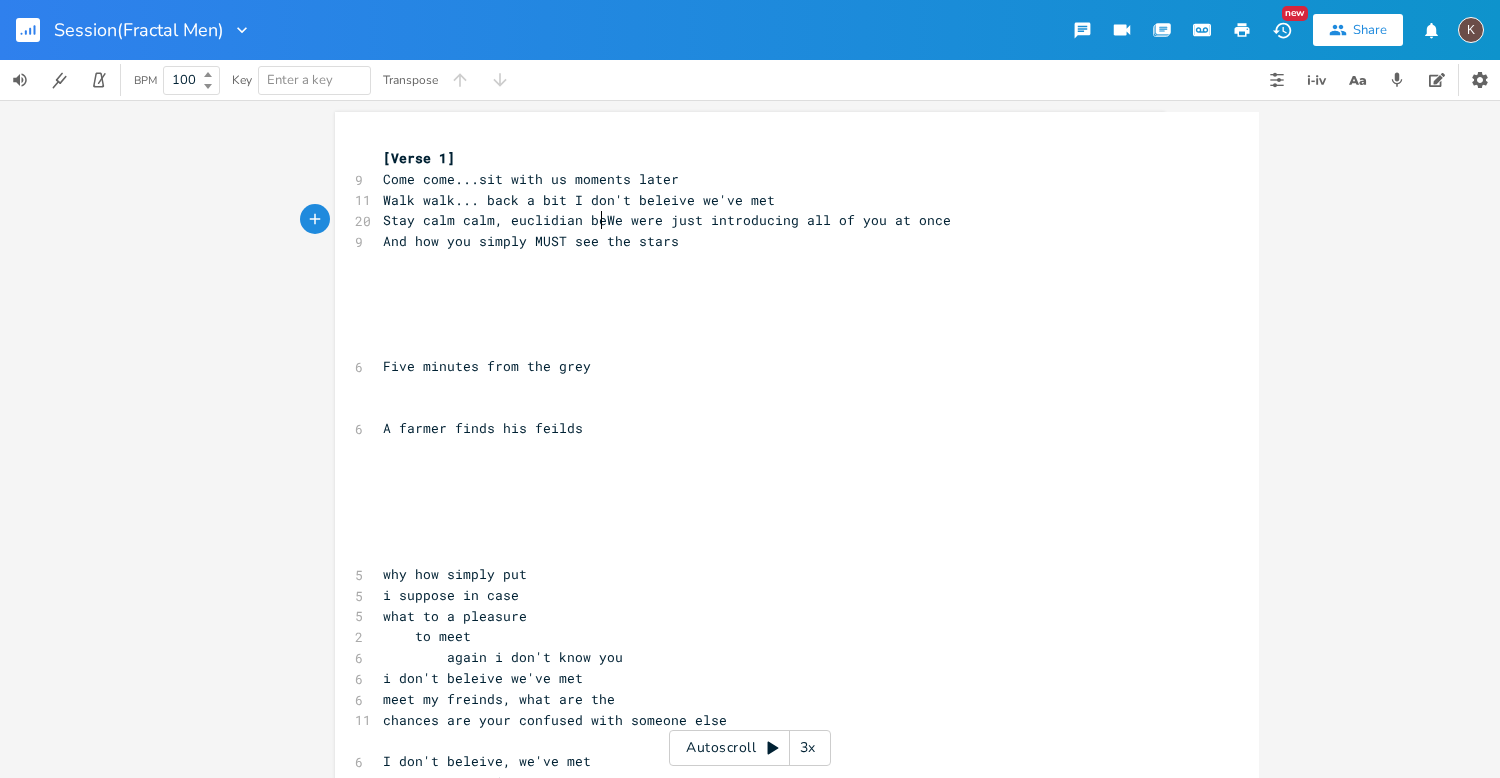 scroll, scrollTop: 0, scrollLeft: 81, axis: horizontal 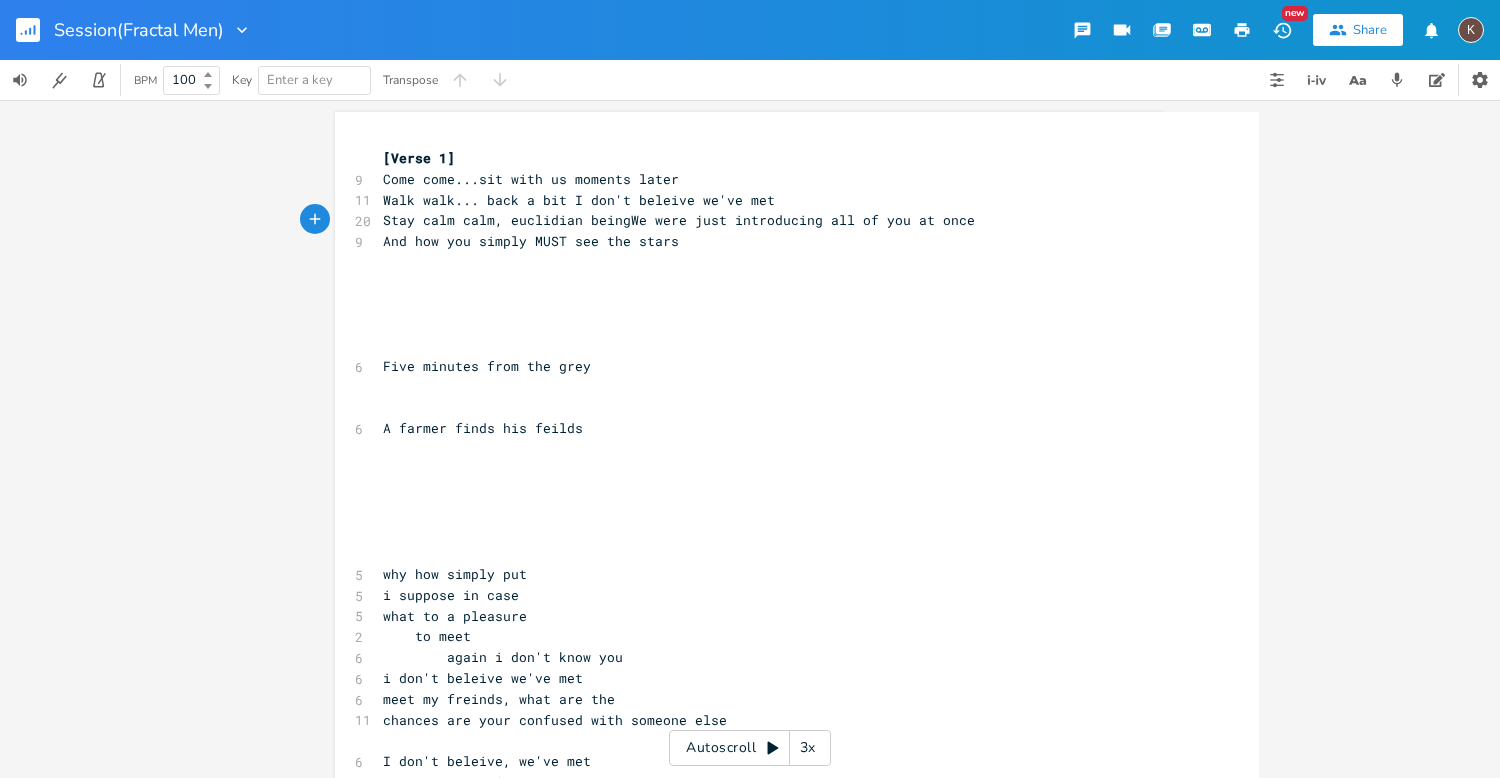 type on "uclidian being" 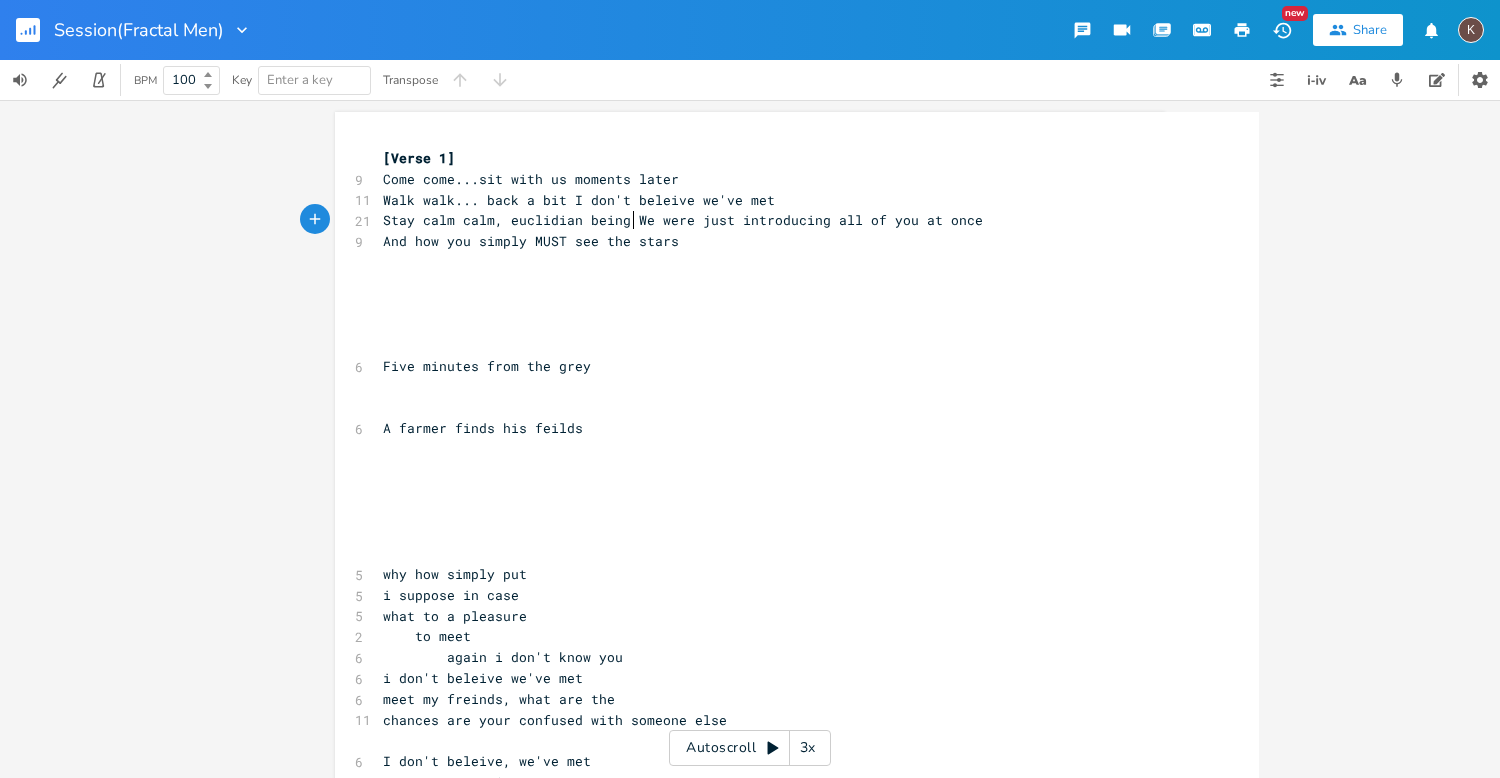 scroll, scrollTop: 0, scrollLeft: 85, axis: horizontal 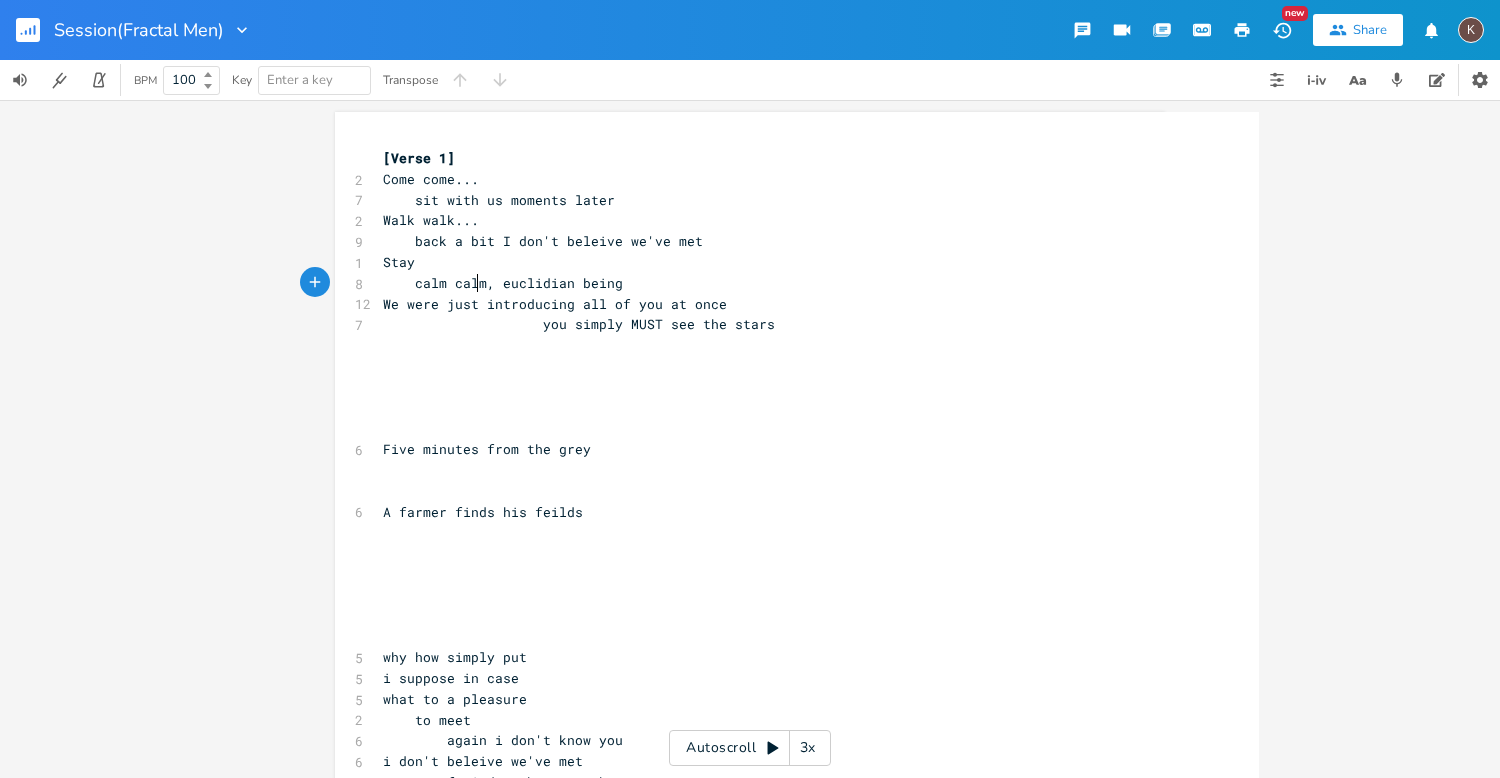click on "calm calm, euclidian being" at bounding box center (503, 283) 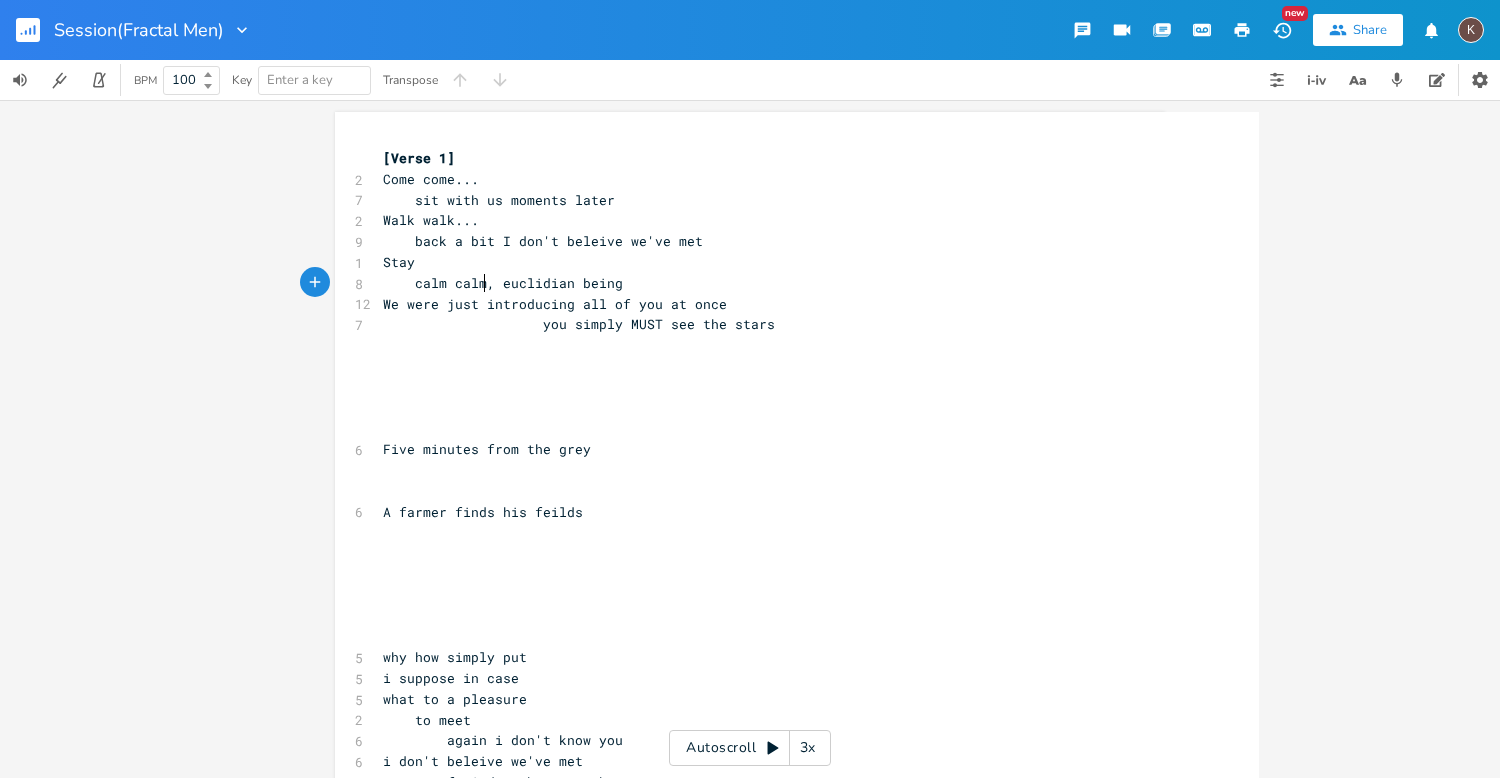 click on "calm calm, euclidian being" at bounding box center [503, 283] 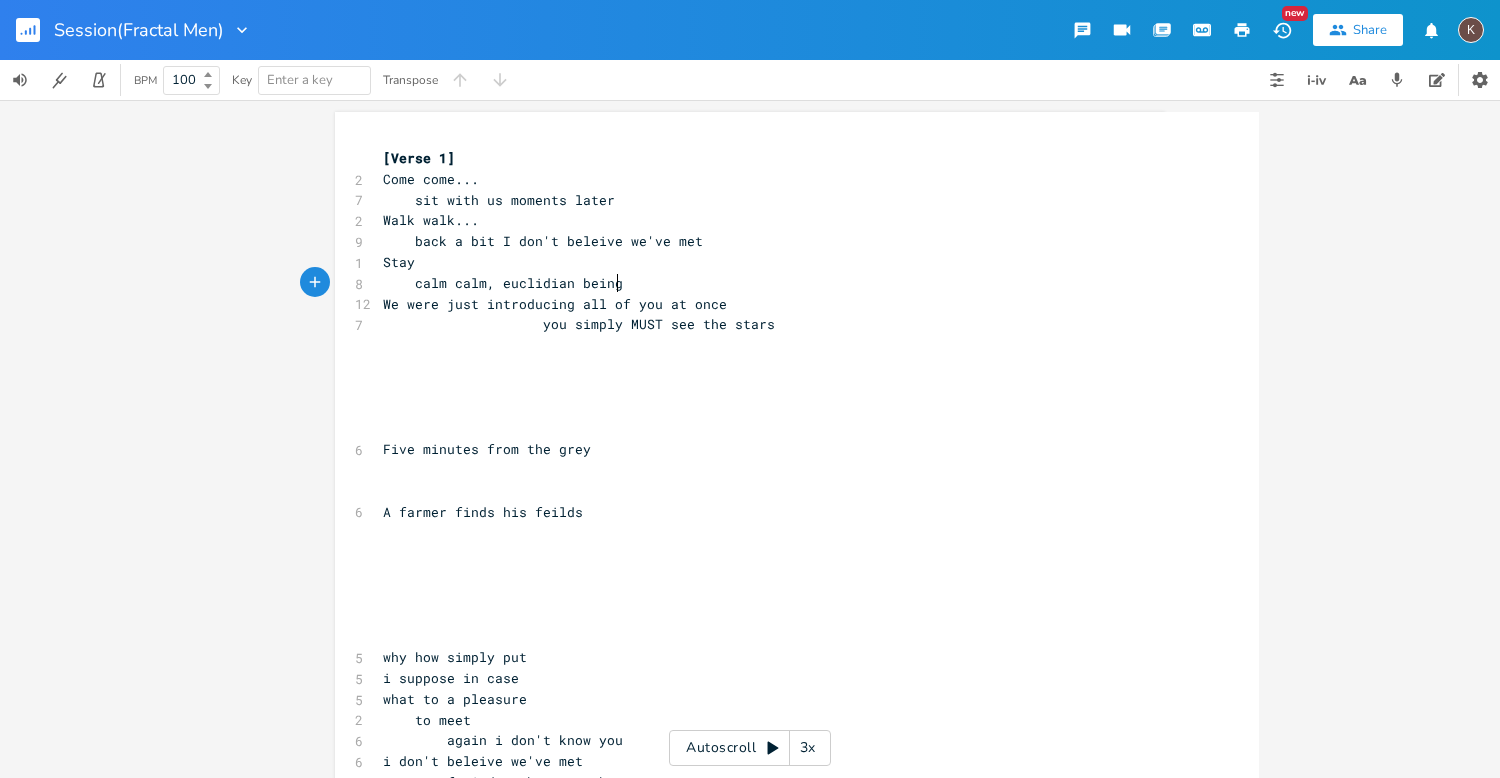 click on "calm calm, euclidian being" at bounding box center (503, 283) 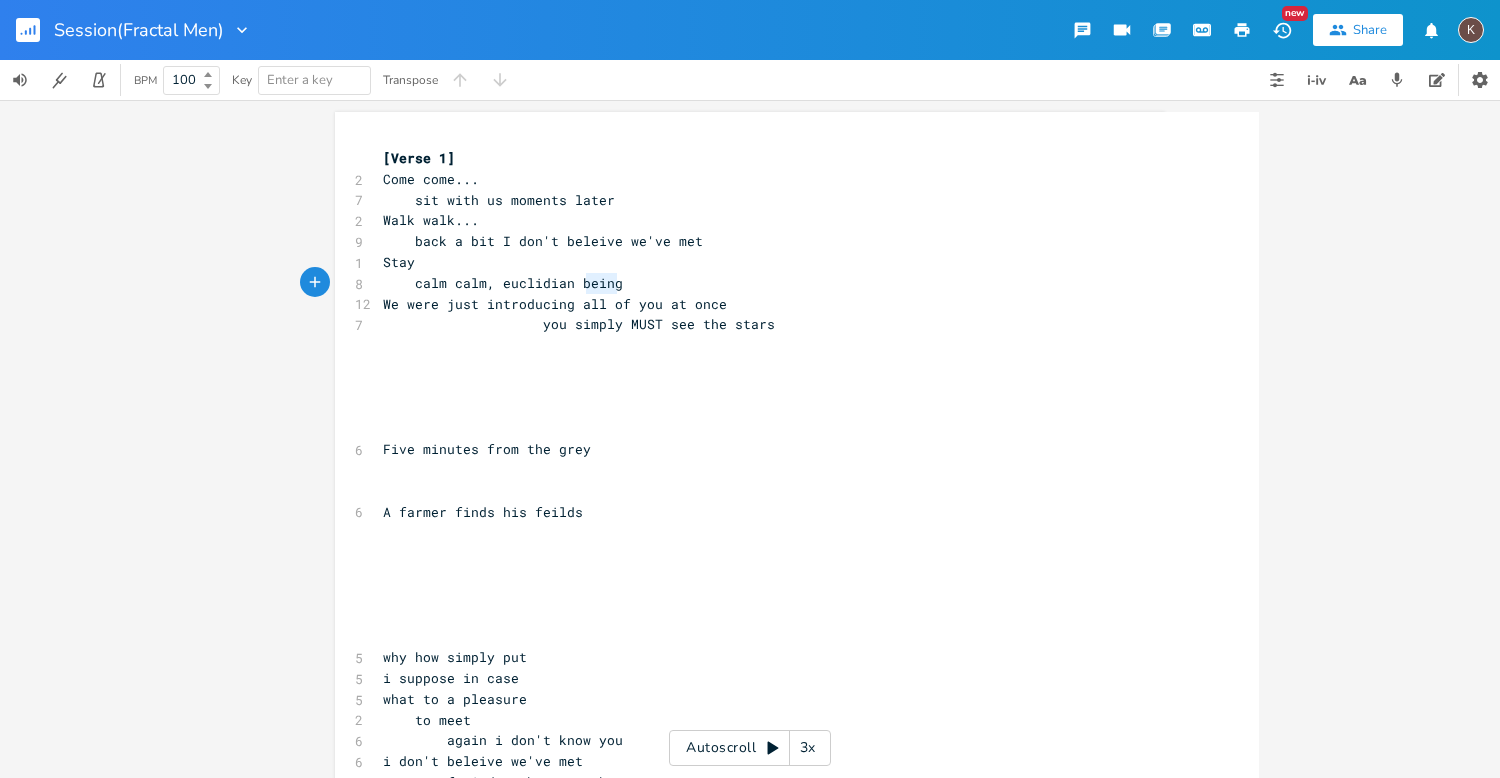 type on "being" 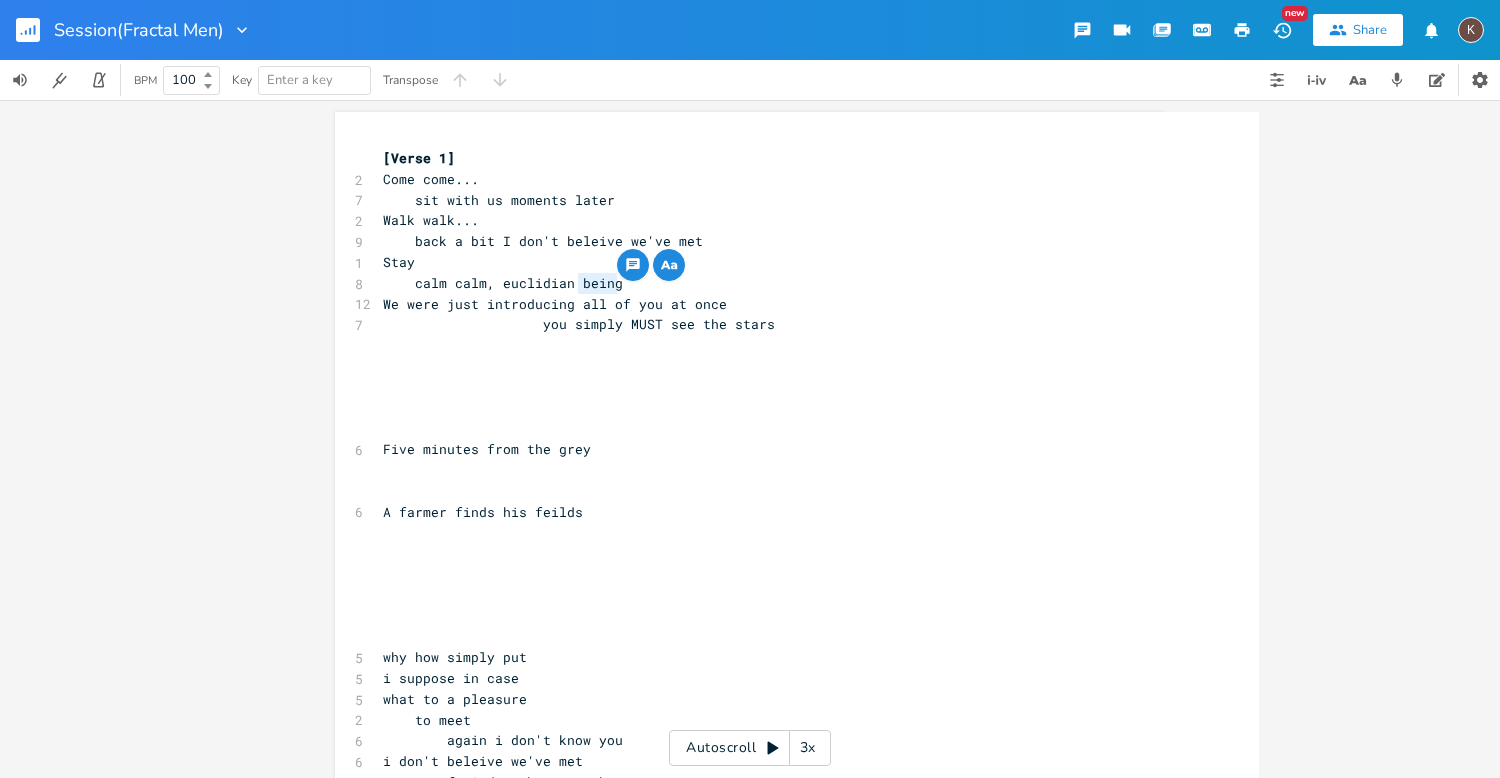 drag, startPoint x: 609, startPoint y: 284, endPoint x: 571, endPoint y: 288, distance: 38.209946 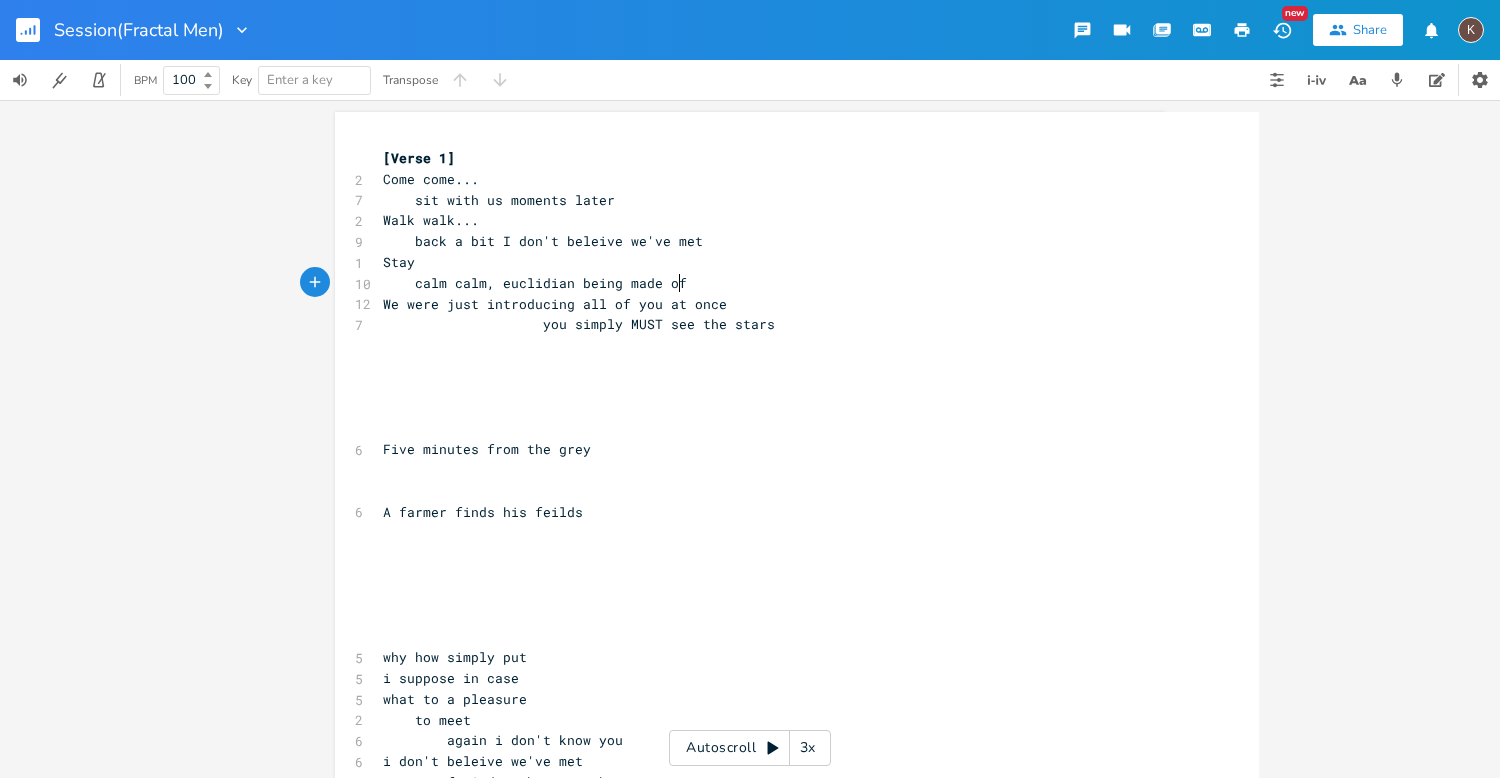scroll, scrollTop: 0, scrollLeft: 55, axis: horizontal 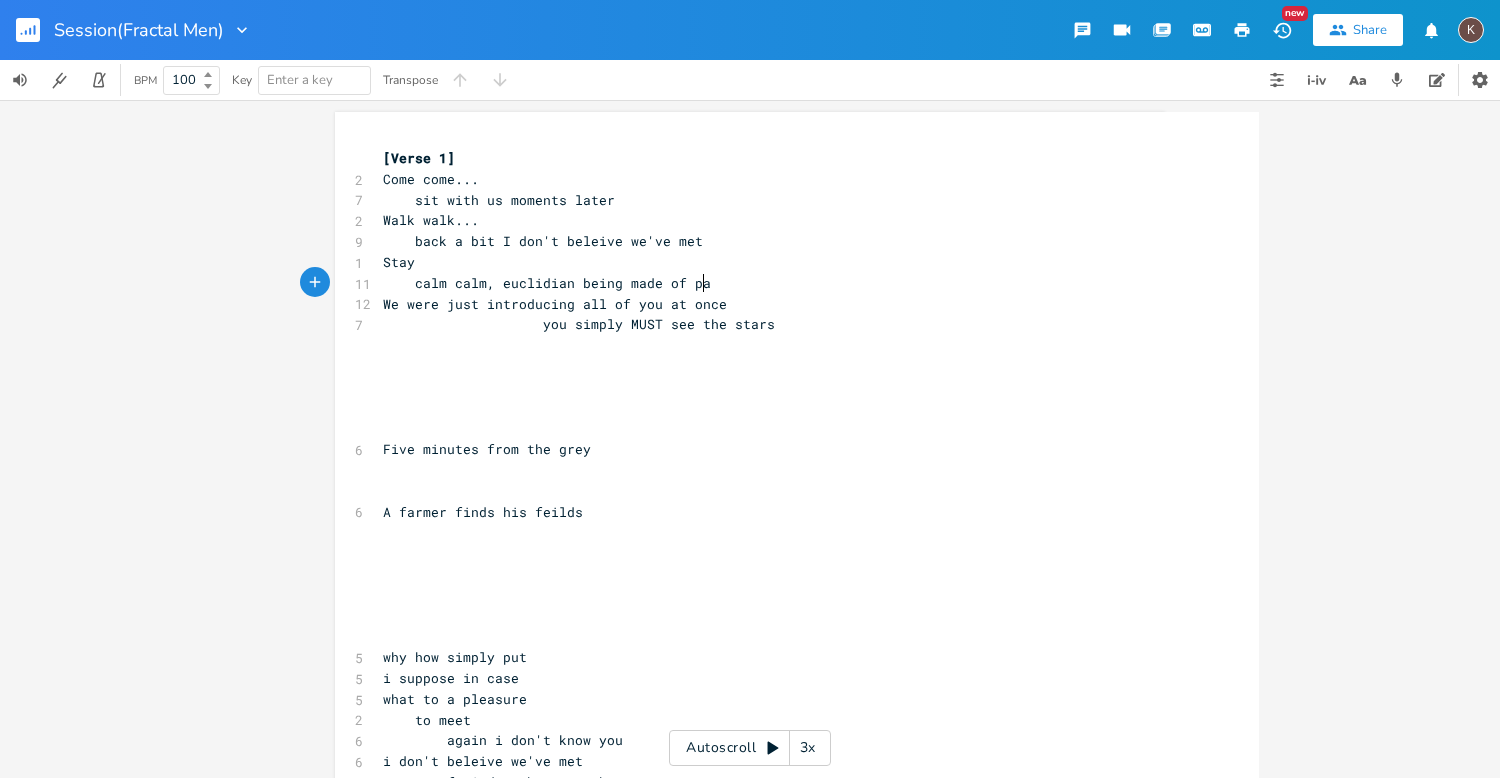 type on "made of paper" 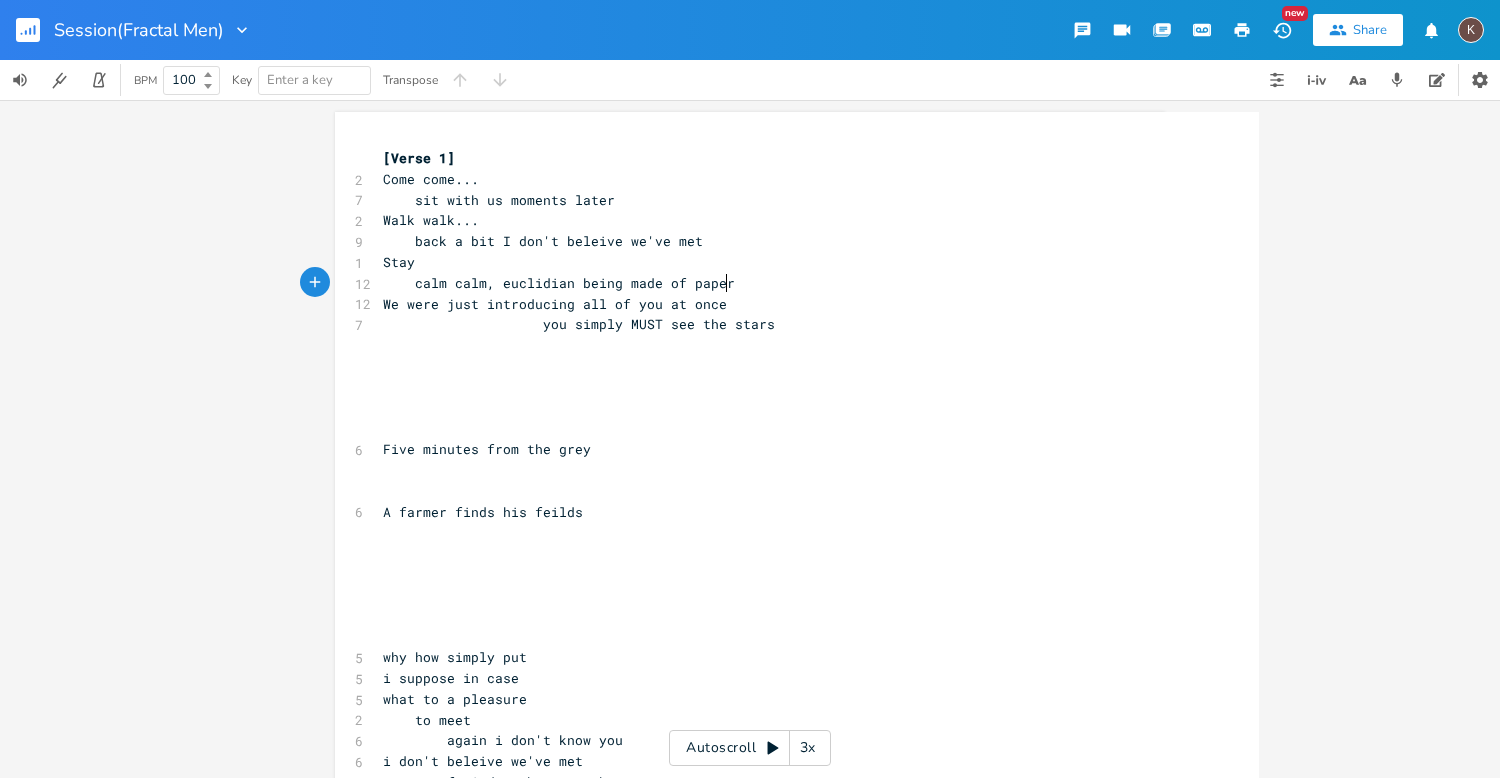 scroll, scrollTop: 0, scrollLeft: 89, axis: horizontal 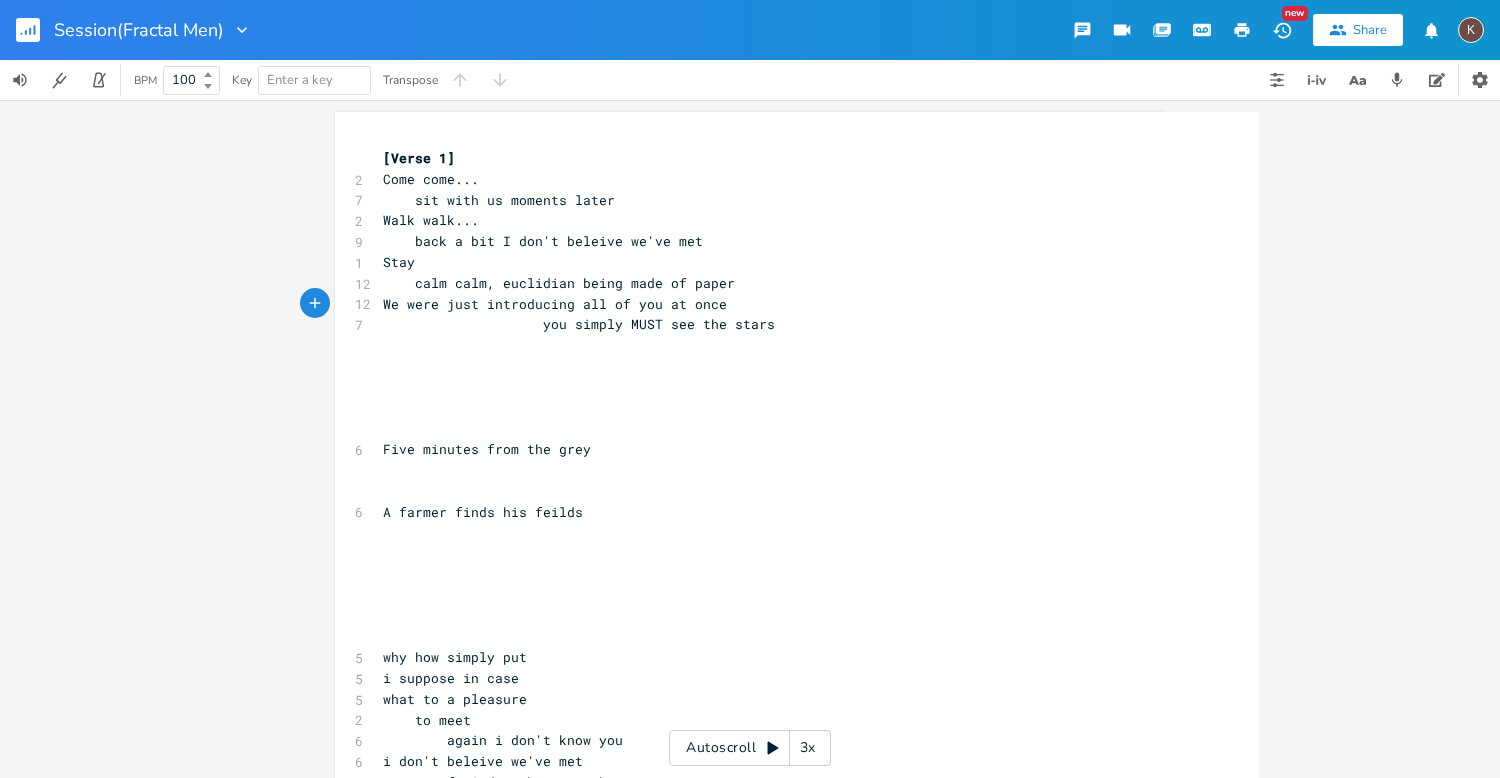 click on "We were just introducing all of you at once" at bounding box center (787, 304) 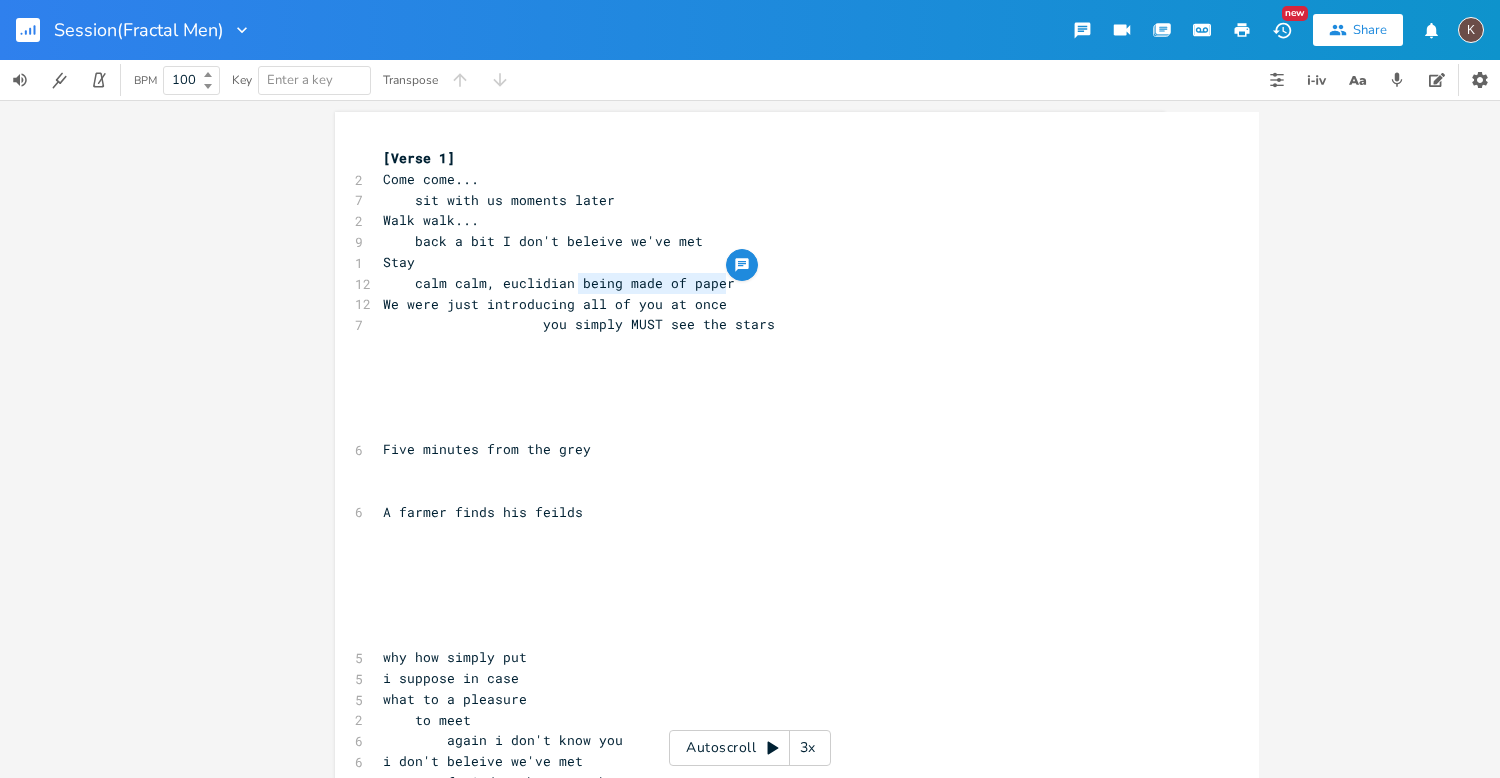 drag, startPoint x: 720, startPoint y: 281, endPoint x: 571, endPoint y: 278, distance: 149.0302 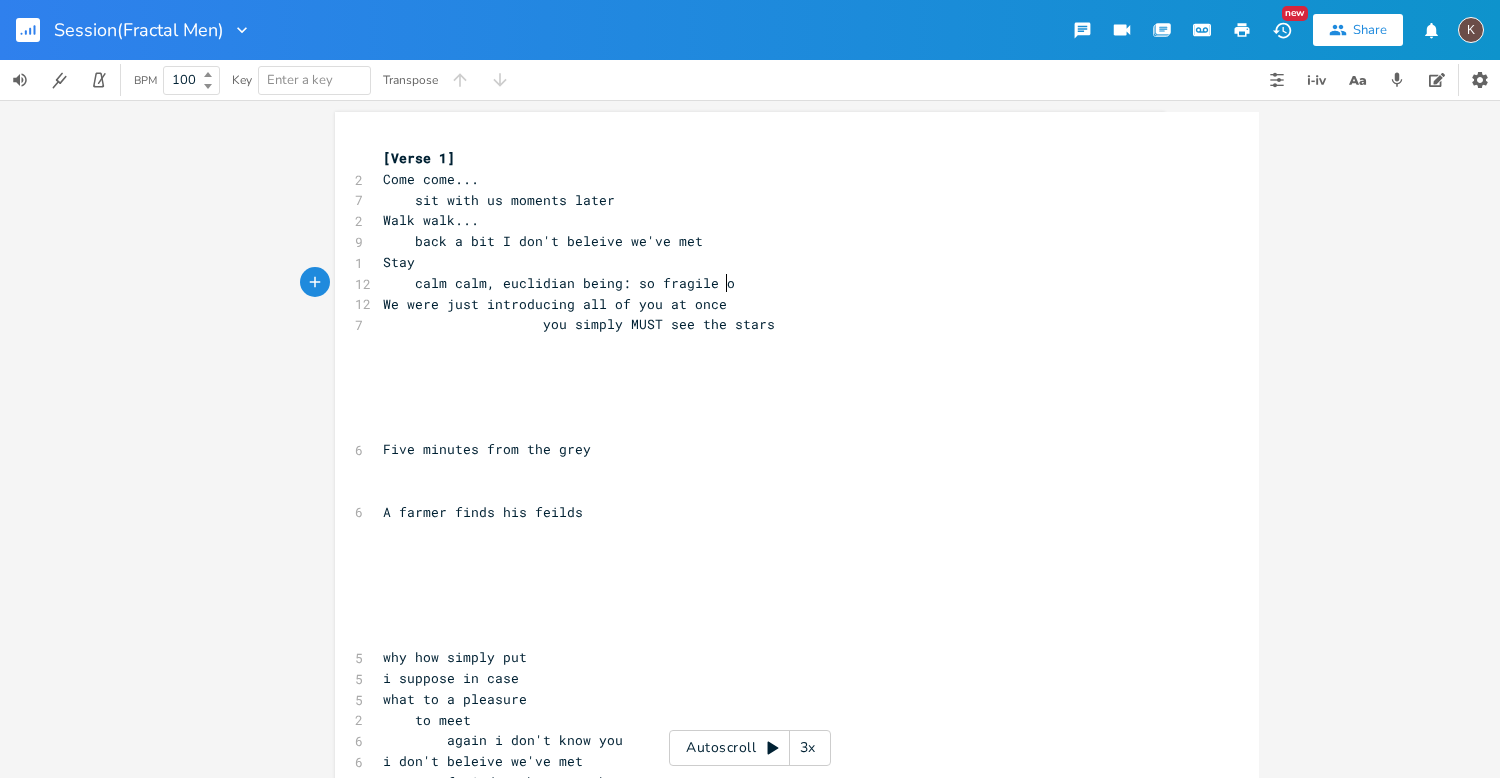 scroll, scrollTop: 0, scrollLeft: 112, axis: horizontal 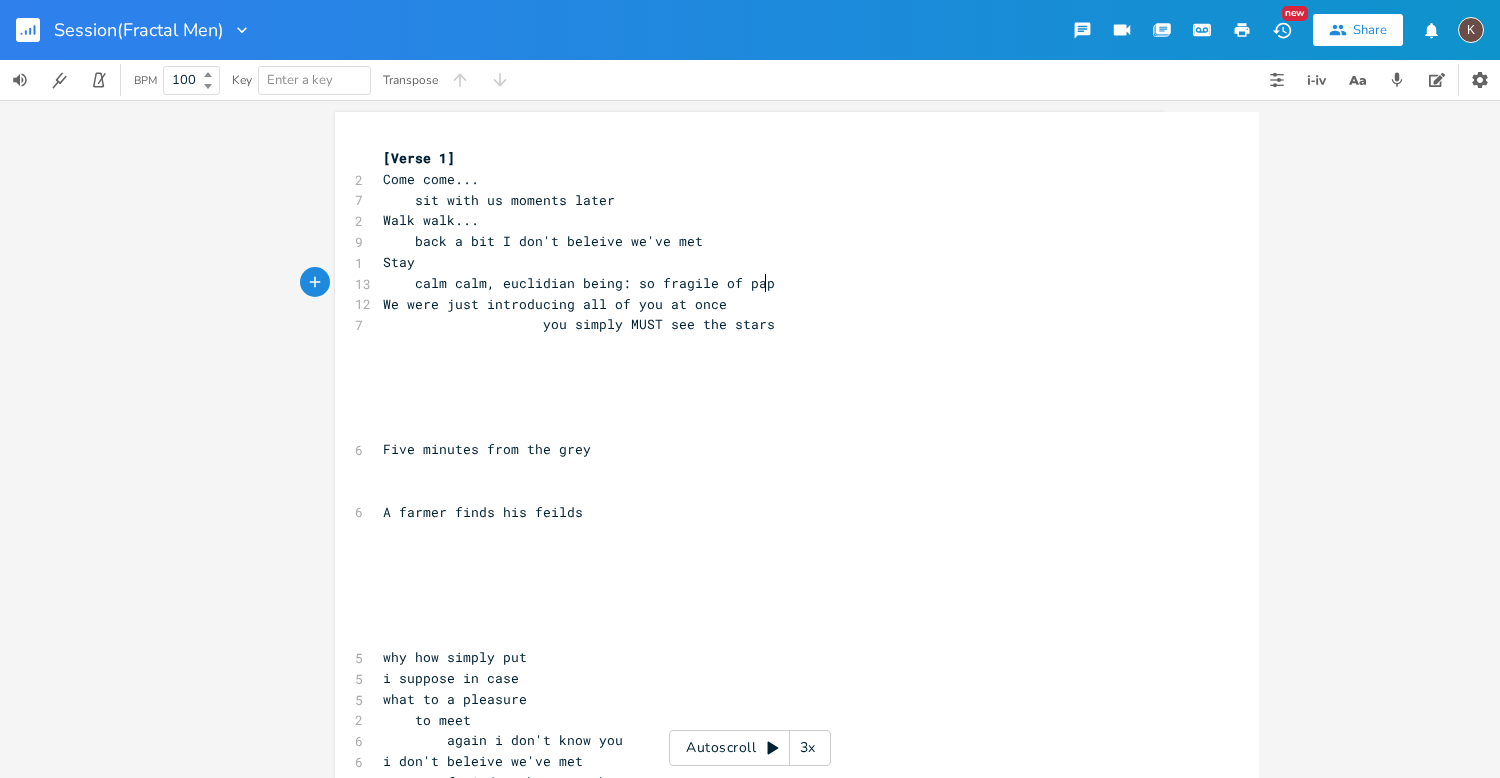 type on "being: so fragile of paper" 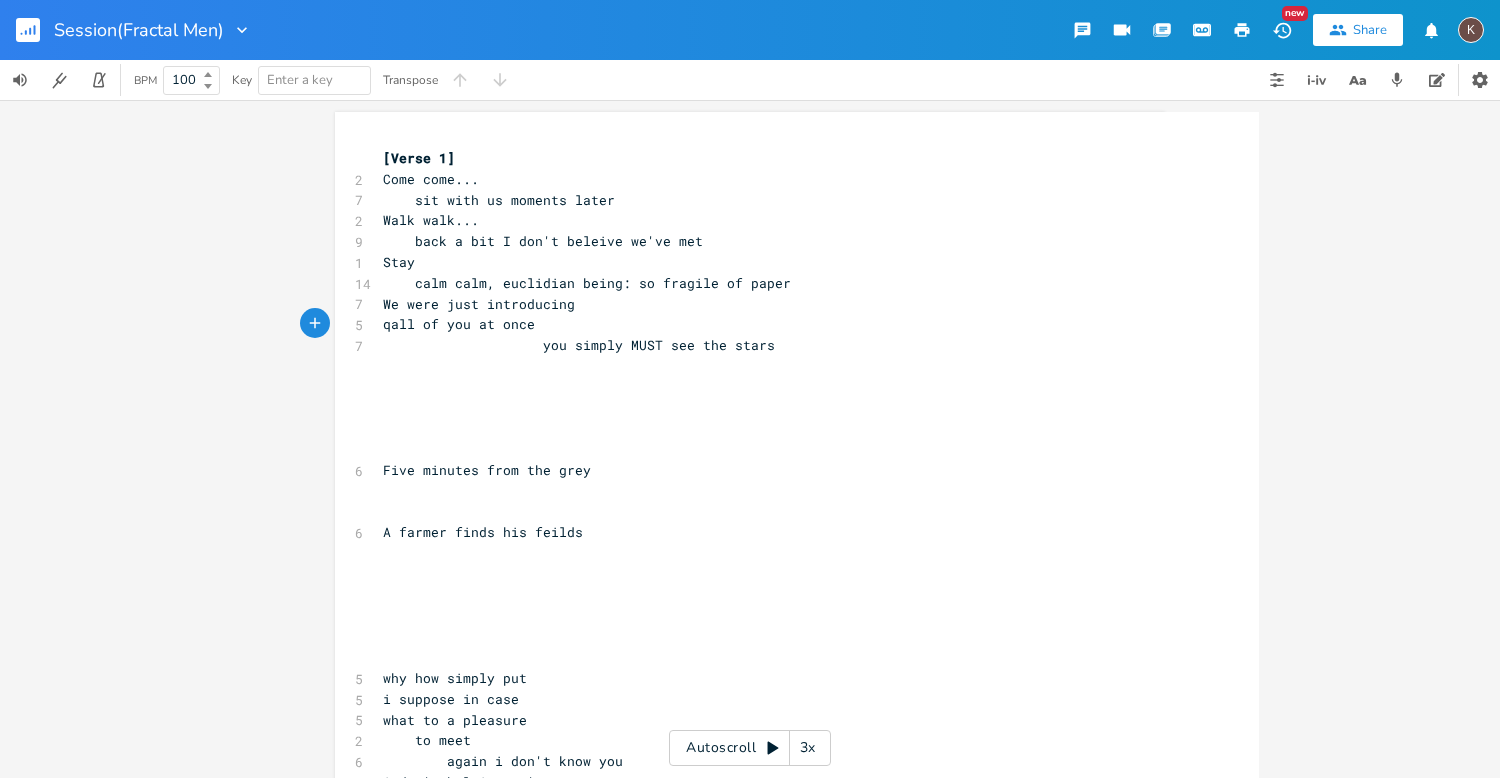 type on "q=" 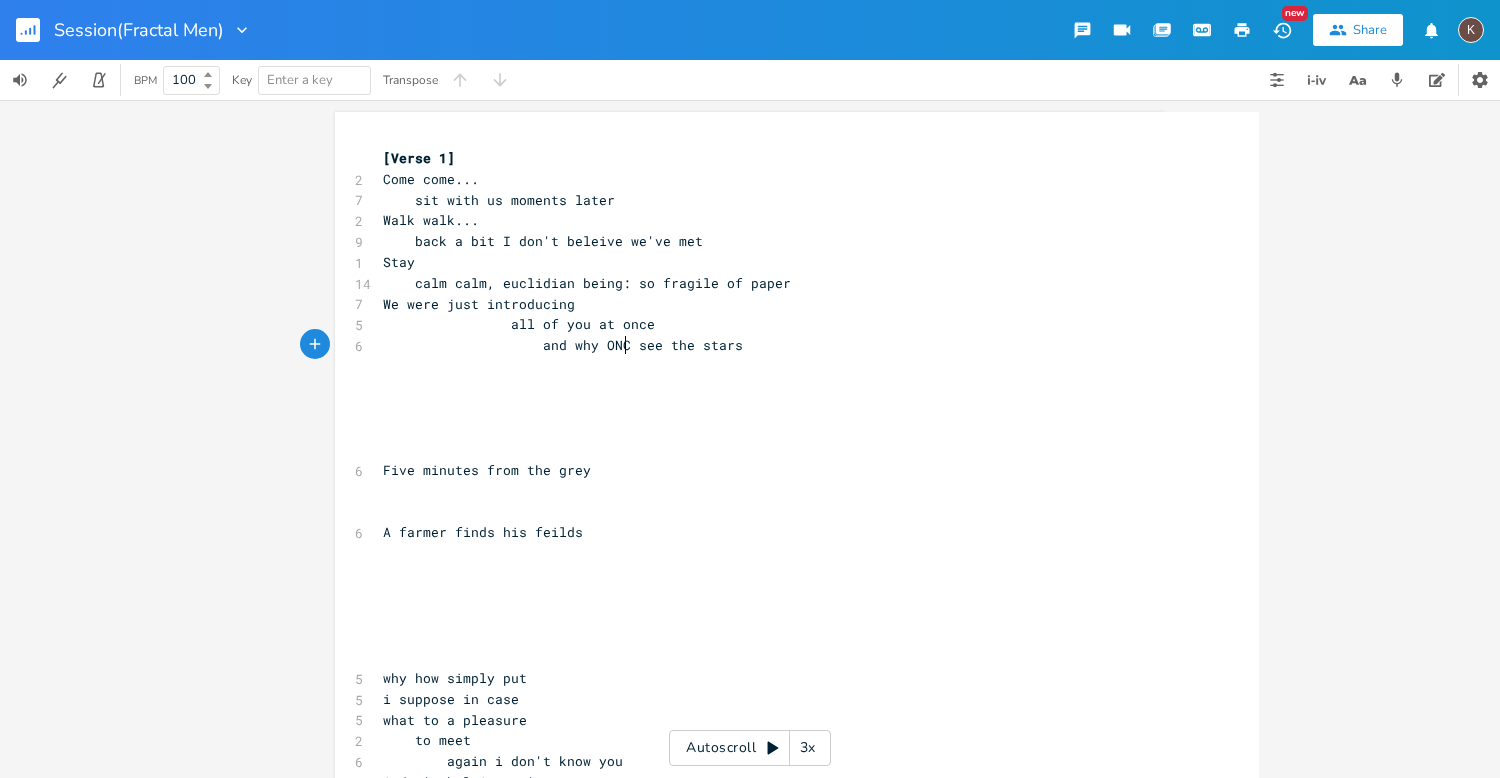 scroll, scrollTop: 0, scrollLeft: 90, axis: horizontal 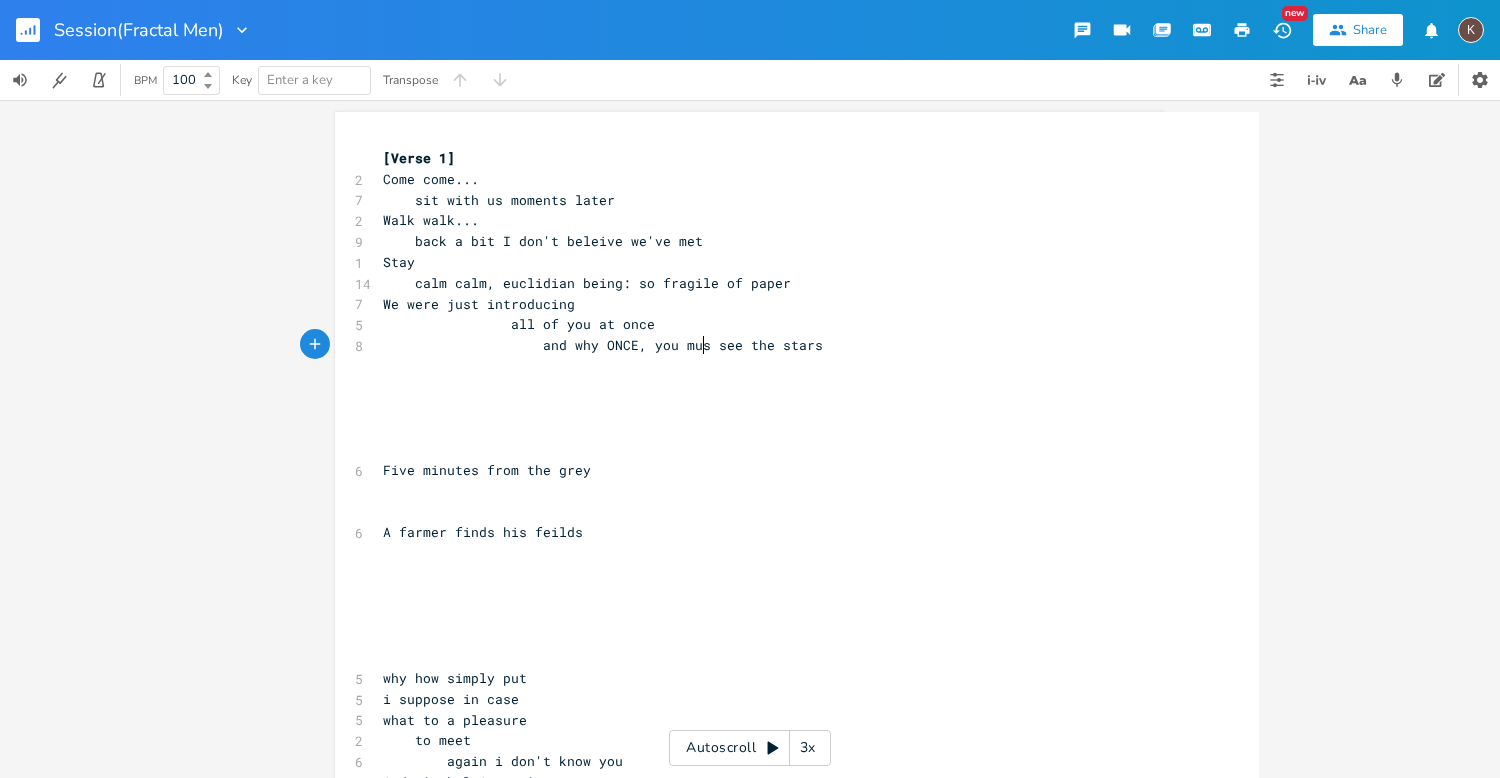 type on "and why ONCE, you must" 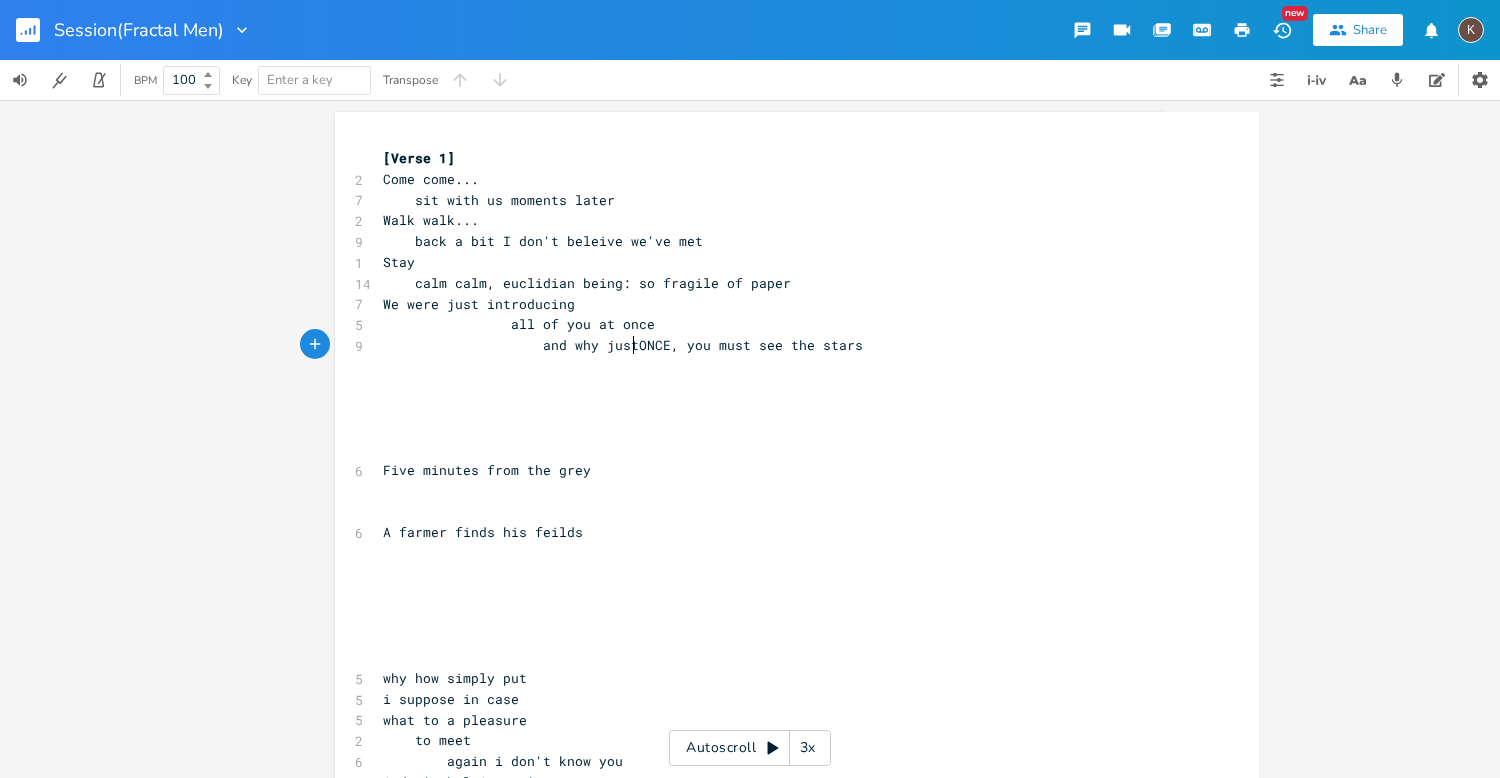 scroll, scrollTop: 0, scrollLeft: 25, axis: horizontal 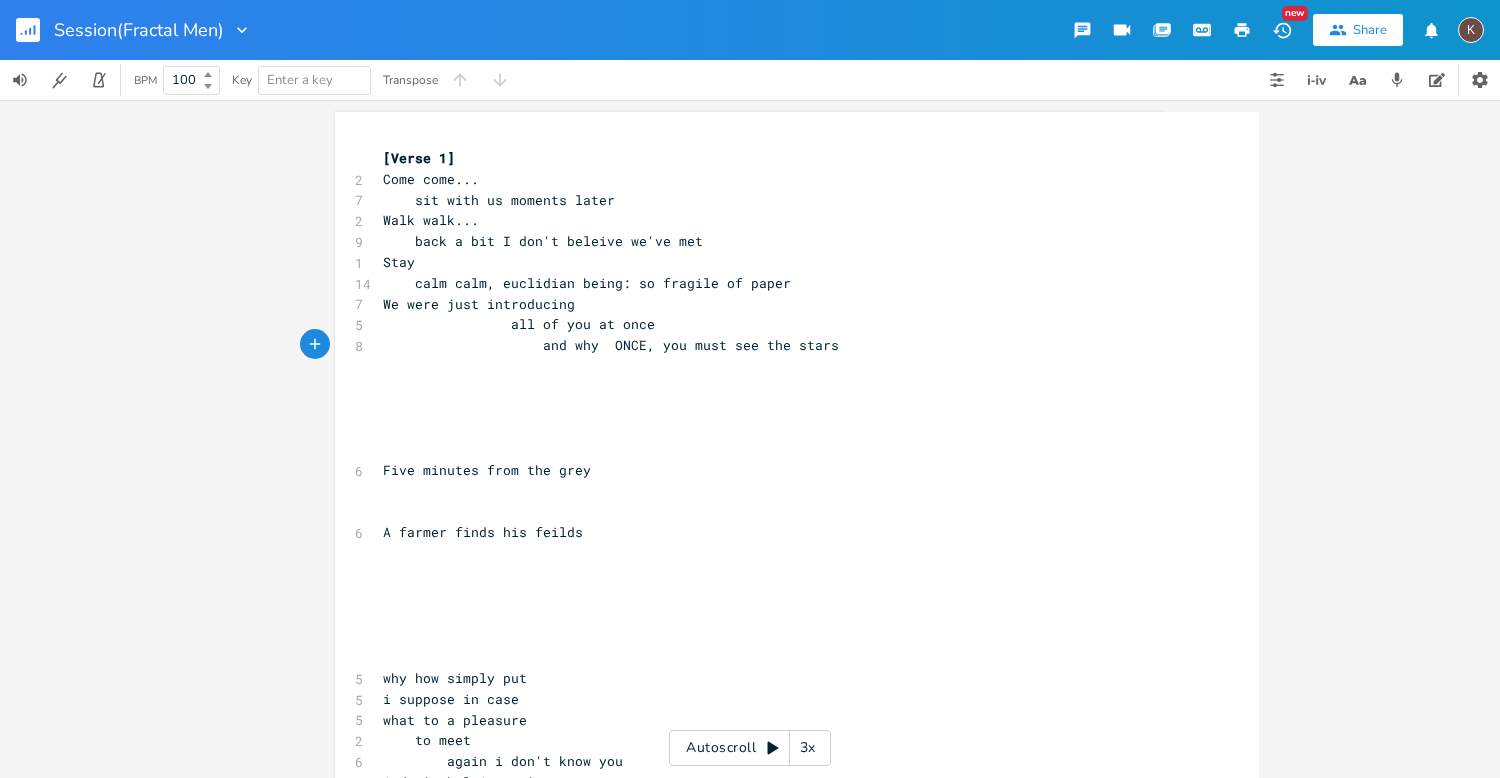 type on "@" 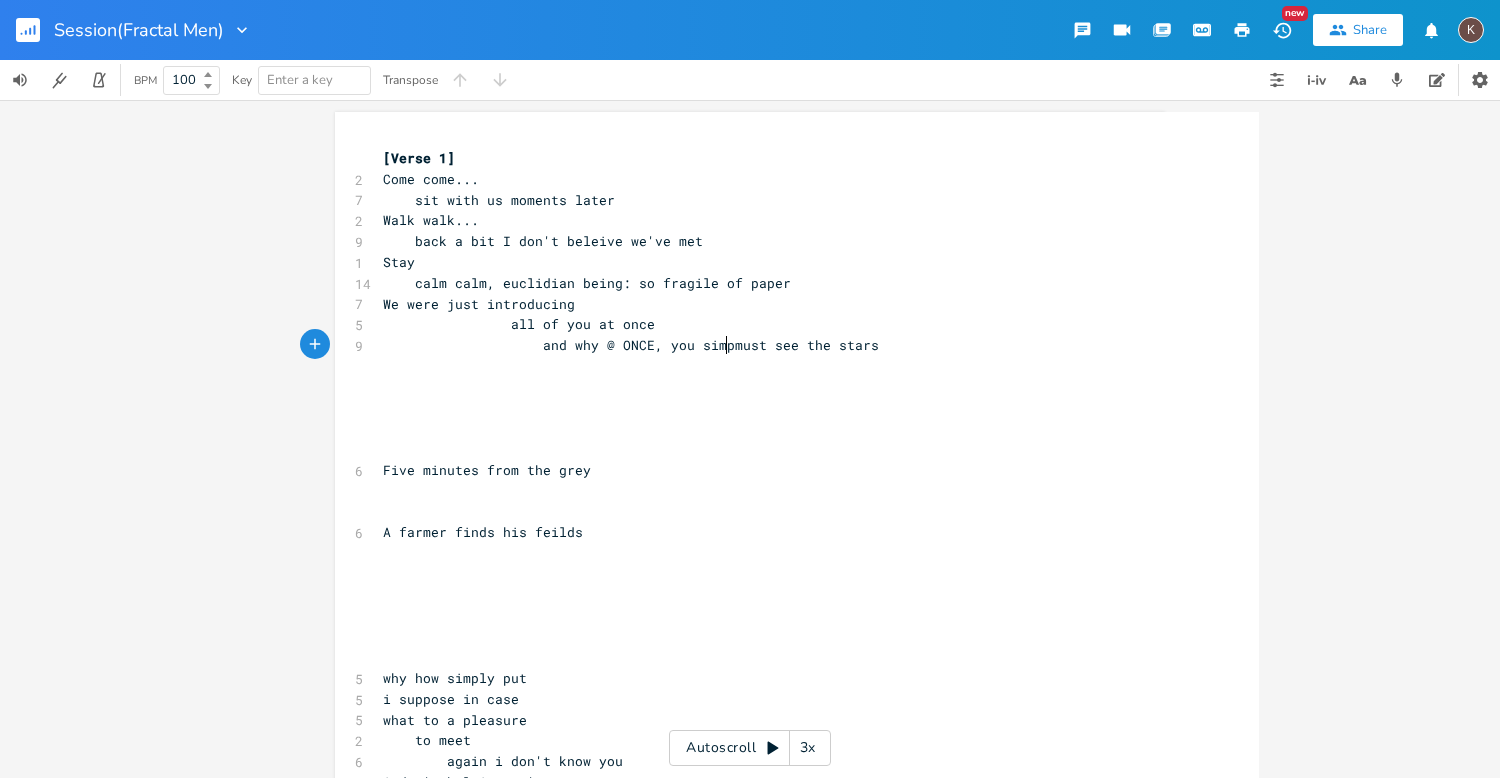 type on "simply" 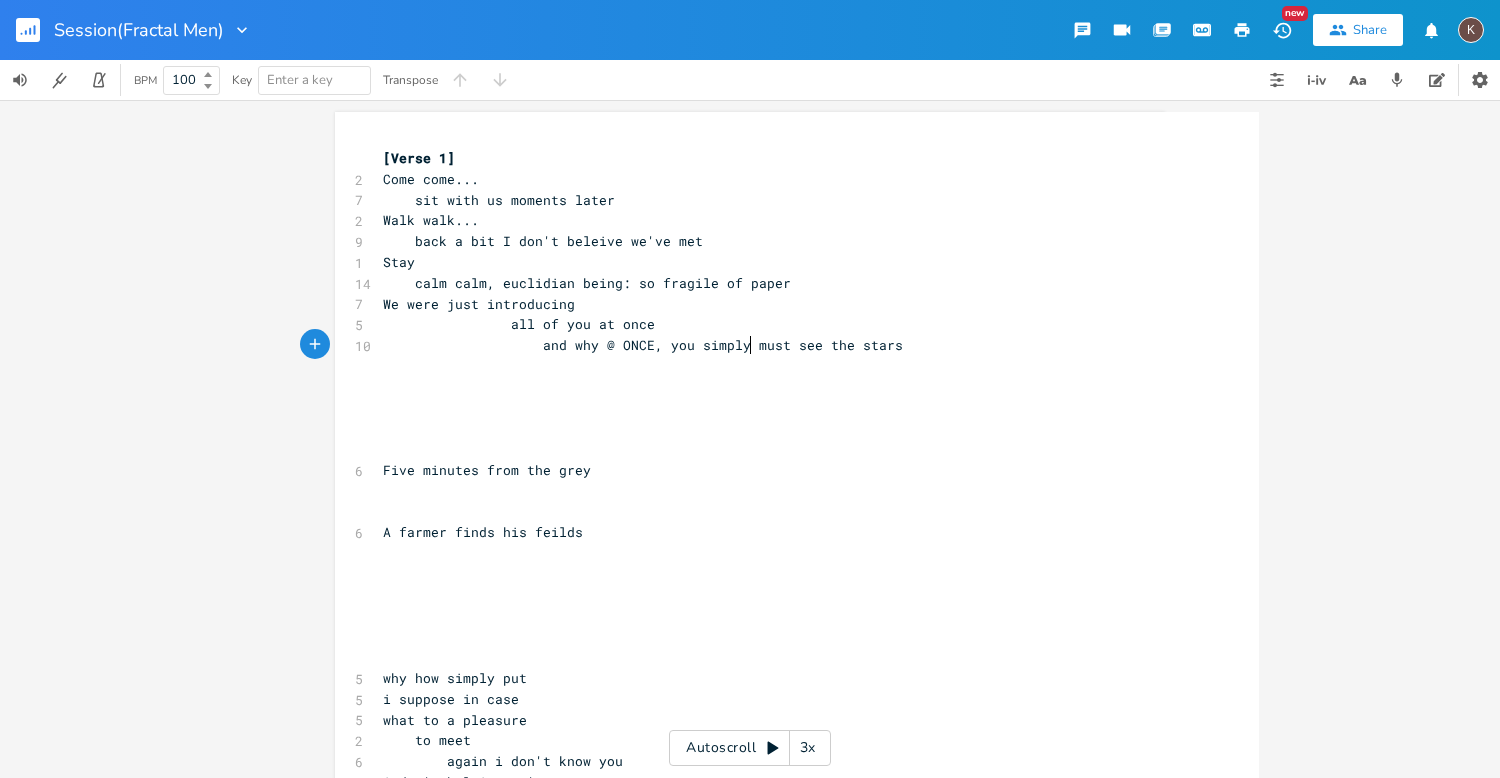 scroll, scrollTop: 0, scrollLeft: 41, axis: horizontal 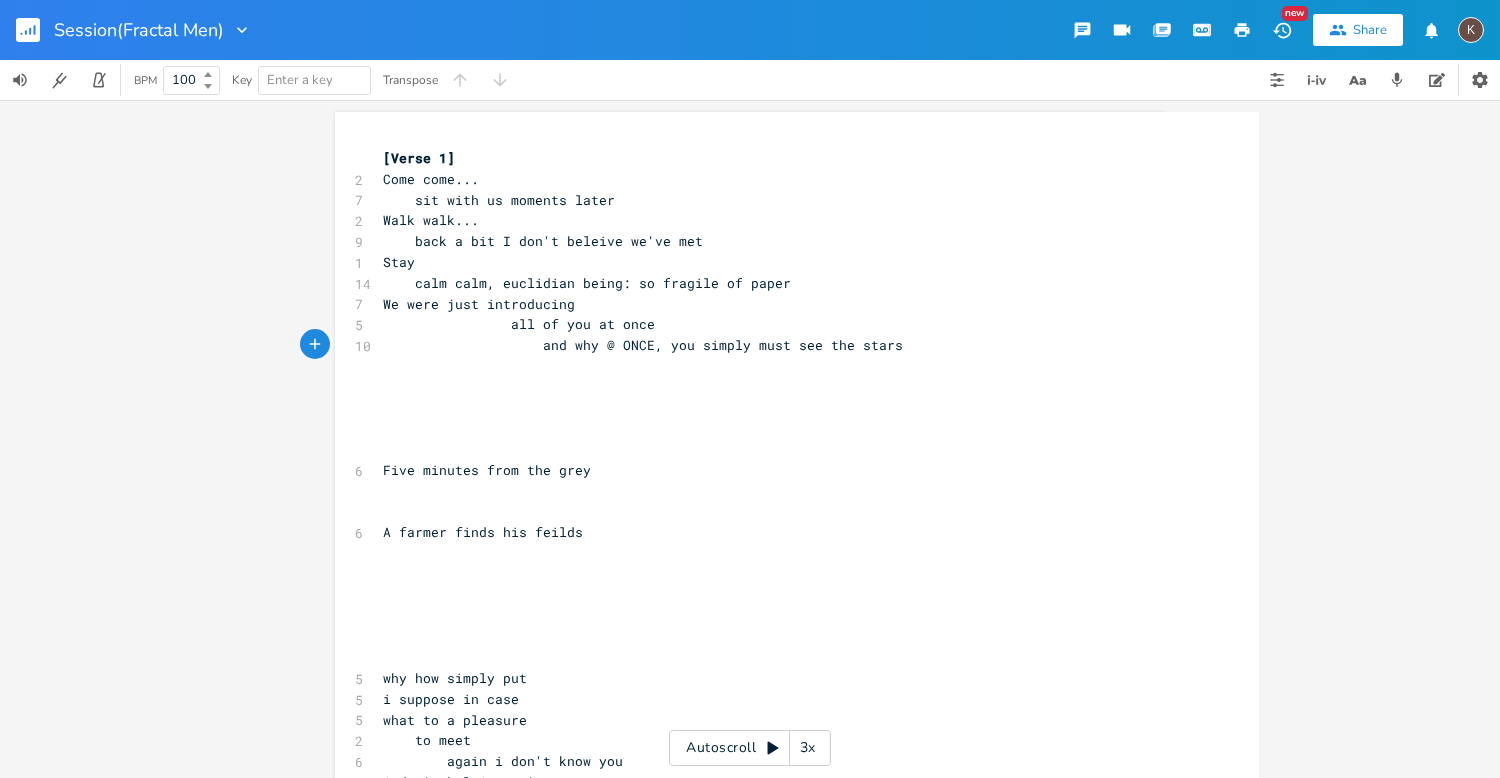 click on "and why @ ONCE, you simply must see the stars" at bounding box center (787, 345) 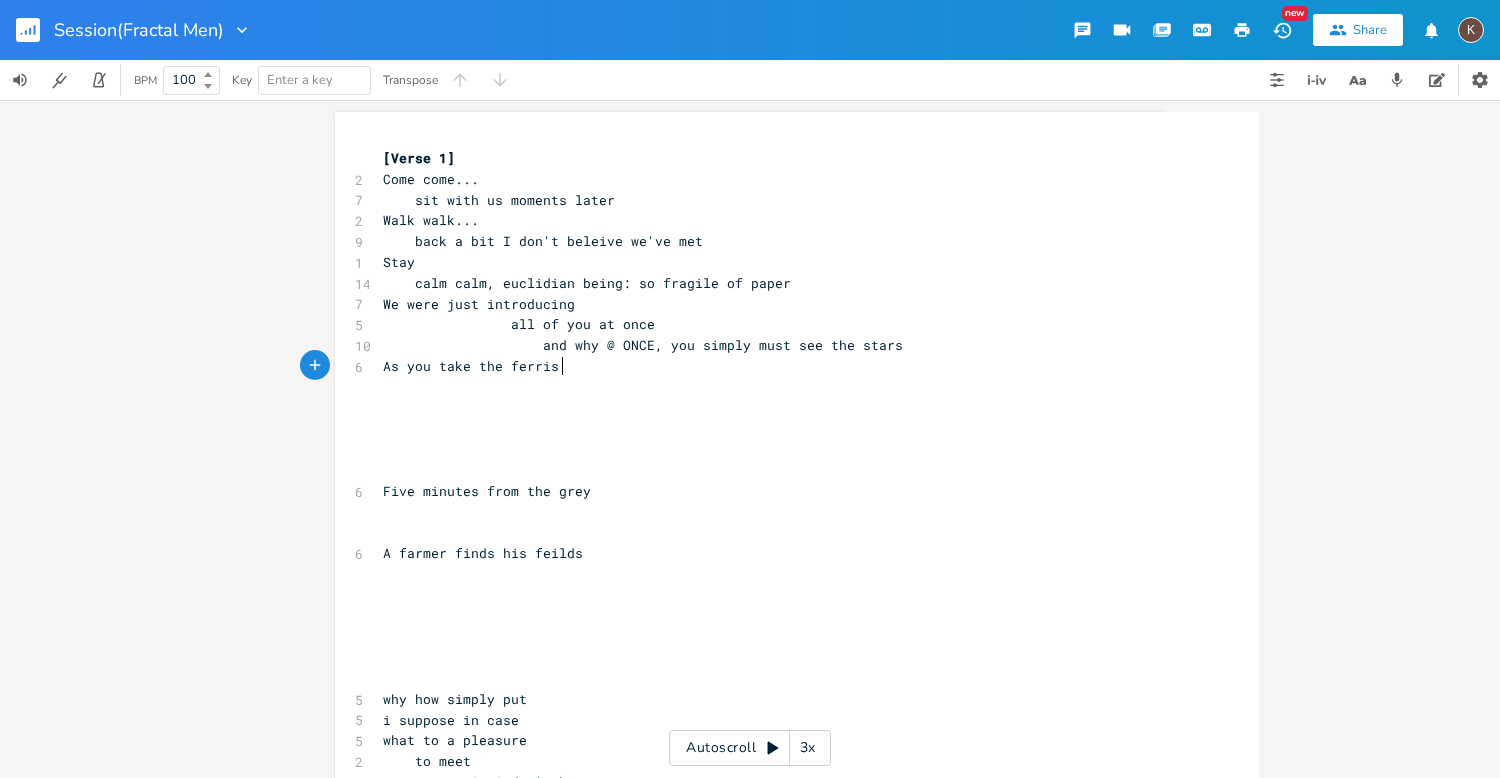 type on "As you take the ferris w" 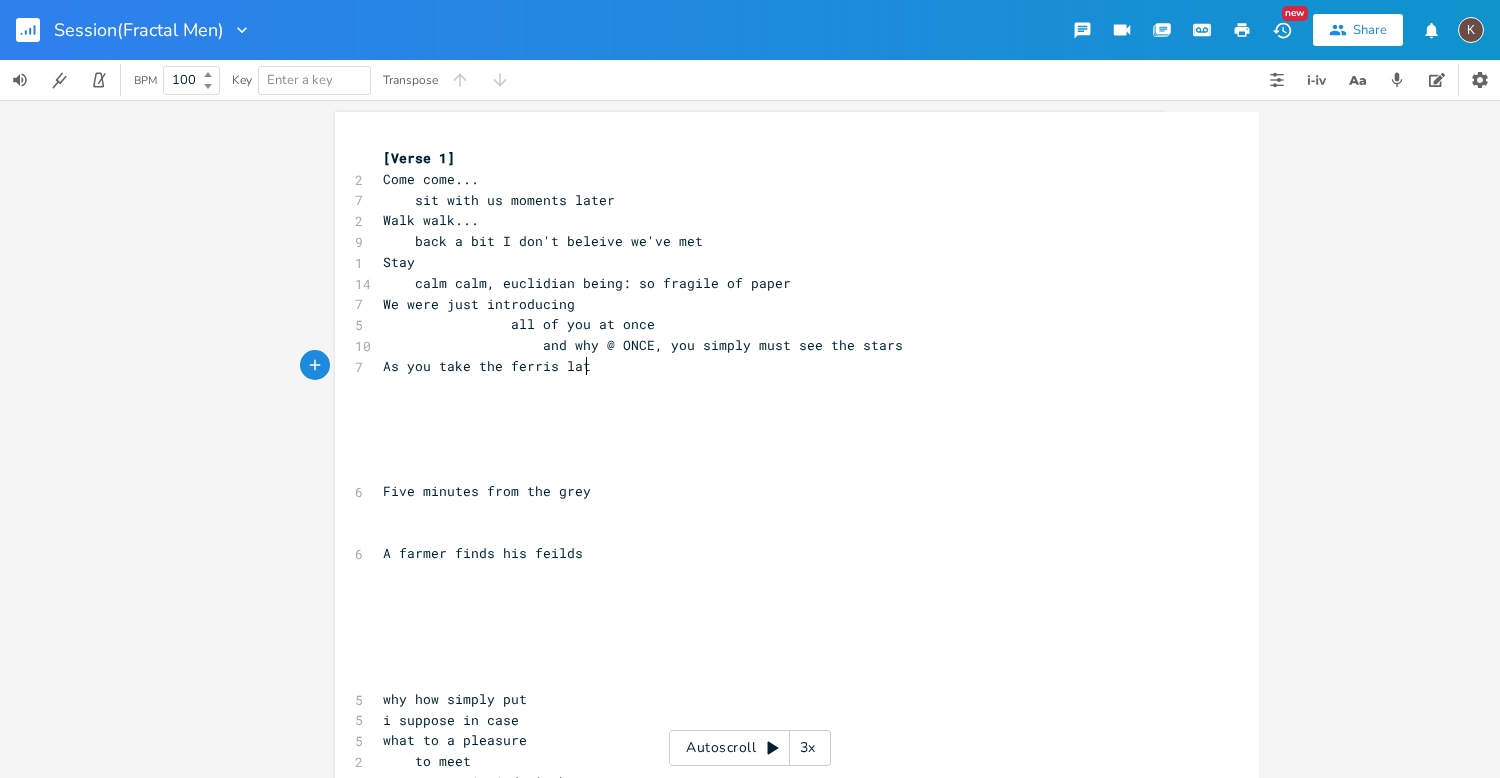 type on "later" 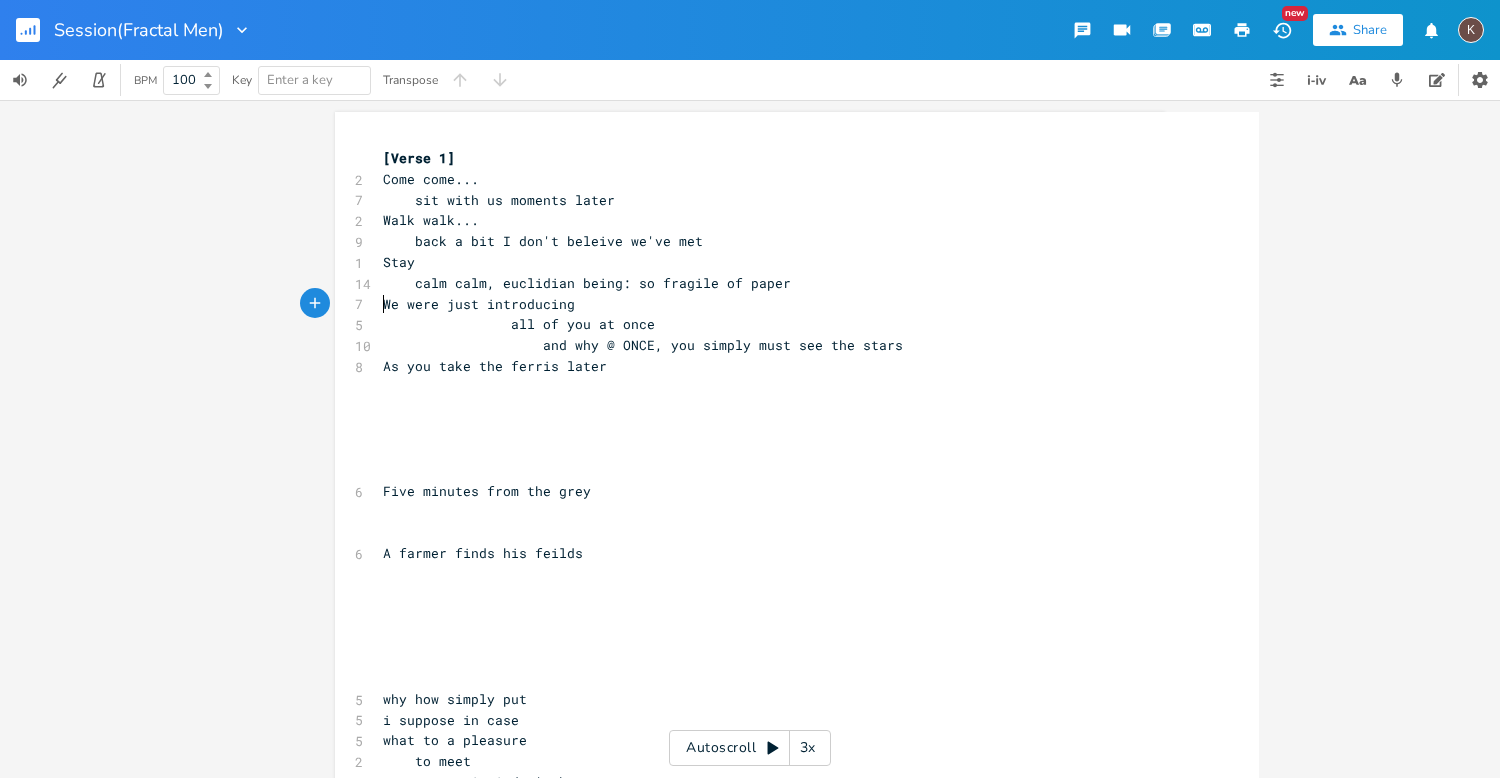 click on "We were just introducing" at bounding box center [479, 304] 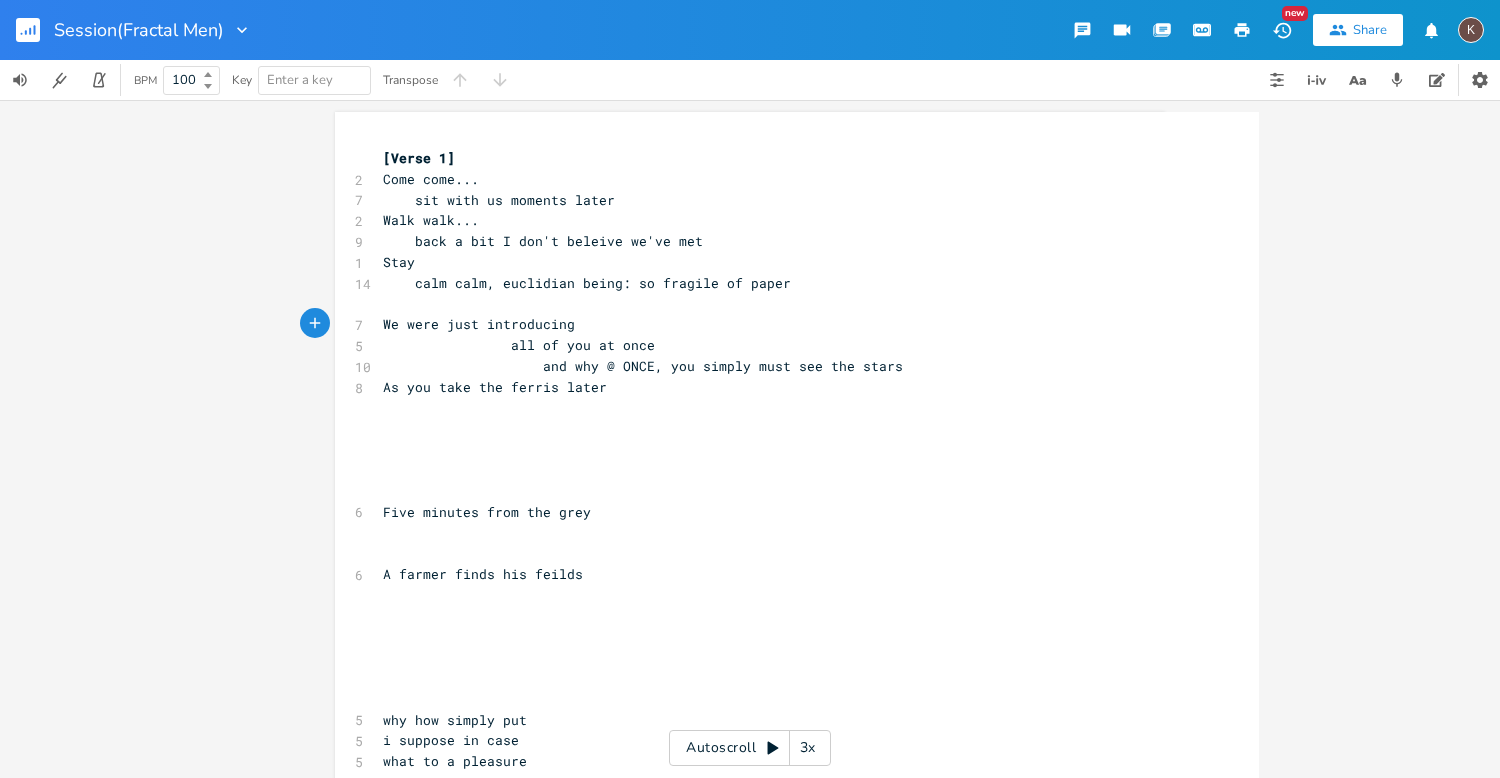 click on "As you take the ferris later" at bounding box center [495, 387] 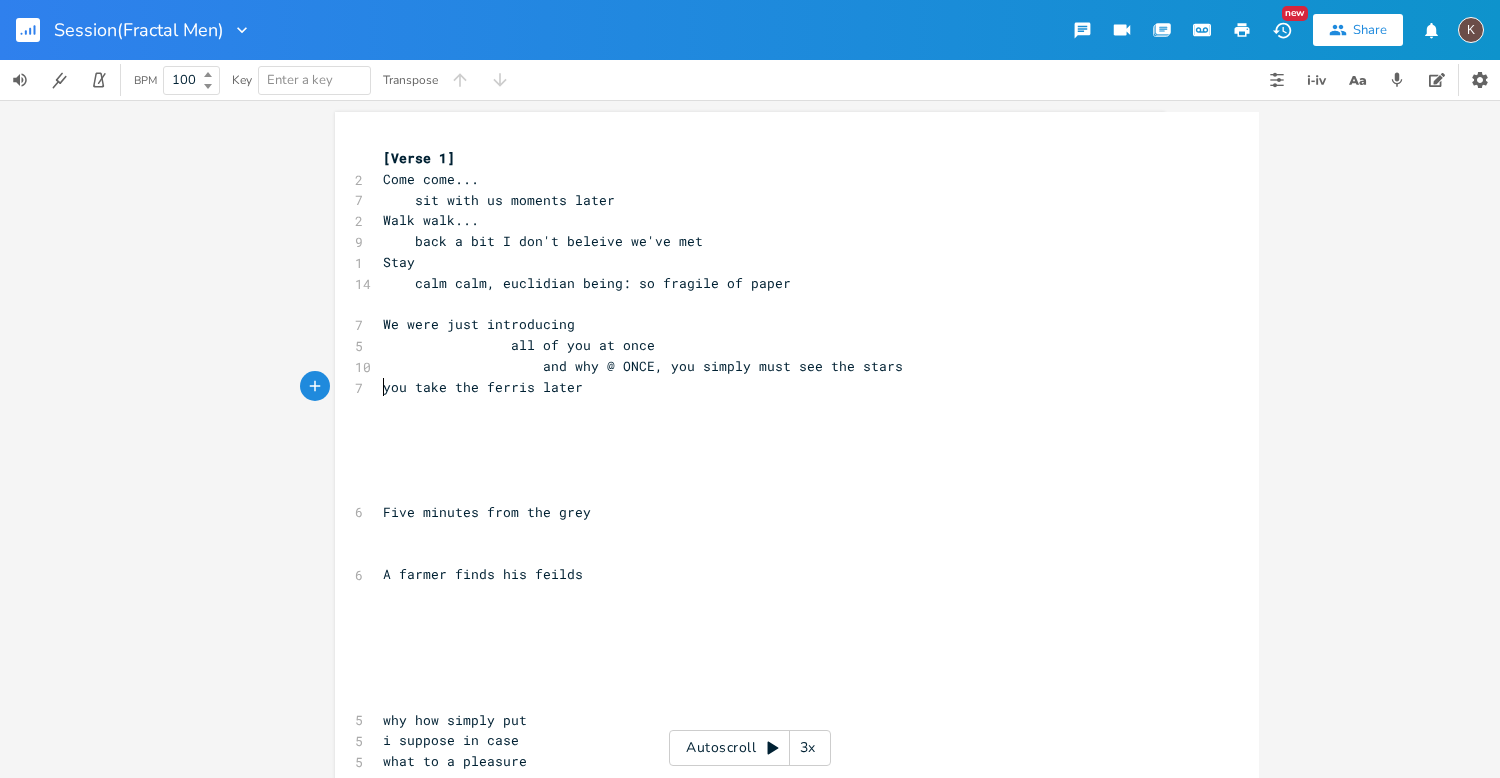 click on "you take the ferris later" at bounding box center (483, 387) 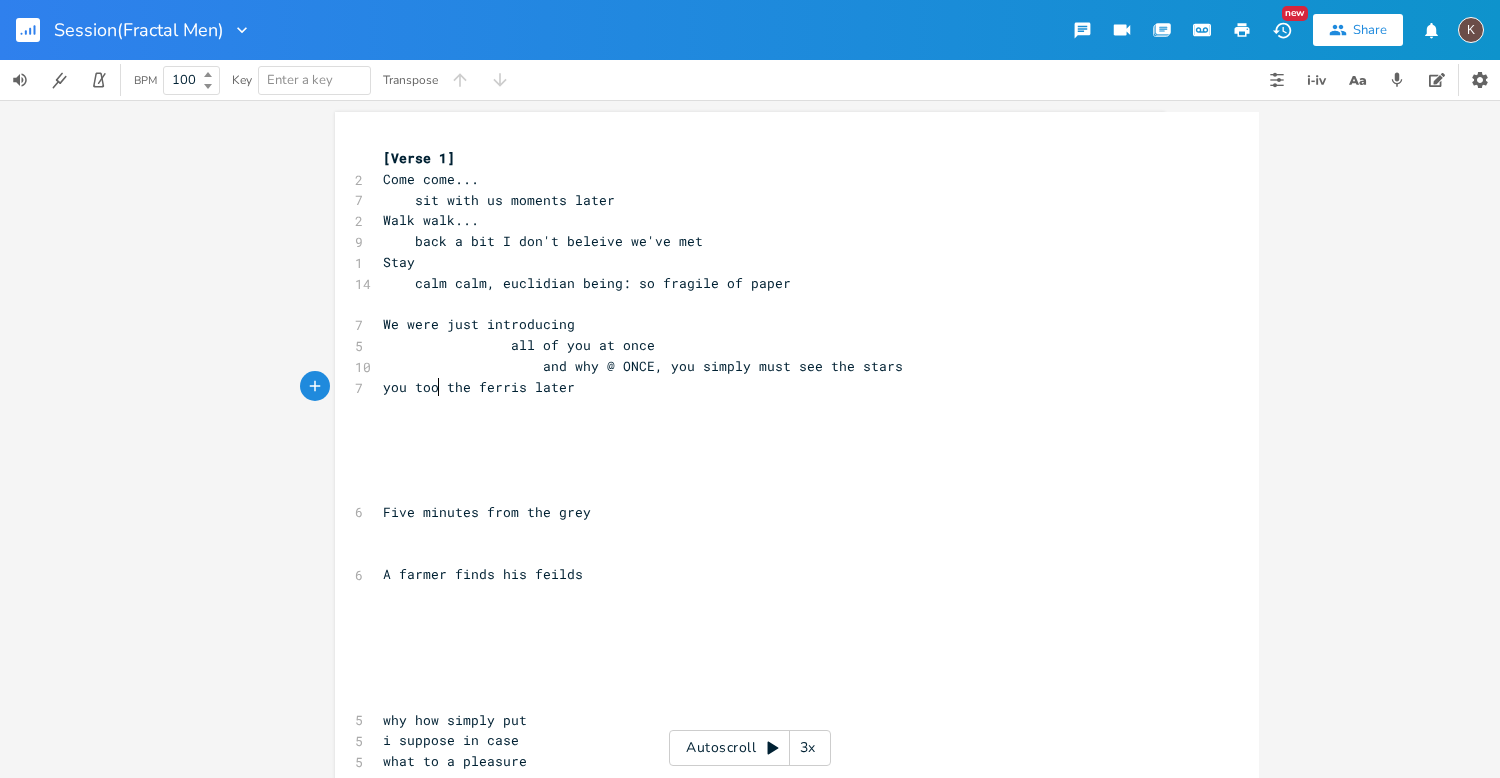 type on "ook" 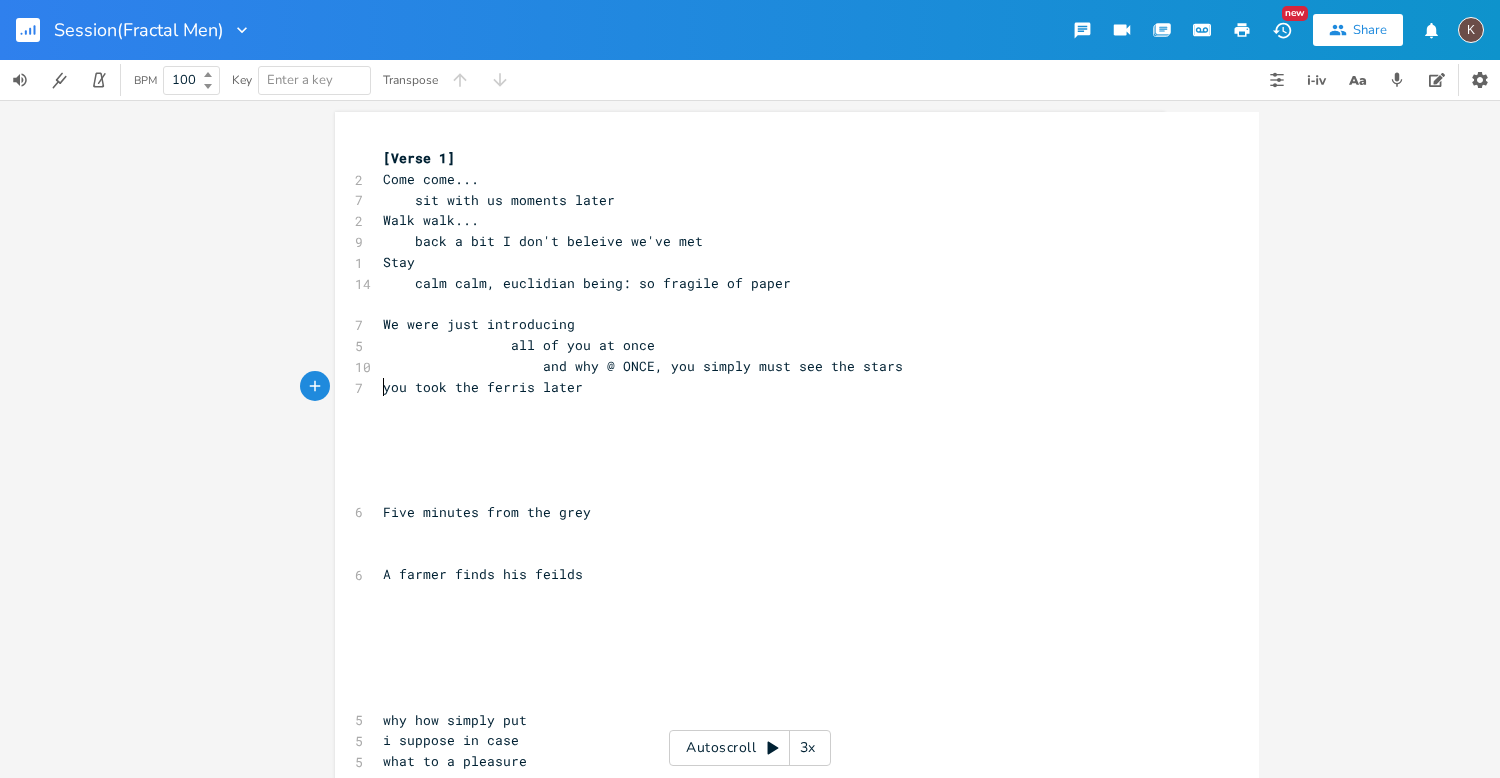 click on "you took the ferris later" at bounding box center [483, 387] 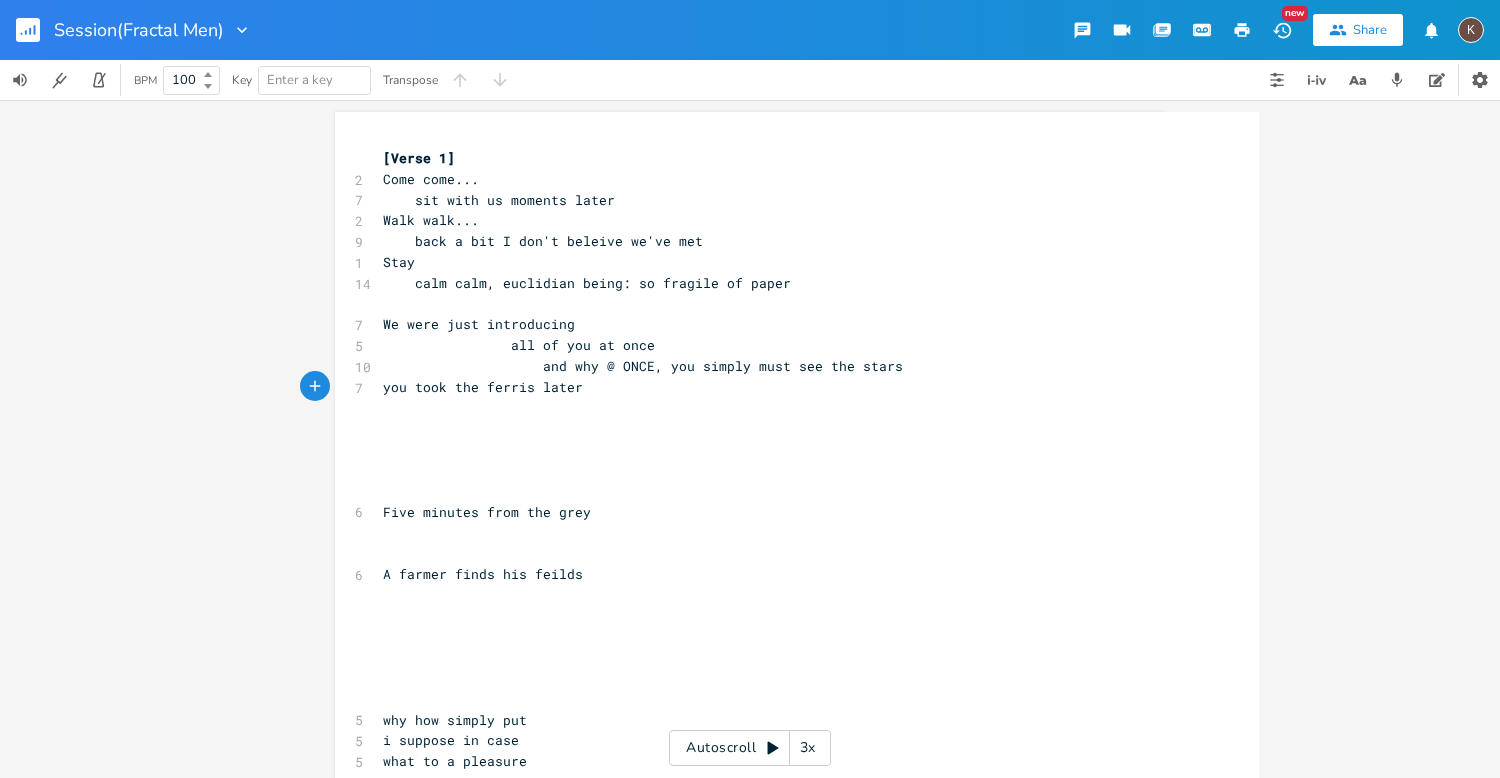 type on "as" 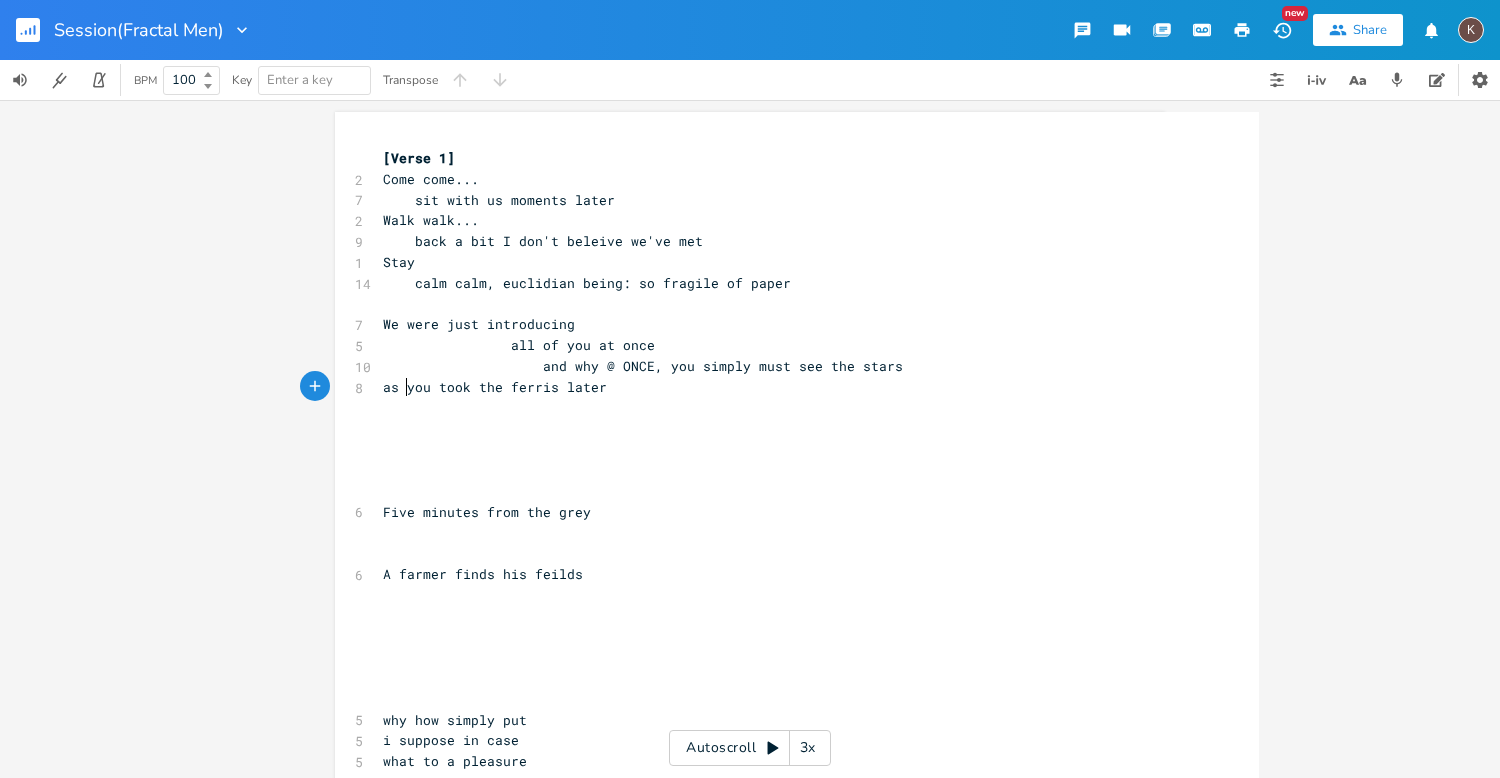 scroll, scrollTop: 0, scrollLeft: 16, axis: horizontal 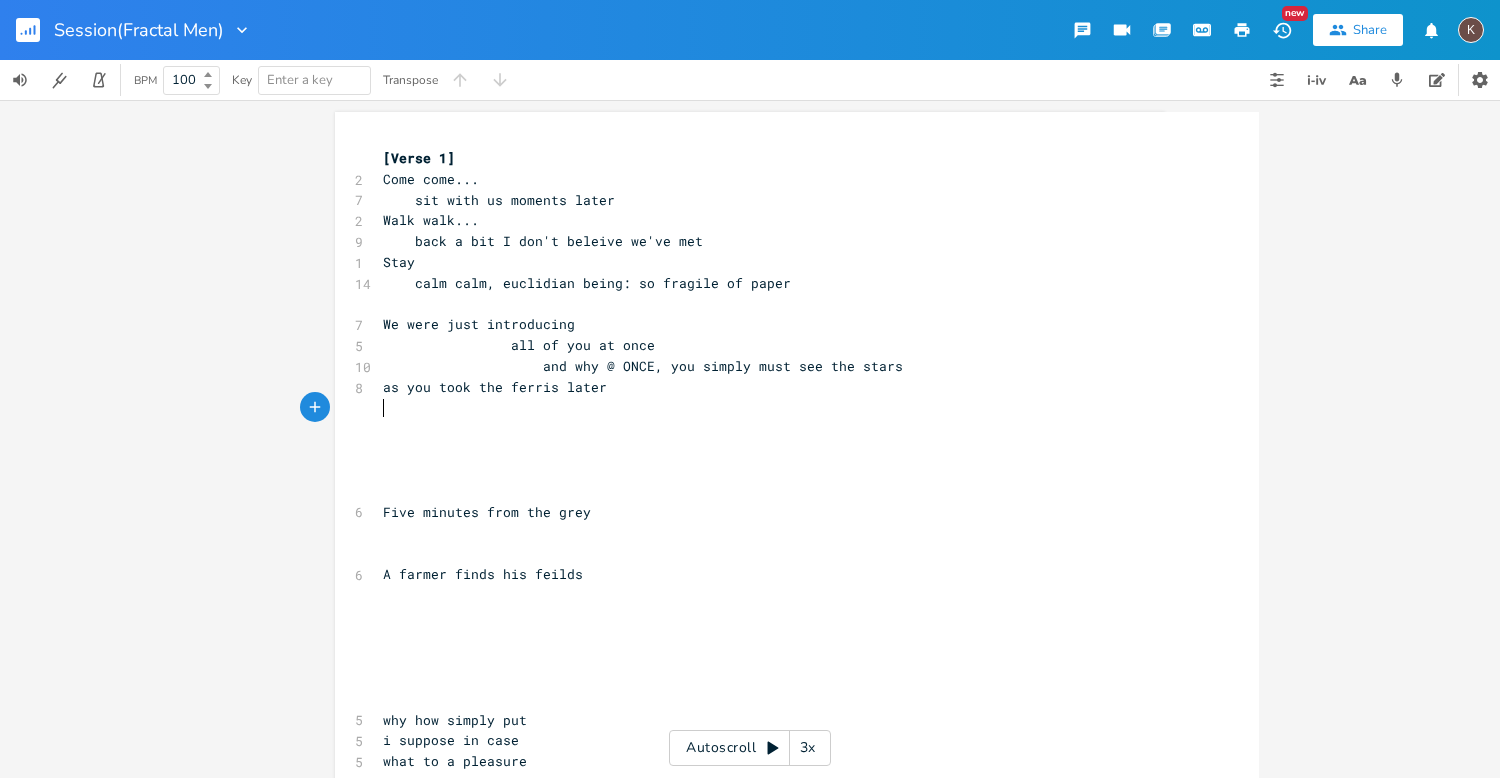 click on "​" at bounding box center [787, 408] 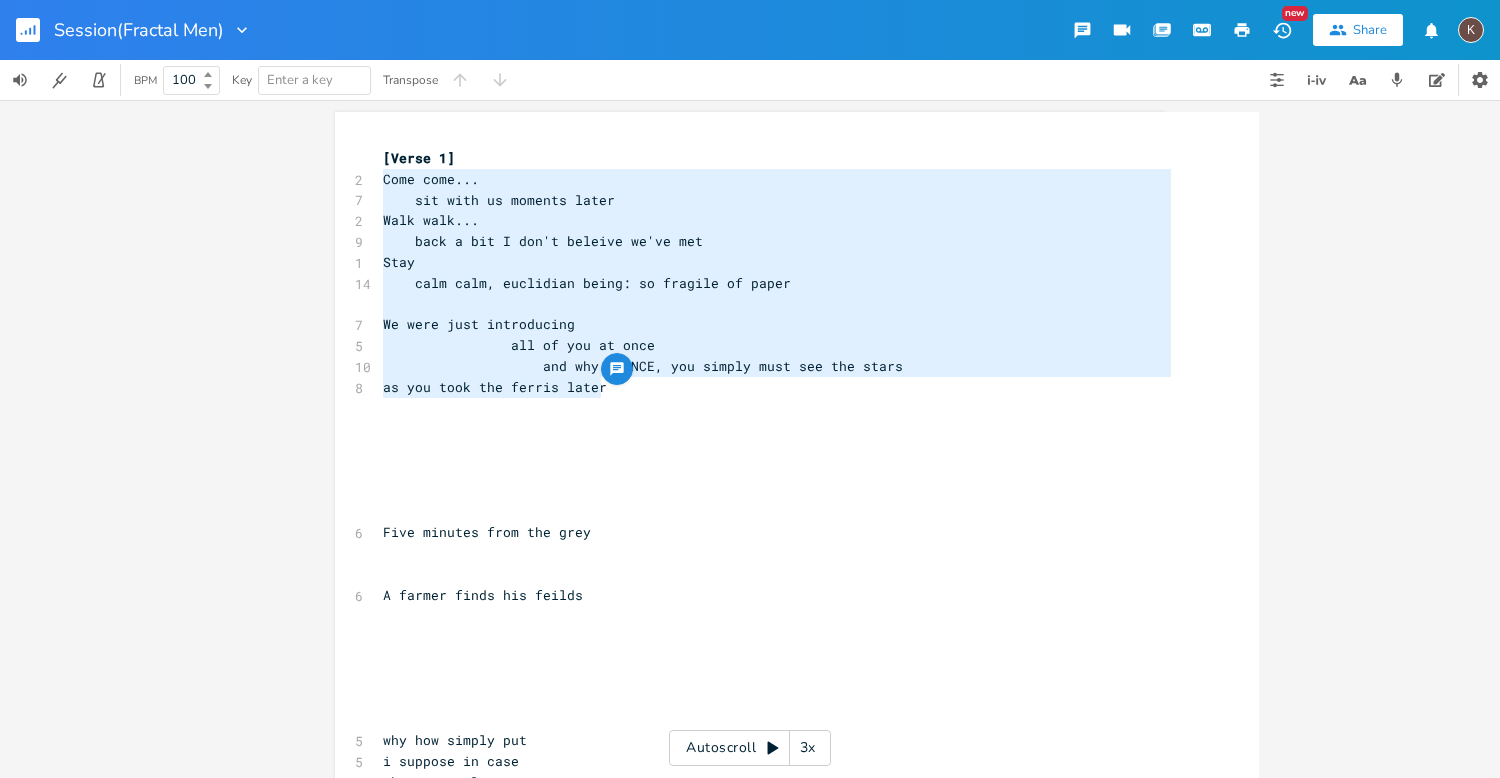drag, startPoint x: 624, startPoint y: 396, endPoint x: 311, endPoint y: 181, distance: 379.72885 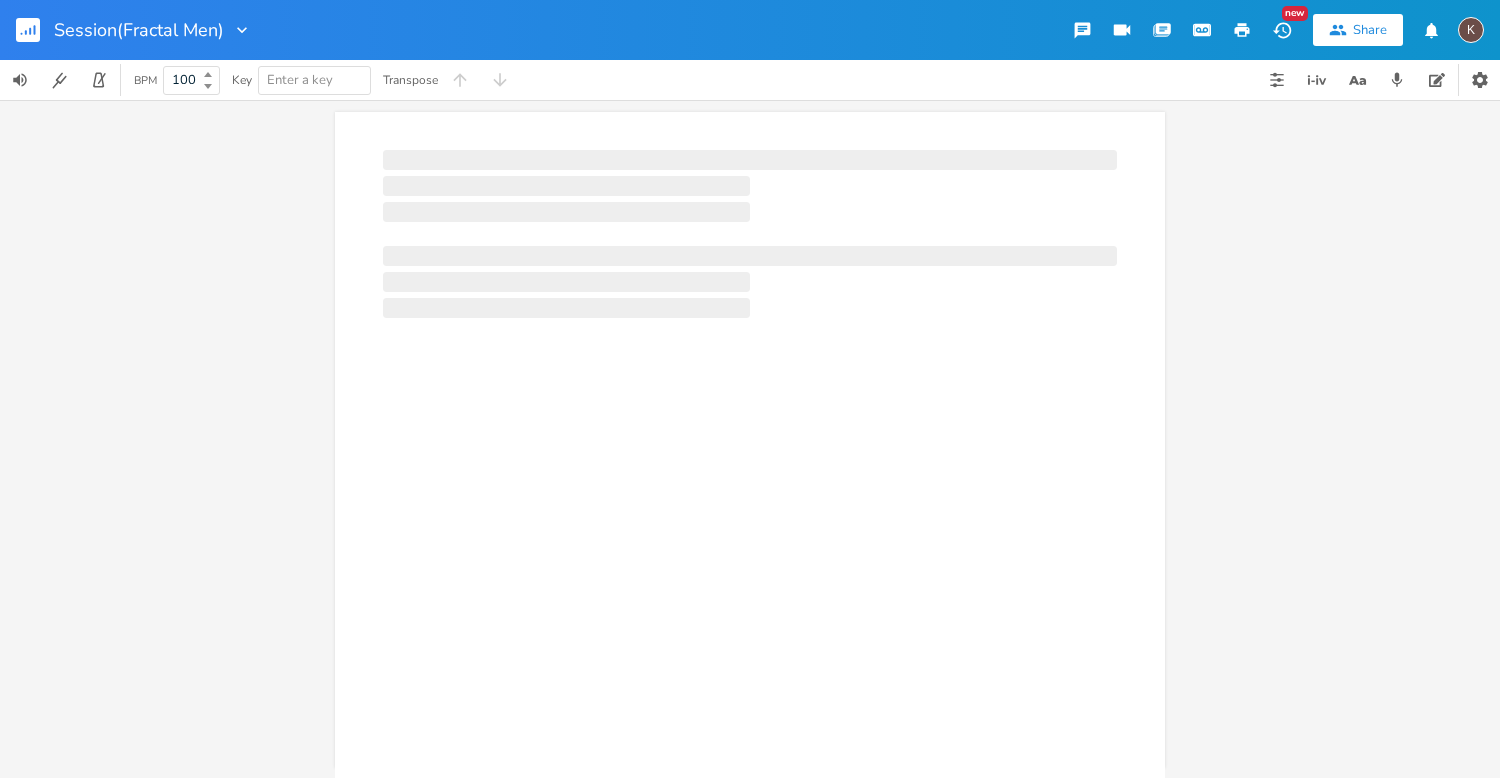scroll, scrollTop: 0, scrollLeft: 0, axis: both 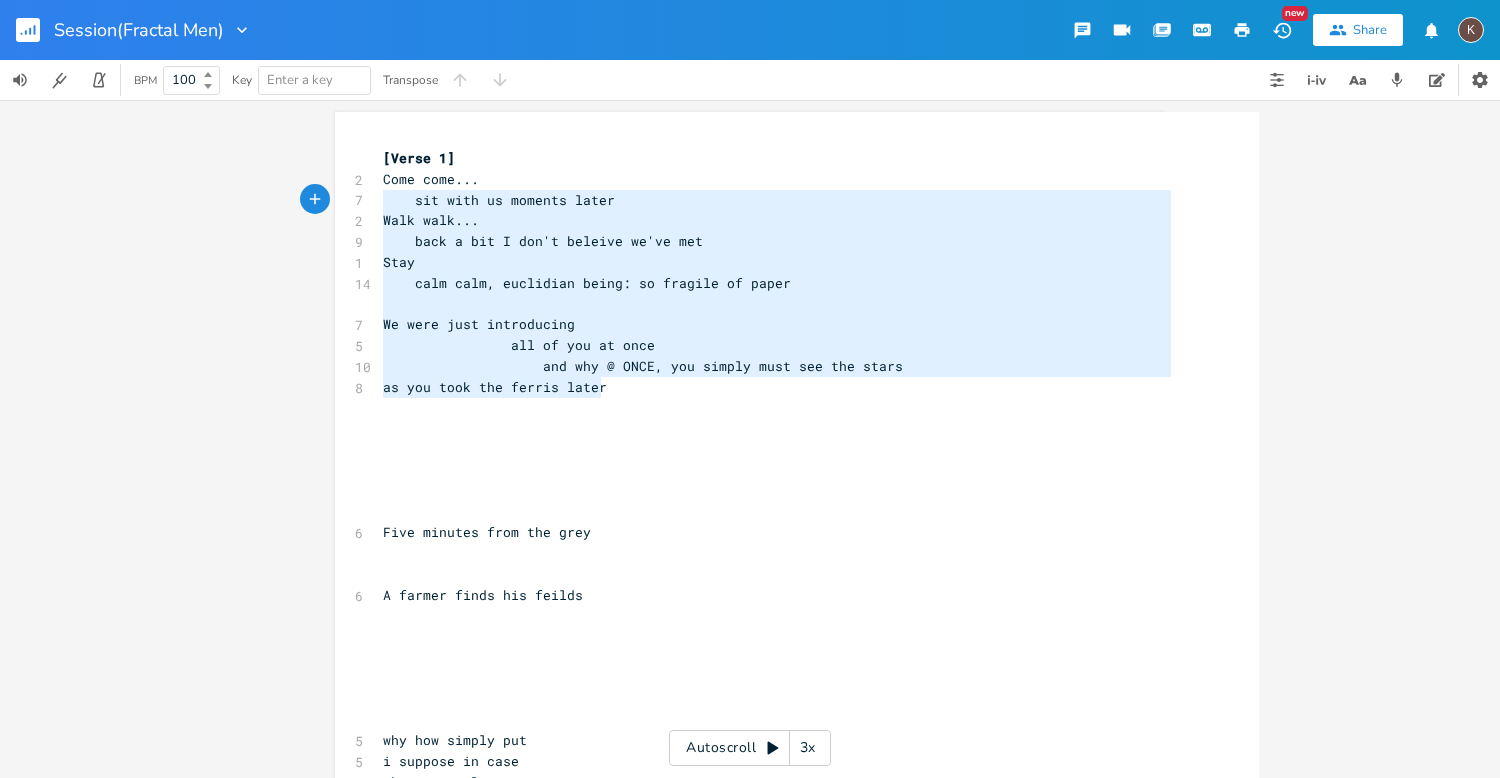 type on "Come come...
sit with us moments later
Walk walk...
back a bit I don't beleive we've met
Stay
calm calm, euclidian being: so fragile of paper
We were just introducing
all of you at once
and why @ ONCE, you simply must see the stars
as you took the ferris later" 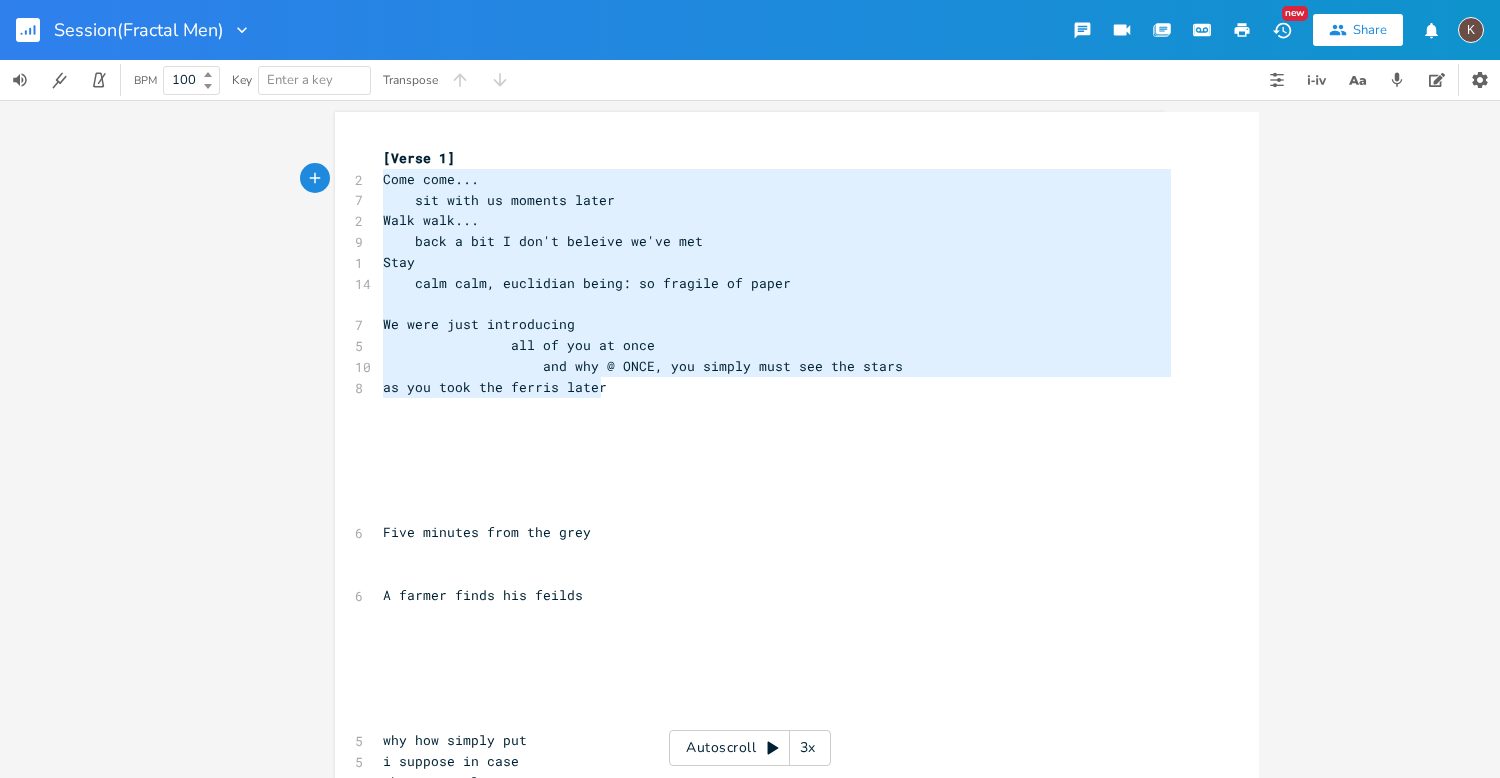 drag, startPoint x: 645, startPoint y: 383, endPoint x: 362, endPoint y: 189, distance: 343.11078 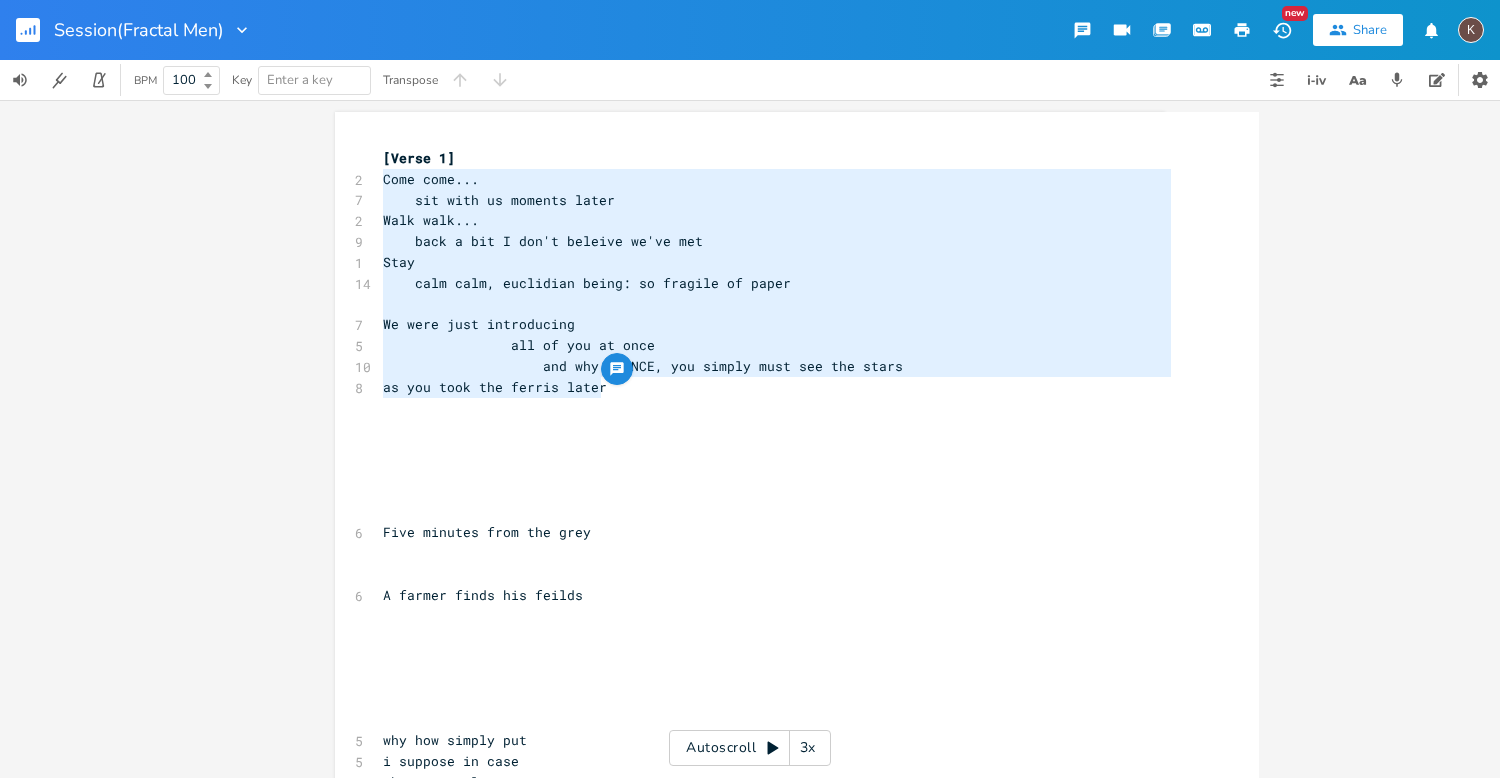 click on "all of you at once" at bounding box center (519, 345) 